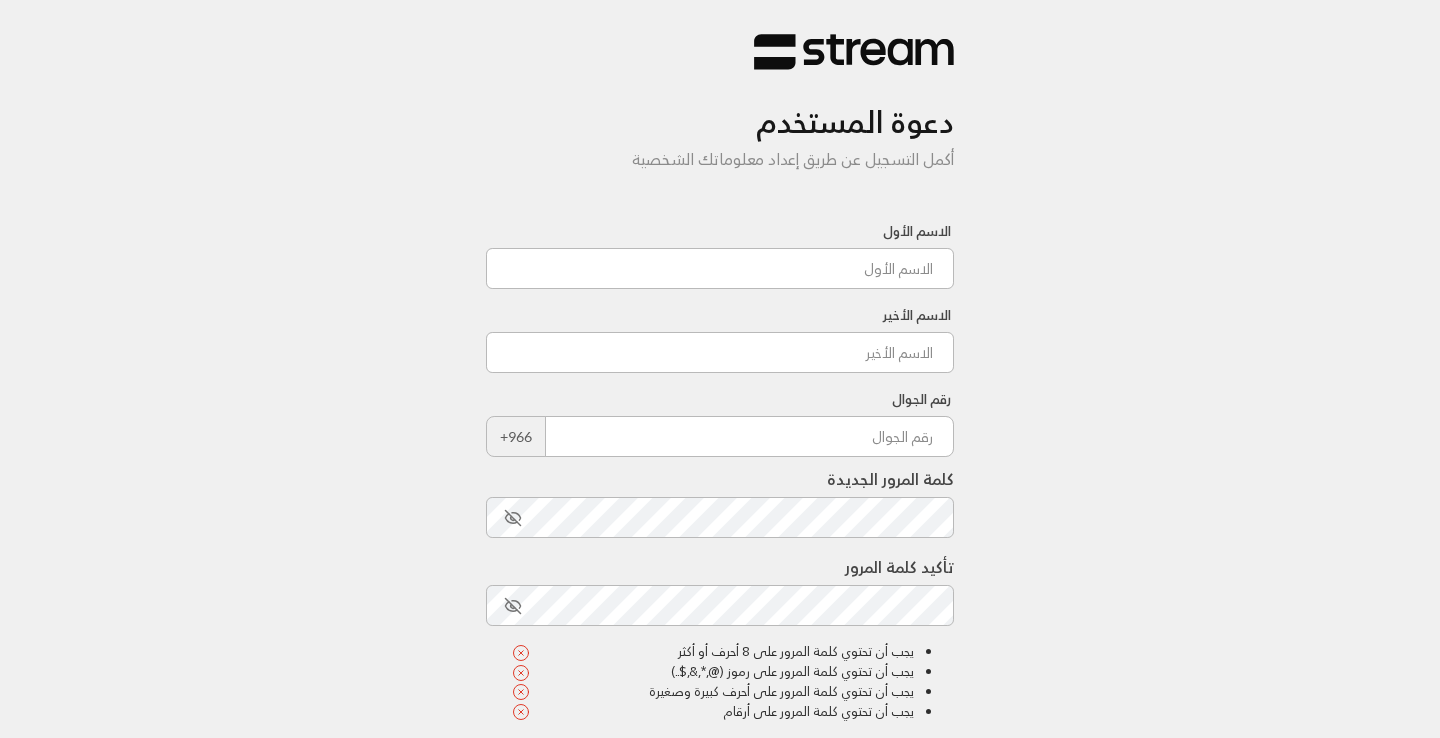 scroll, scrollTop: 0, scrollLeft: 0, axis: both 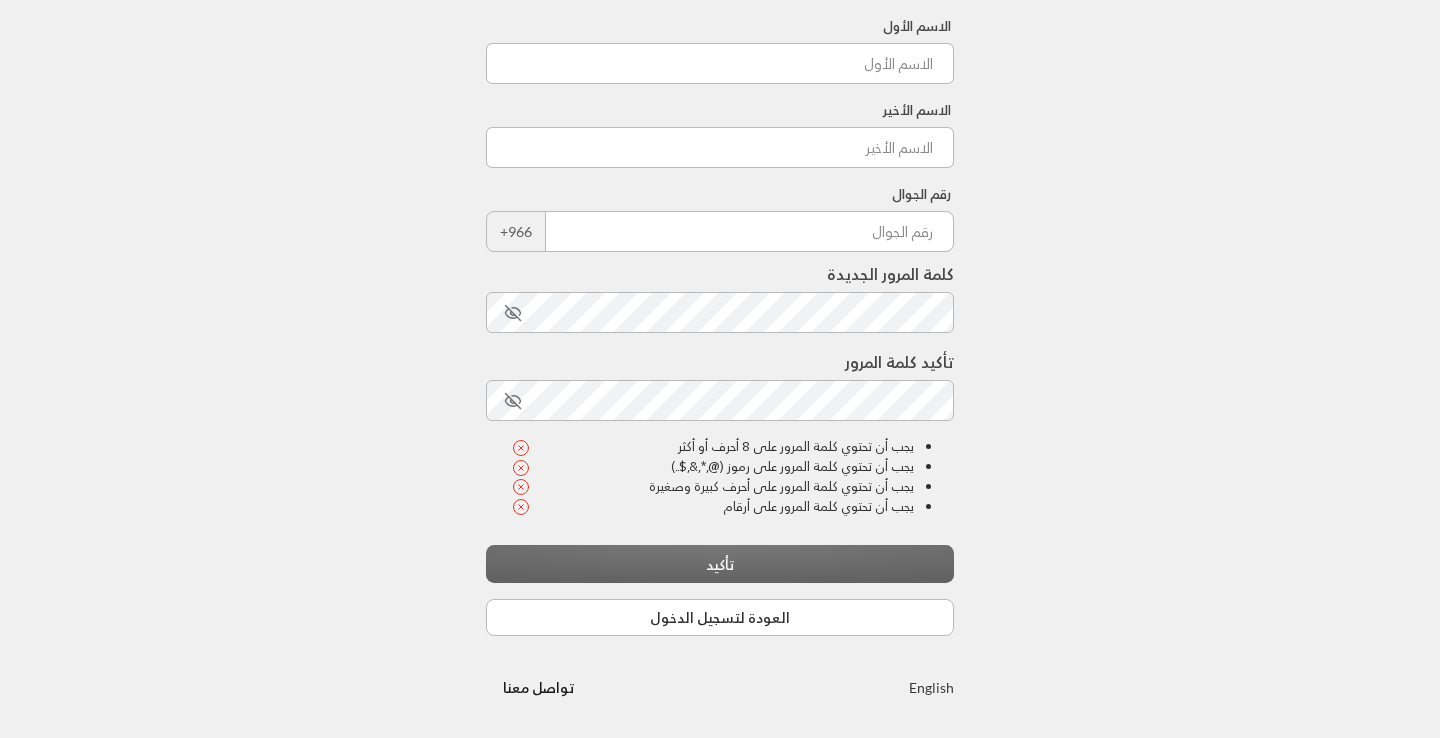 click on "English" at bounding box center (931, 687) 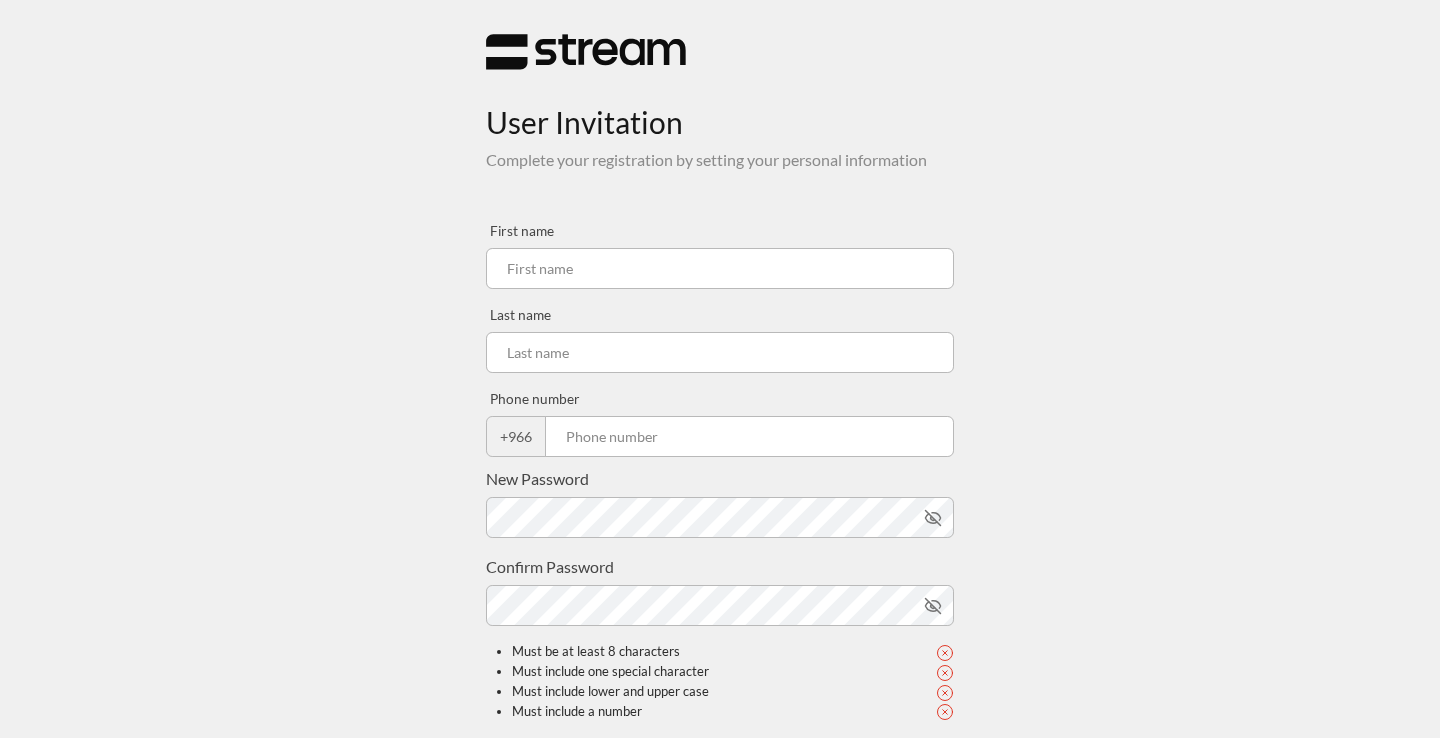 scroll, scrollTop: 0, scrollLeft: 0, axis: both 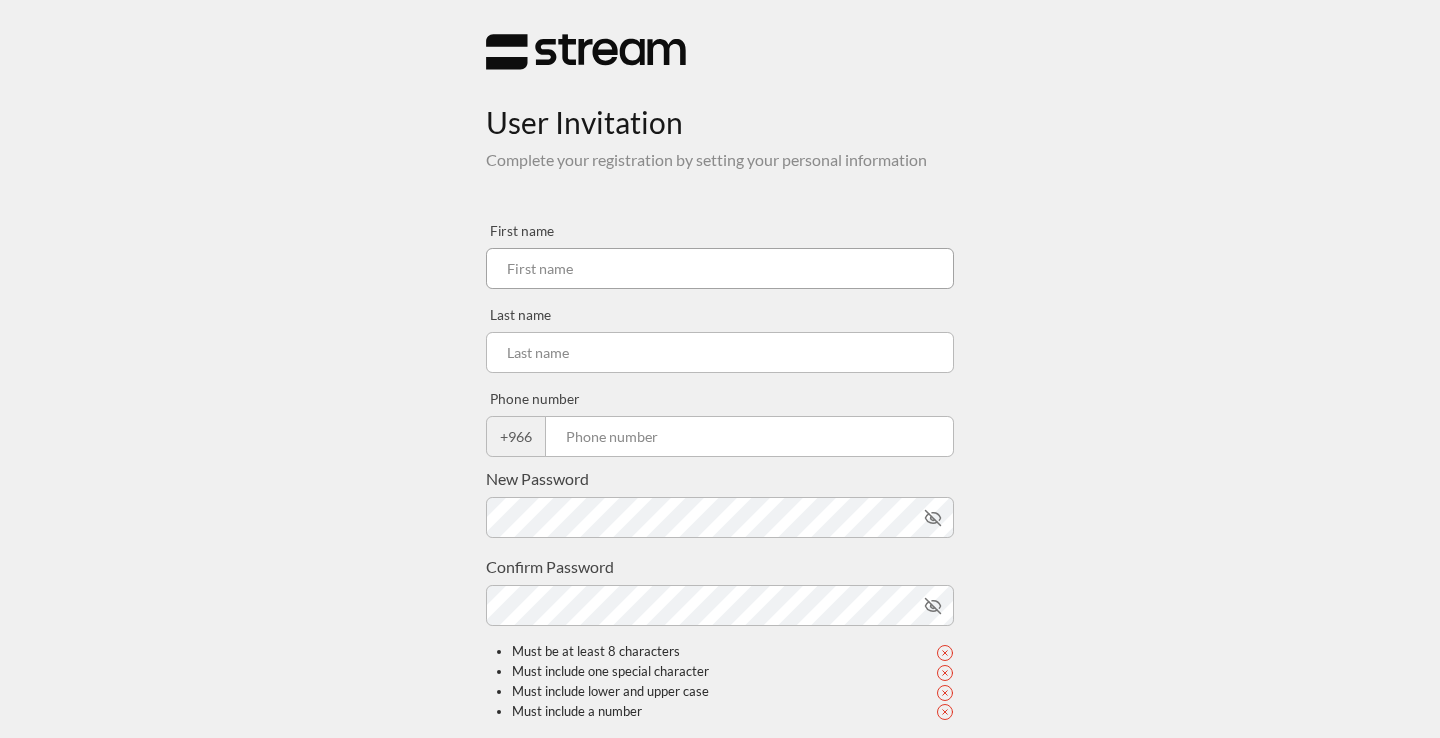 click at bounding box center [720, 268] 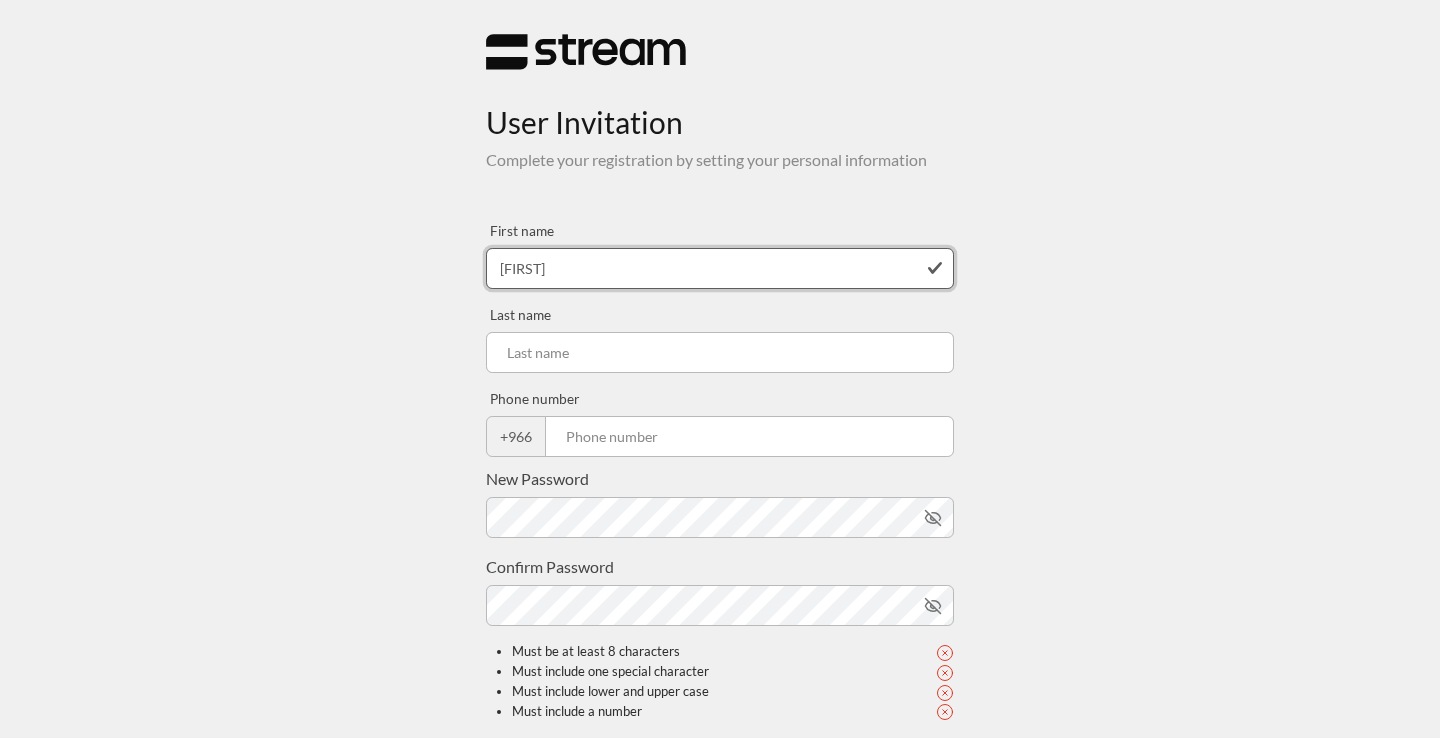 type on "zoya" 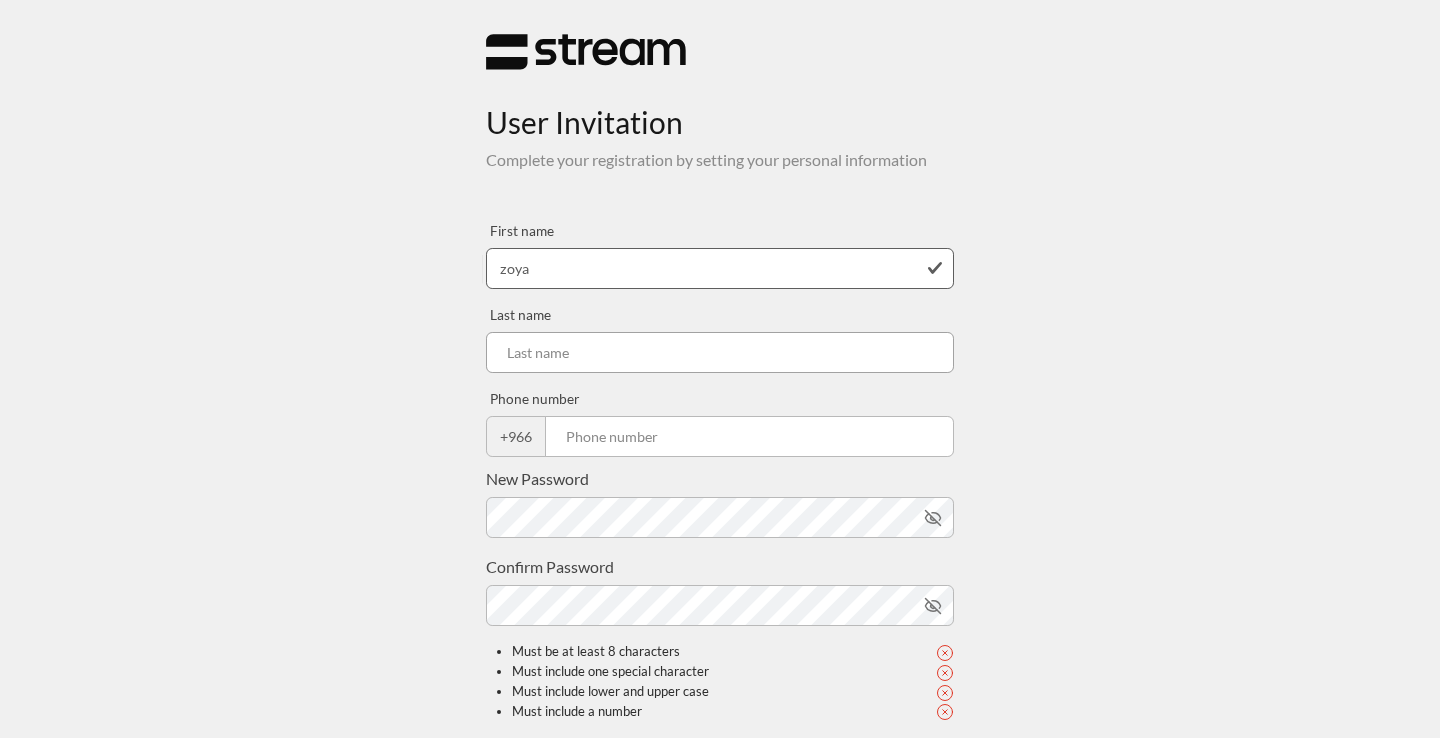click at bounding box center [720, 352] 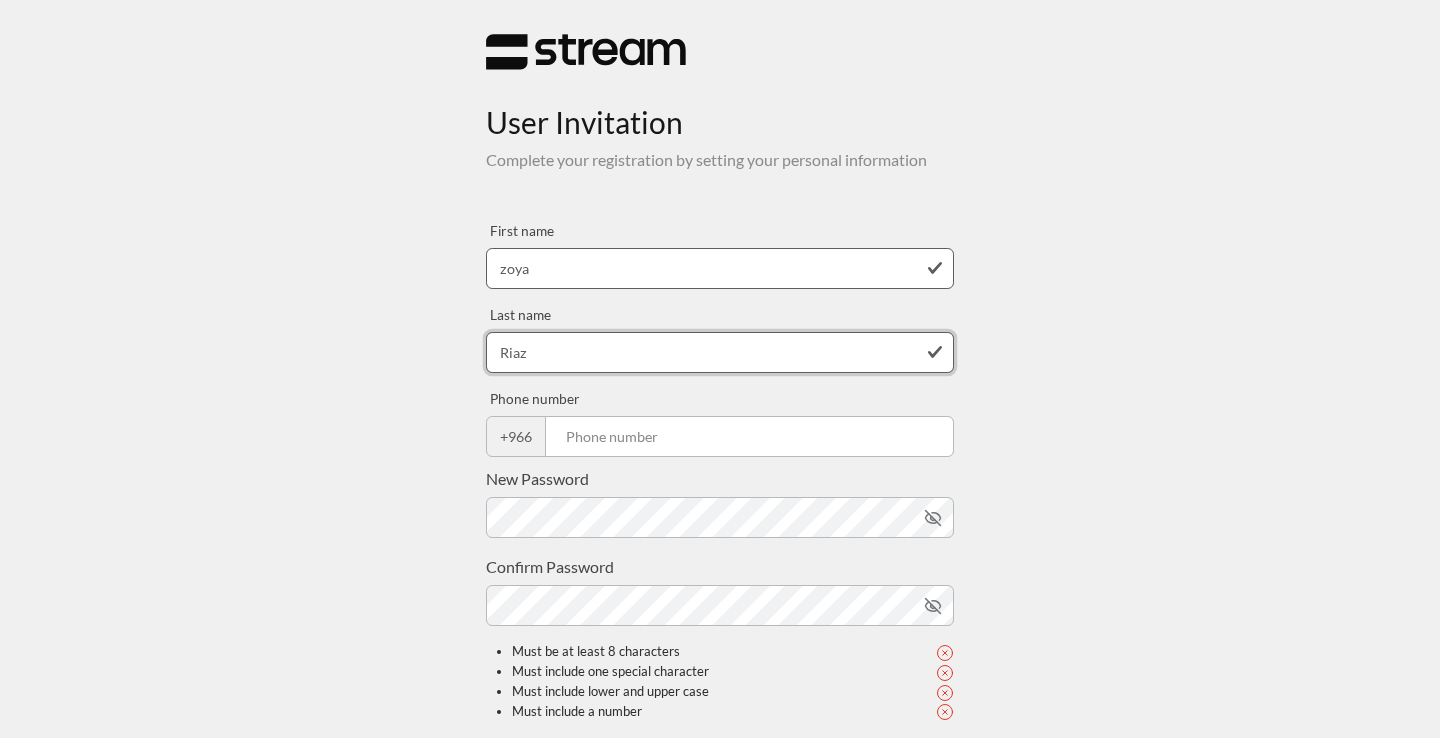 type on "Riaz" 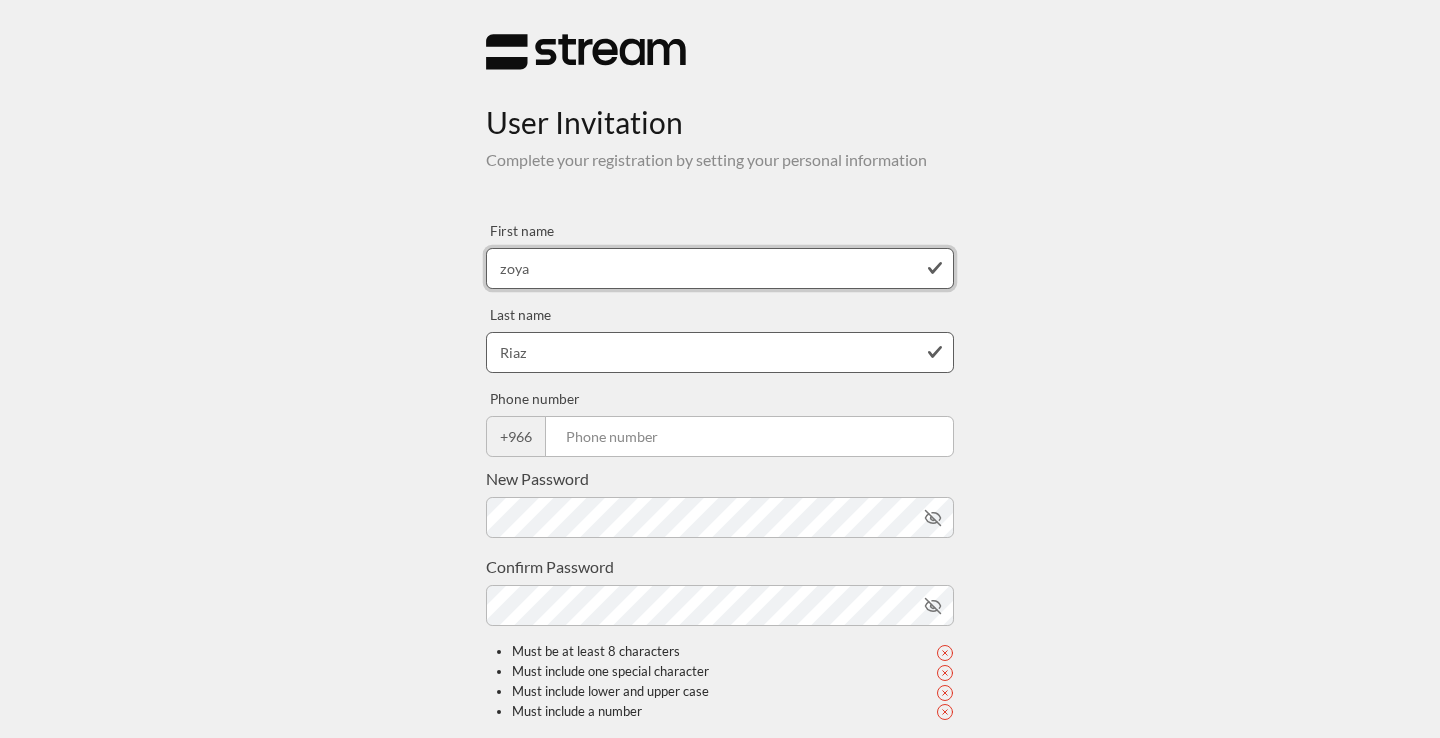 click on "zoya" at bounding box center (720, 268) 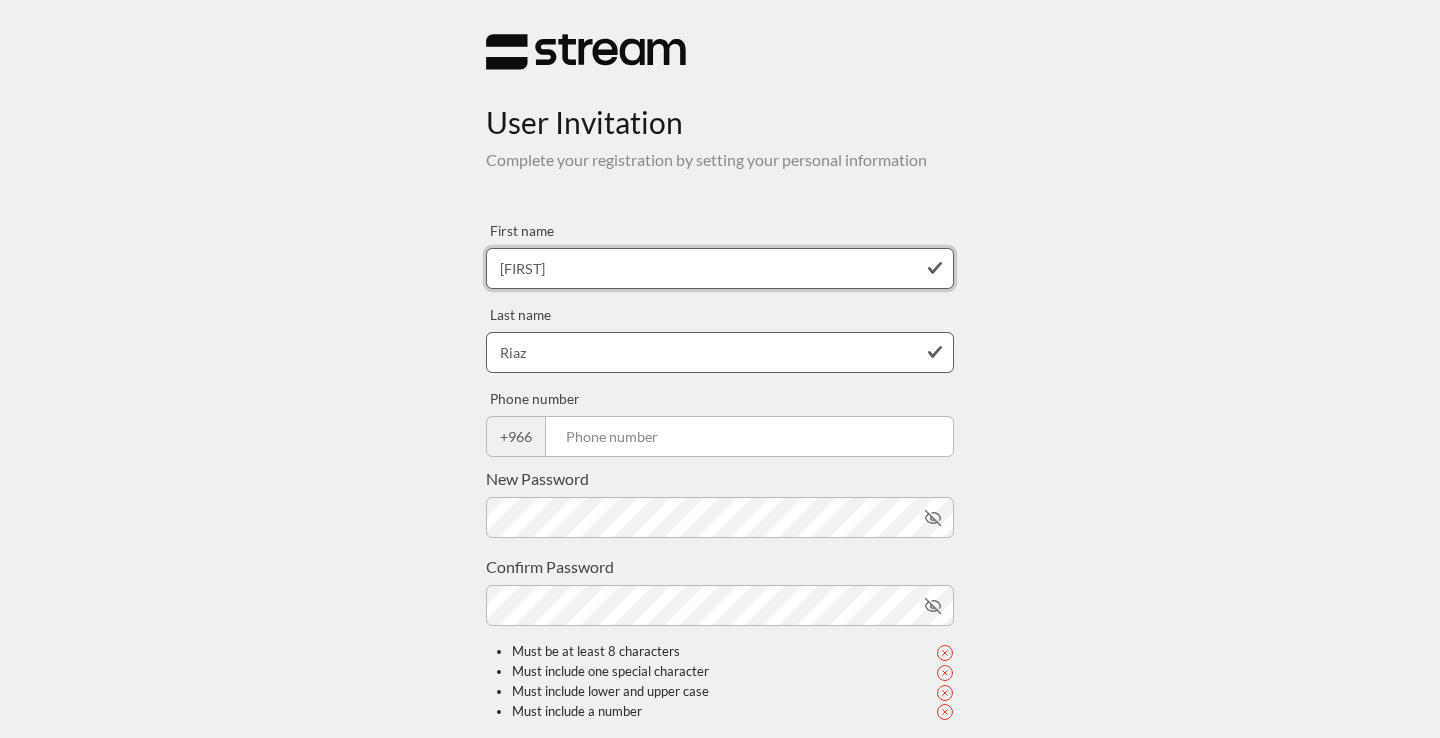 type on "[FIRST]" 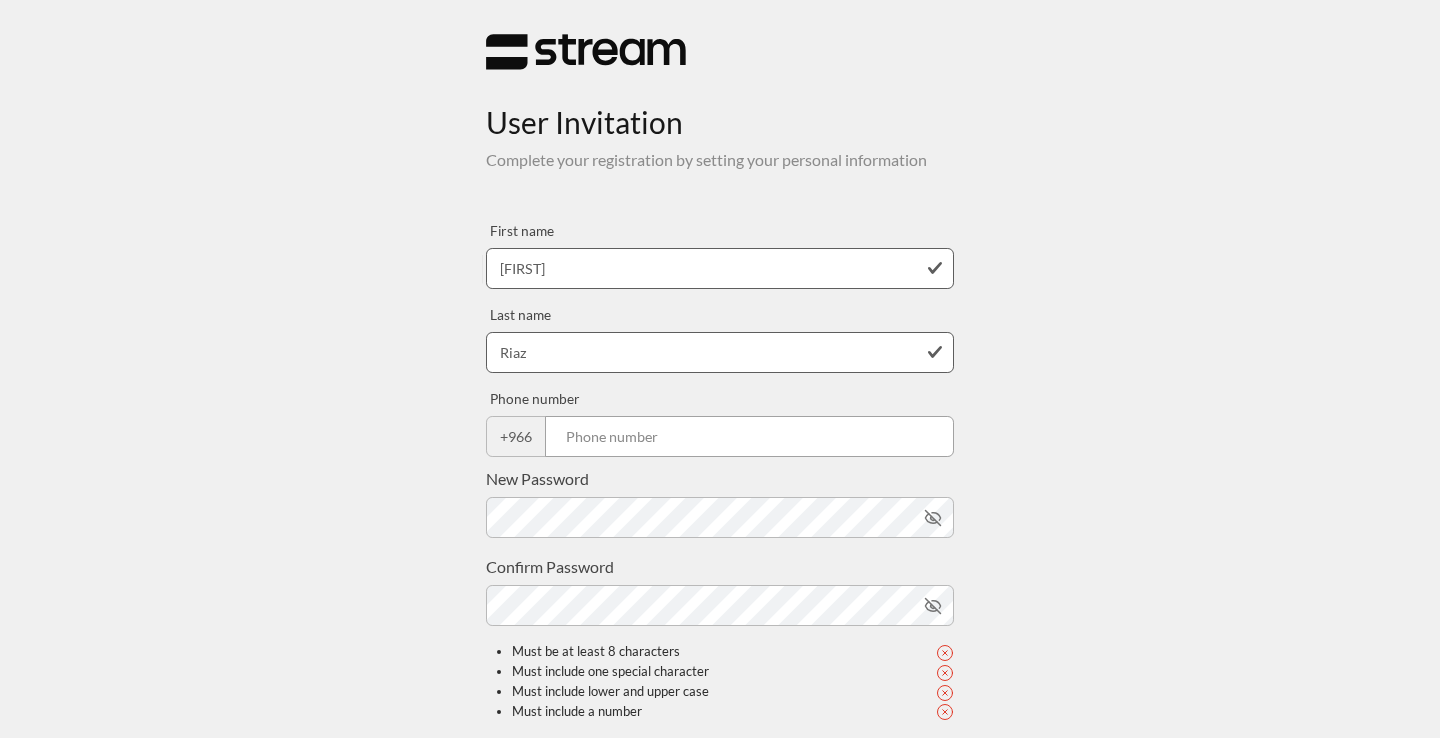 click at bounding box center (749, 436) 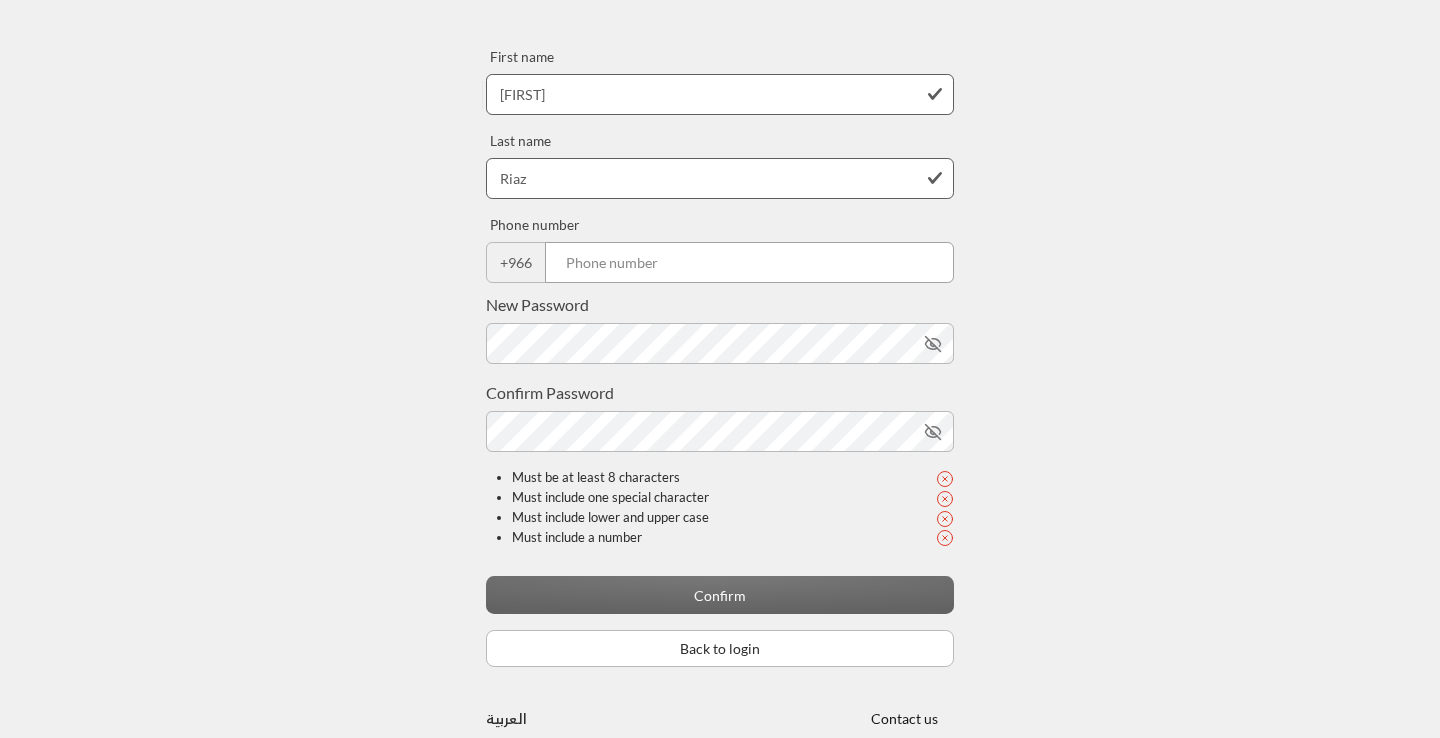 scroll, scrollTop: 207, scrollLeft: 0, axis: vertical 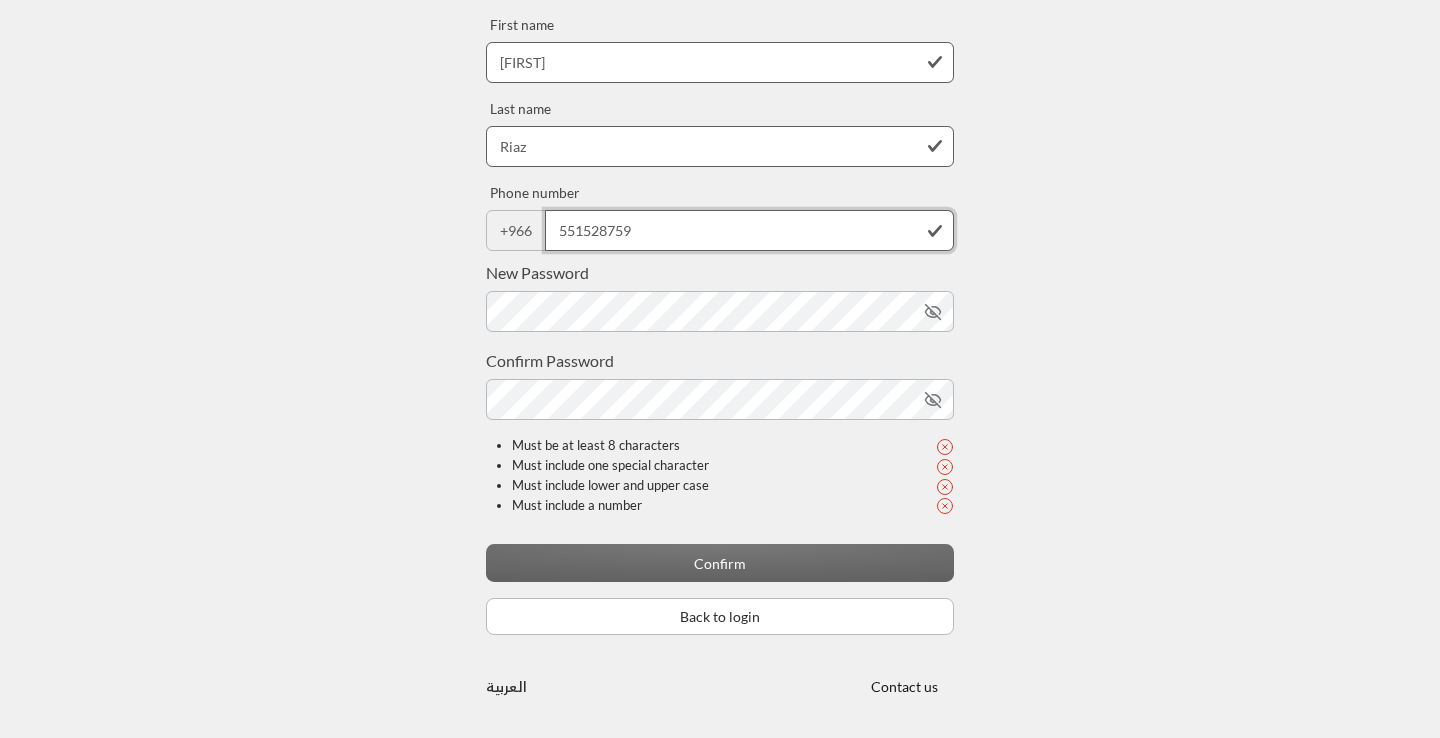 type on "551528759" 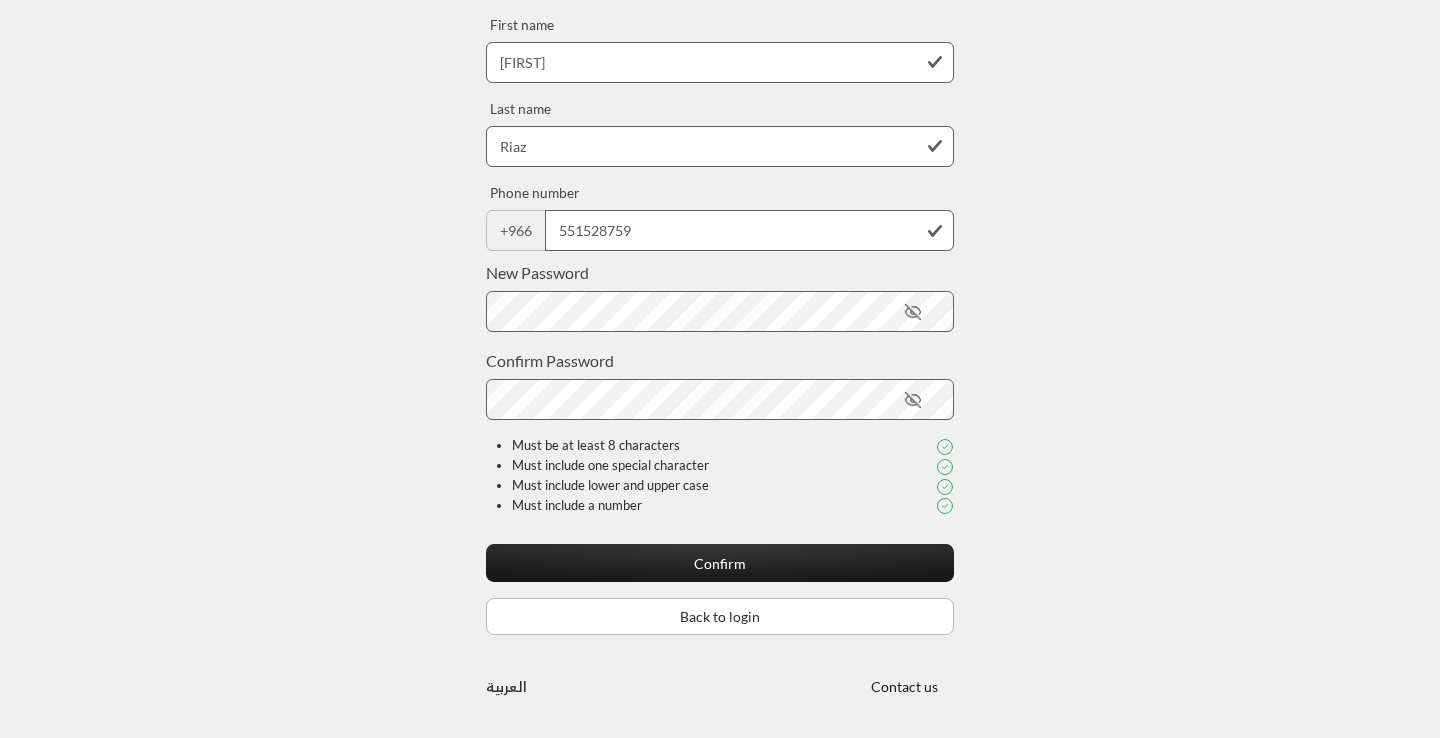 click 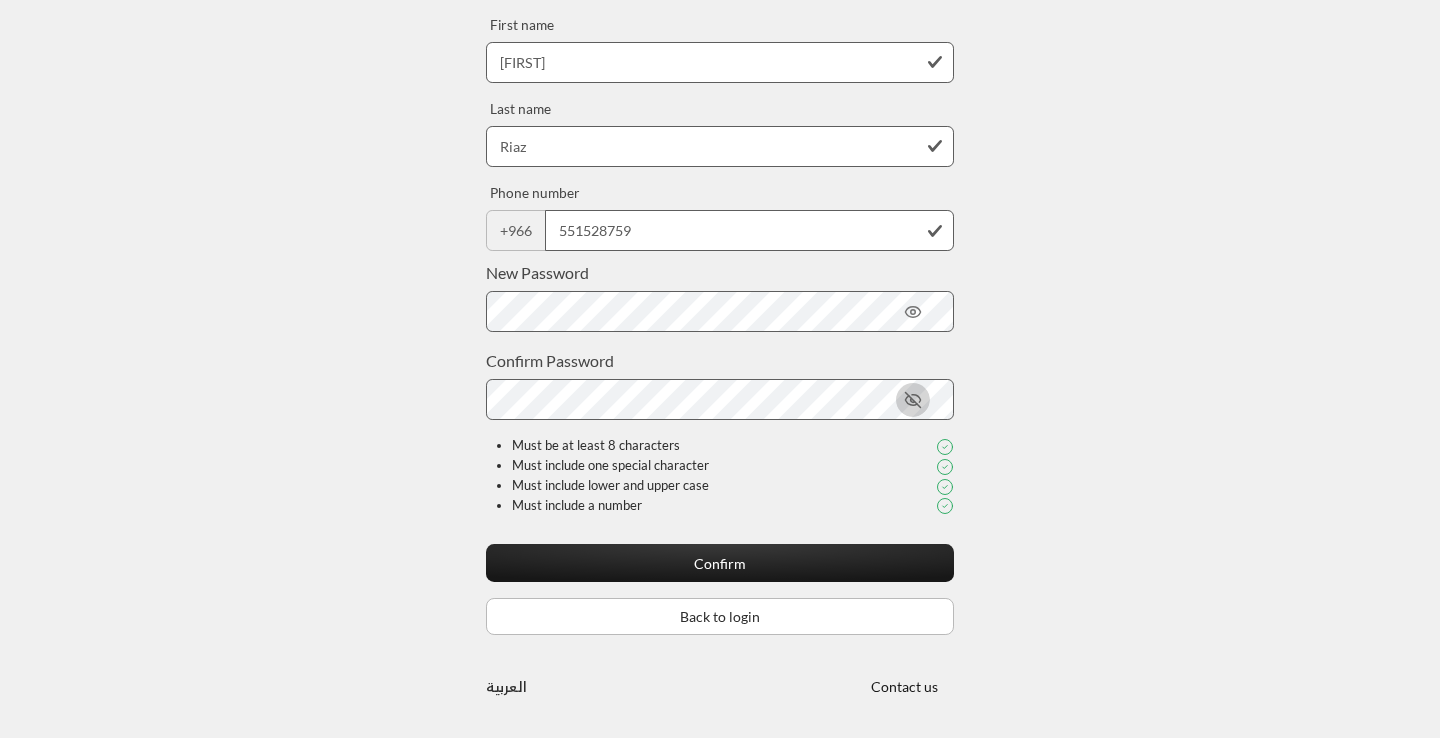 click 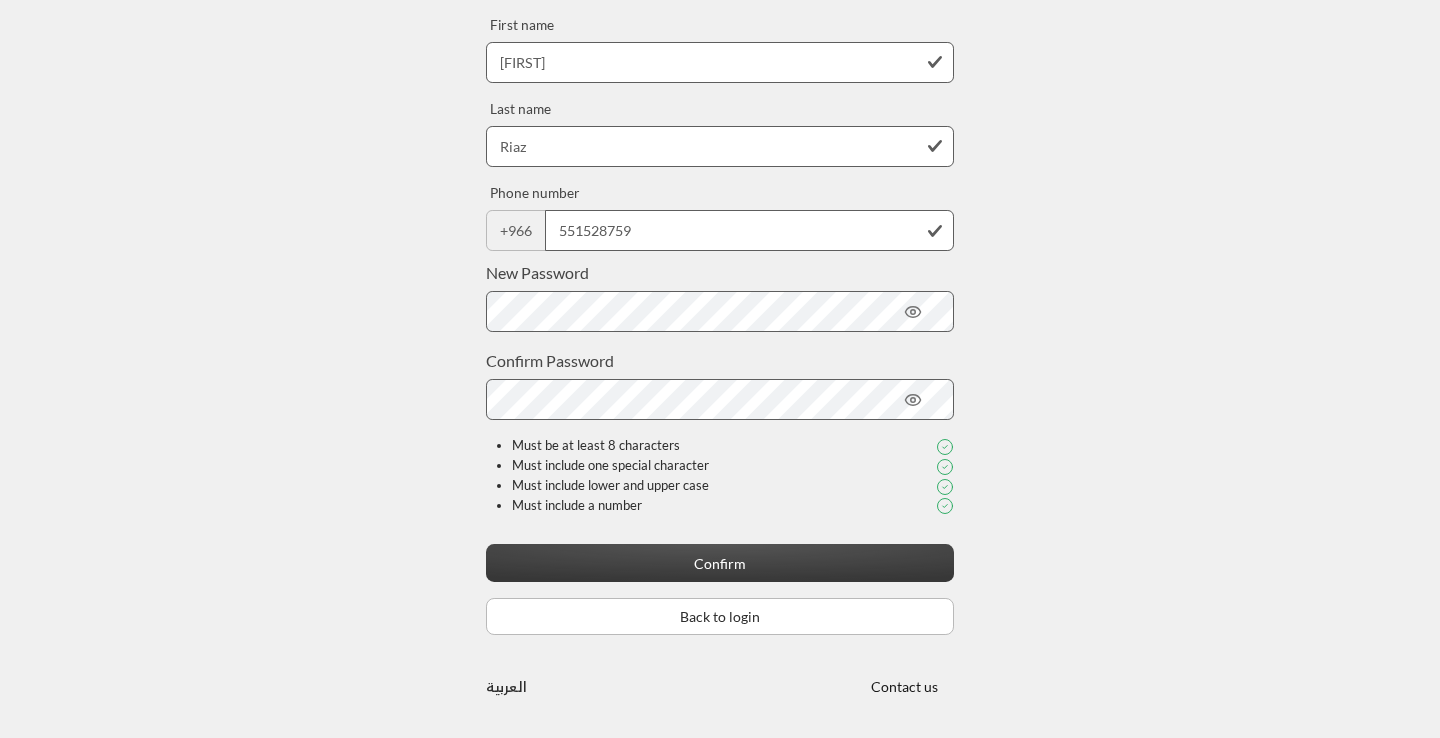 click on "Confirm" at bounding box center [720, 562] 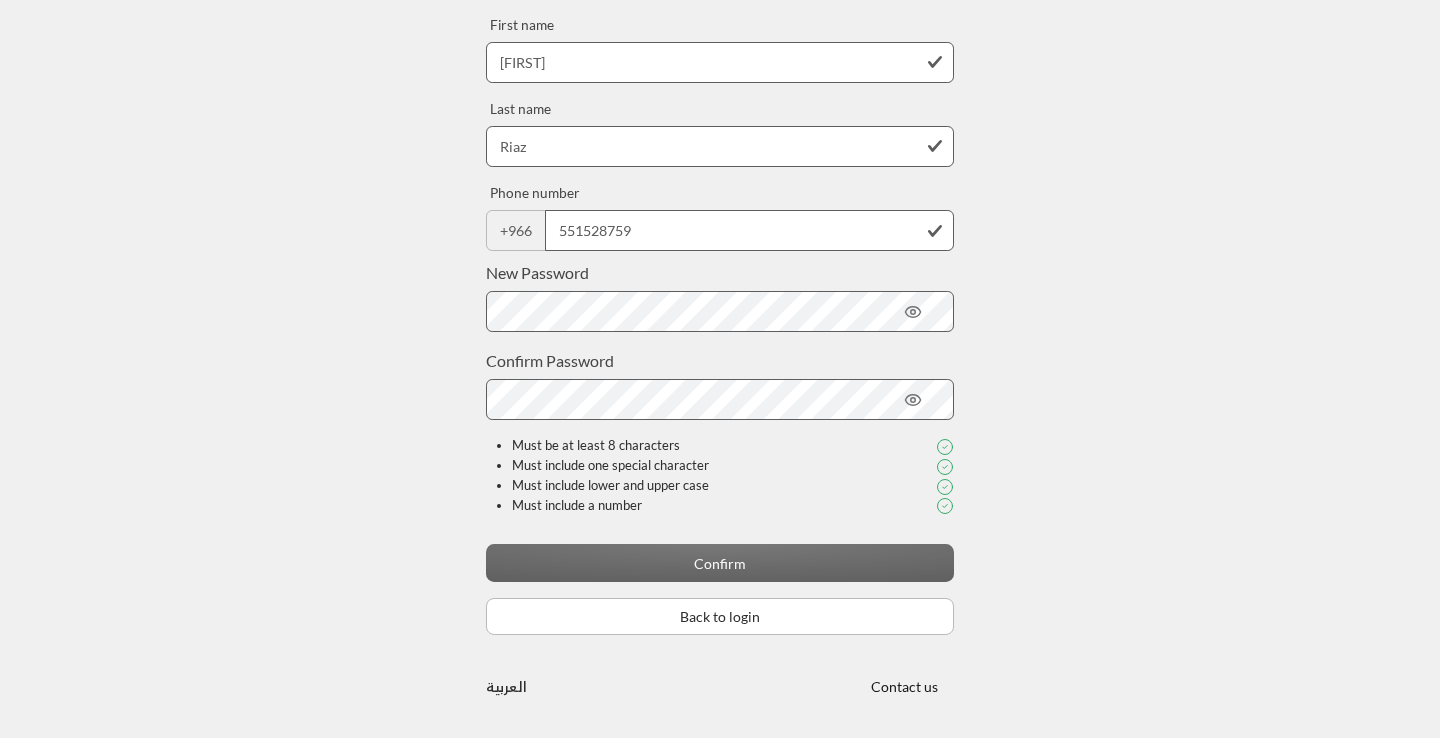 scroll, scrollTop: 0, scrollLeft: 0, axis: both 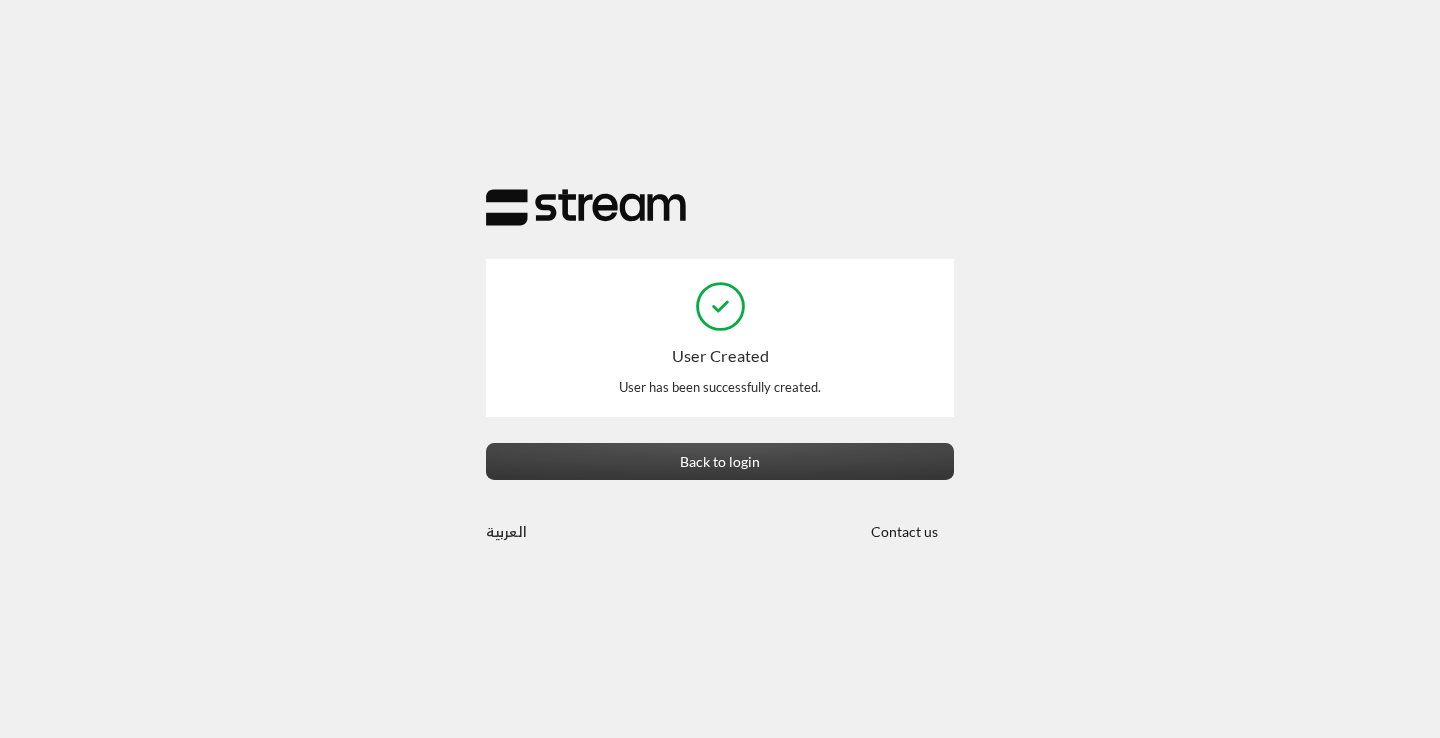 click on "Back to login" at bounding box center [720, 461] 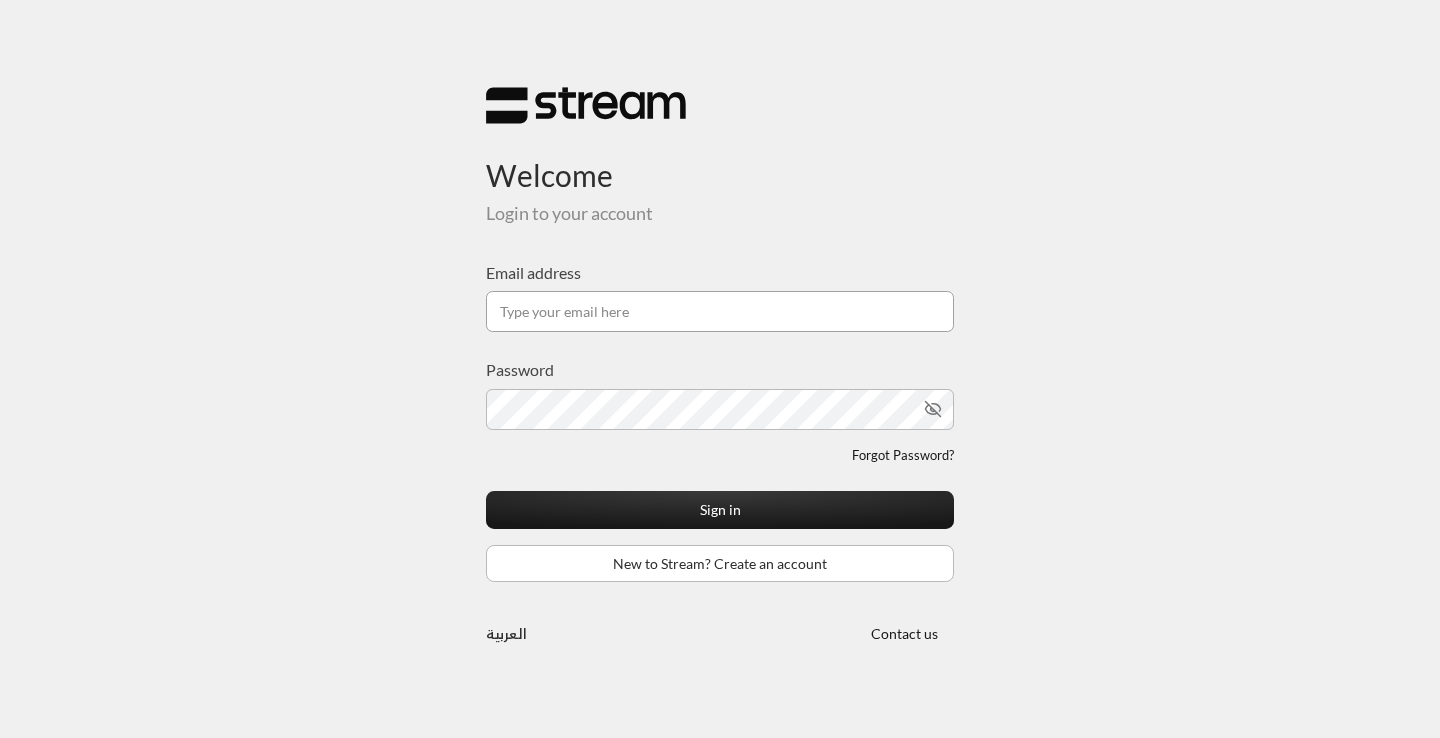 click on "Email address" at bounding box center (720, 311) 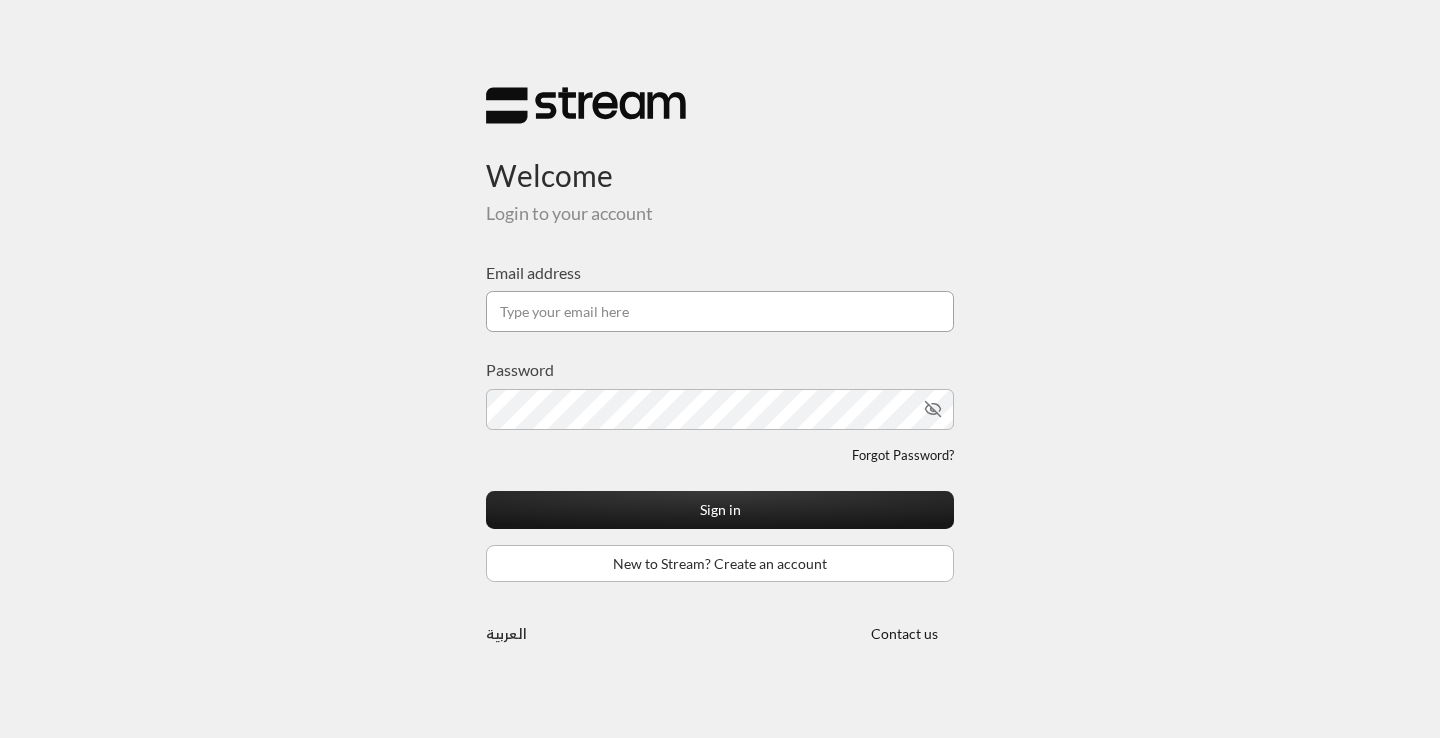 type on "zriaz@[EMAIL_DOMAIN]" 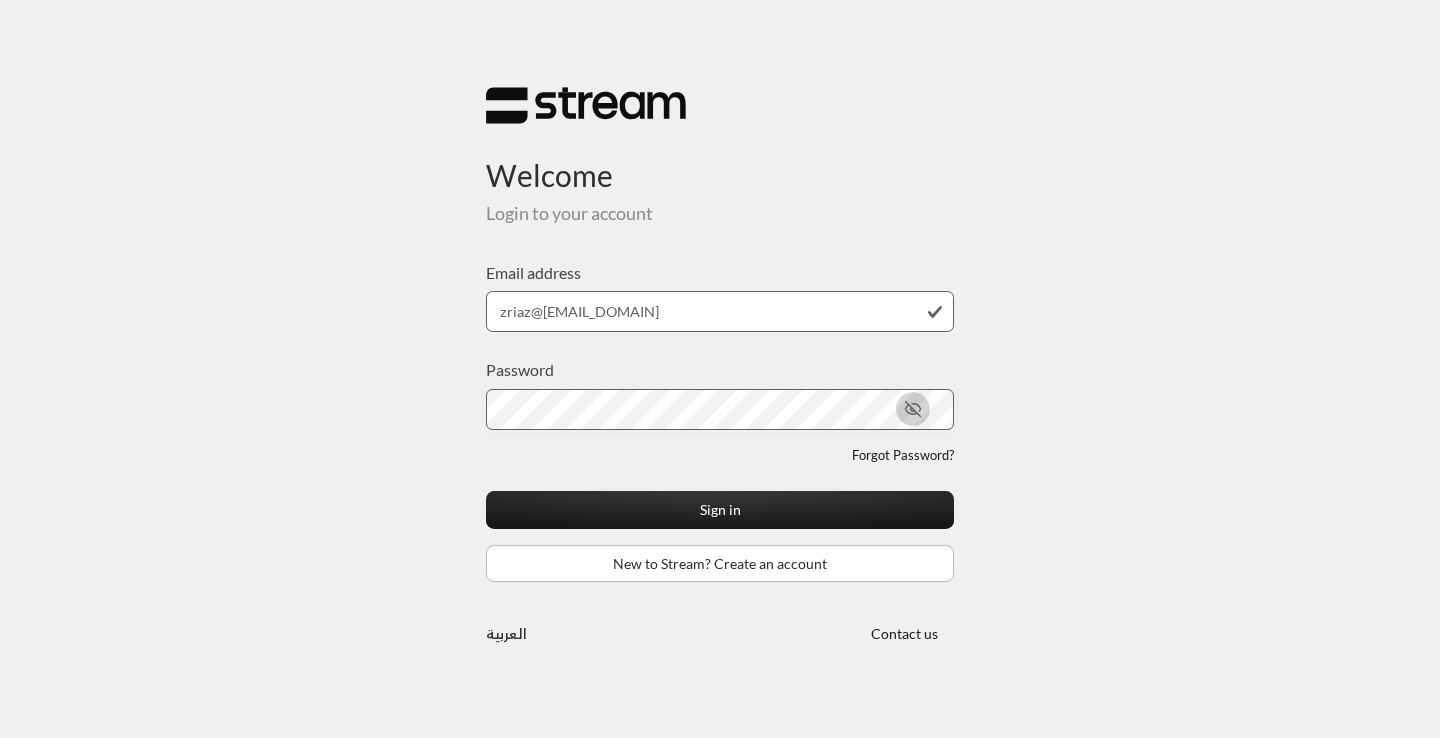 click 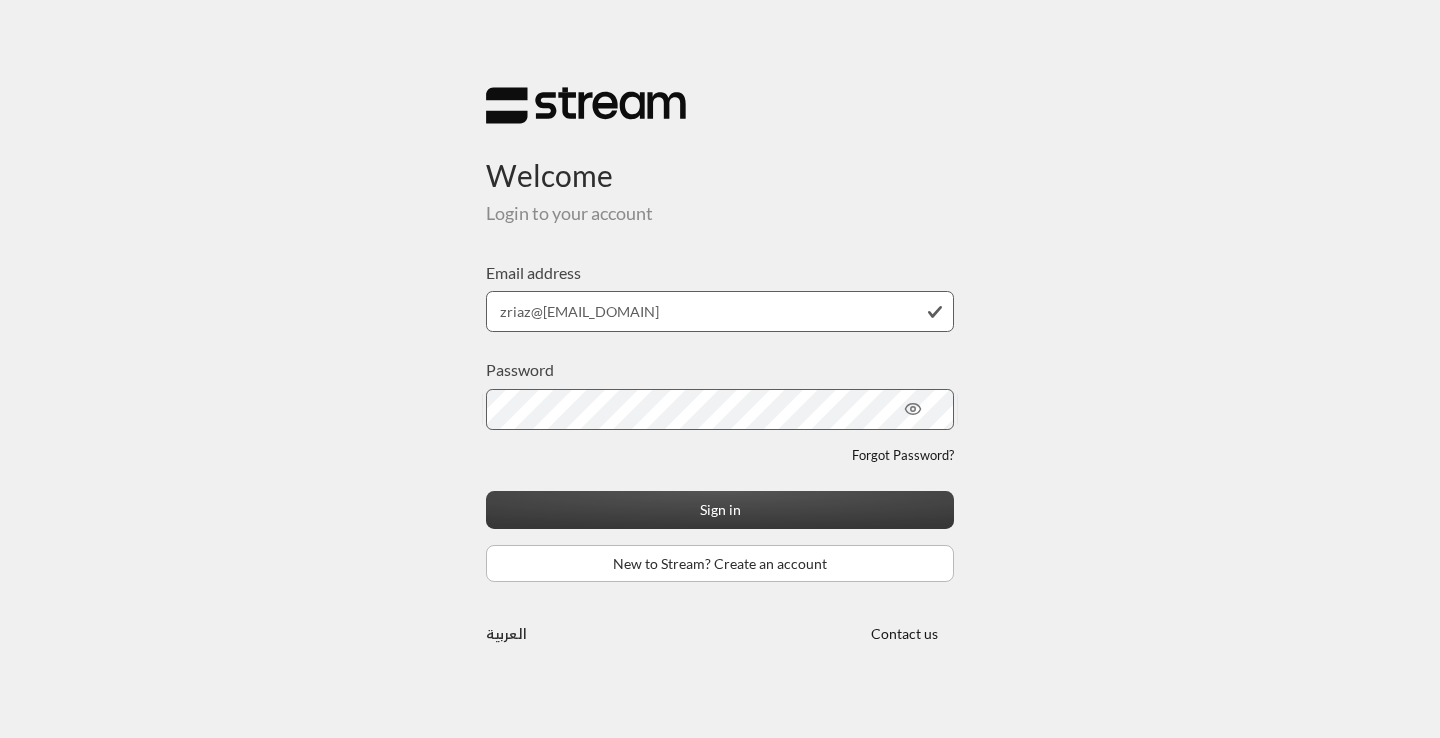 click on "Sign in" at bounding box center [720, 509] 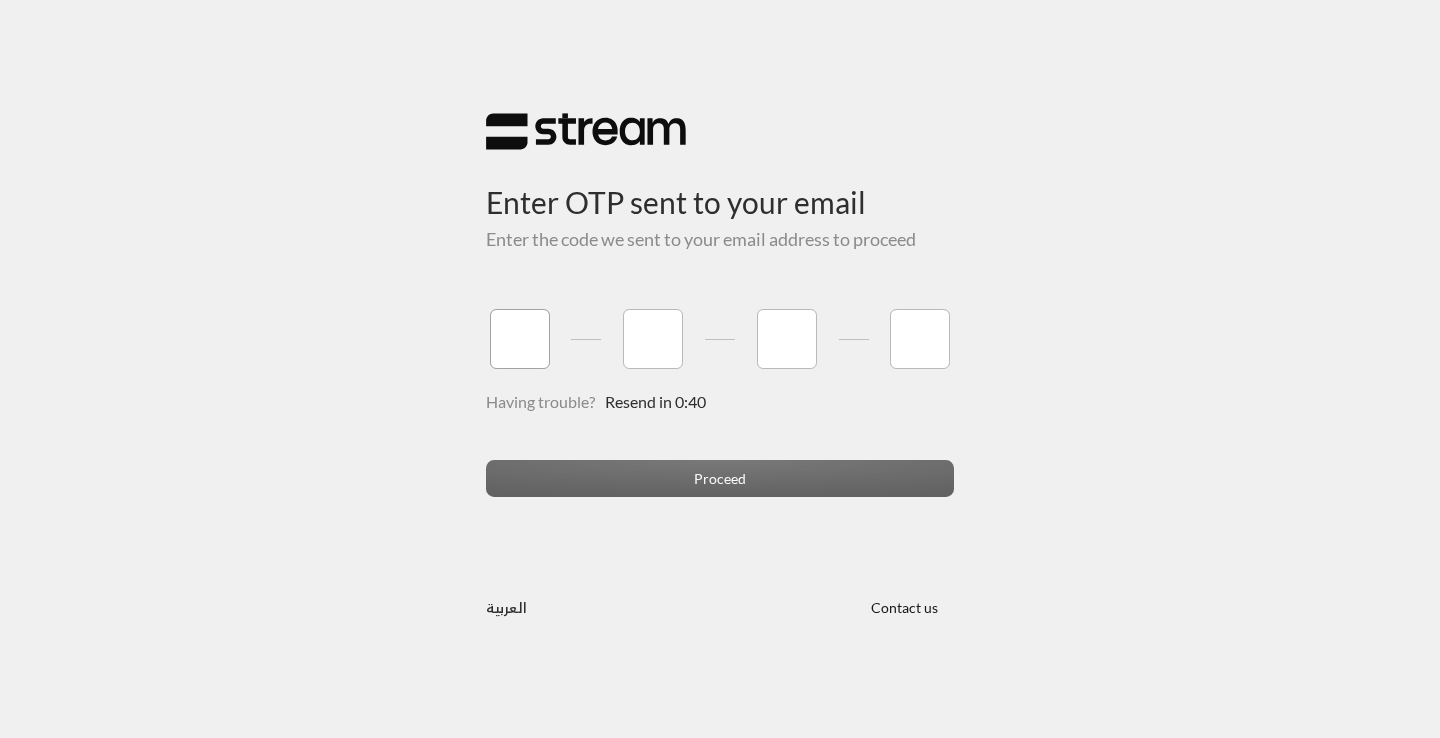 type on "3" 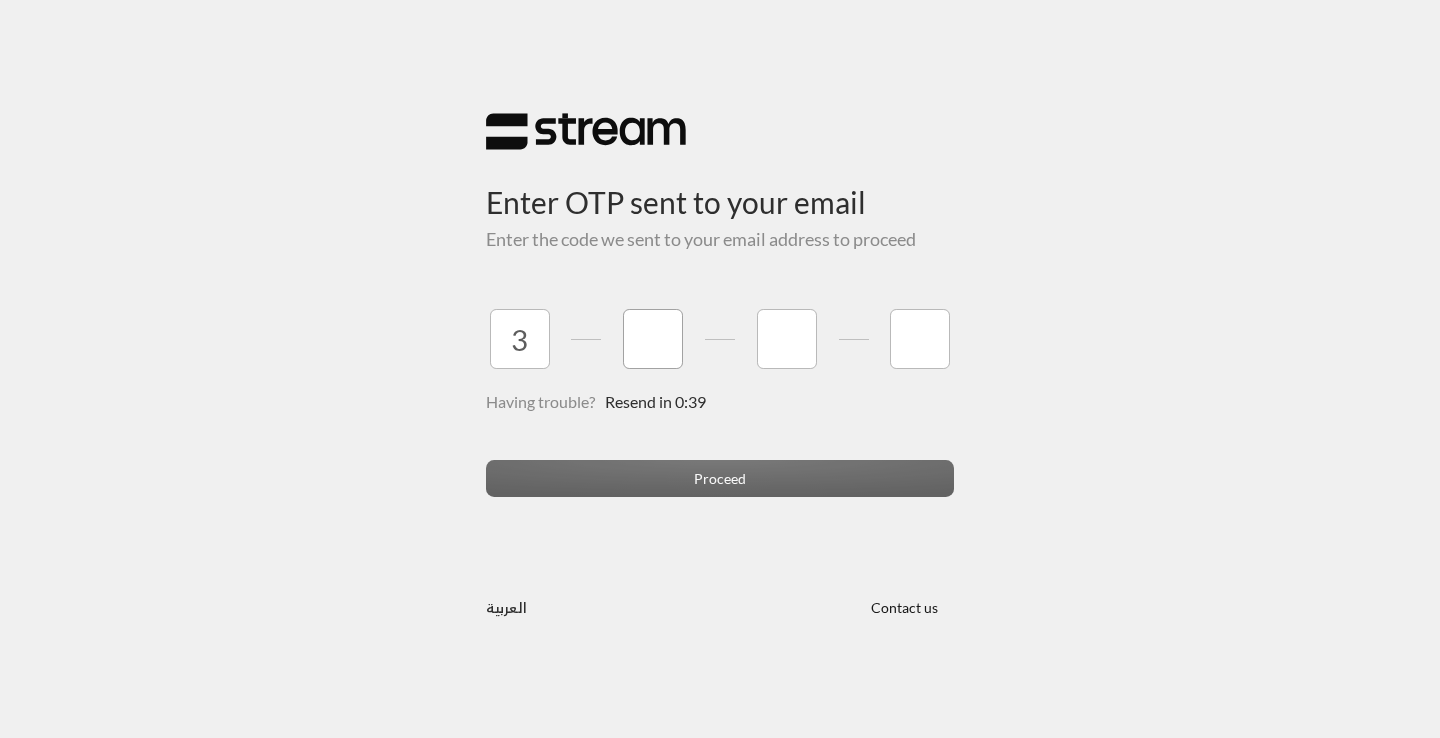 type on "8" 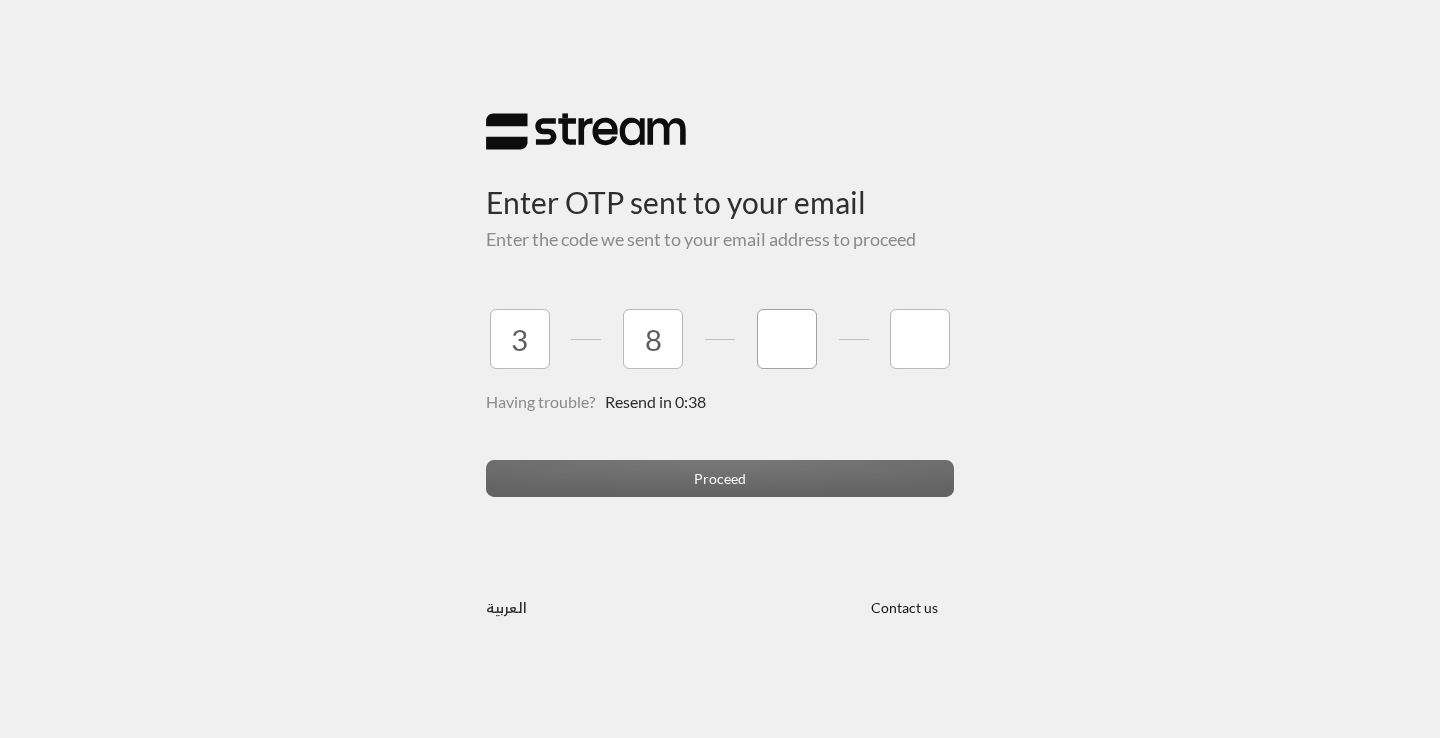 type on "0" 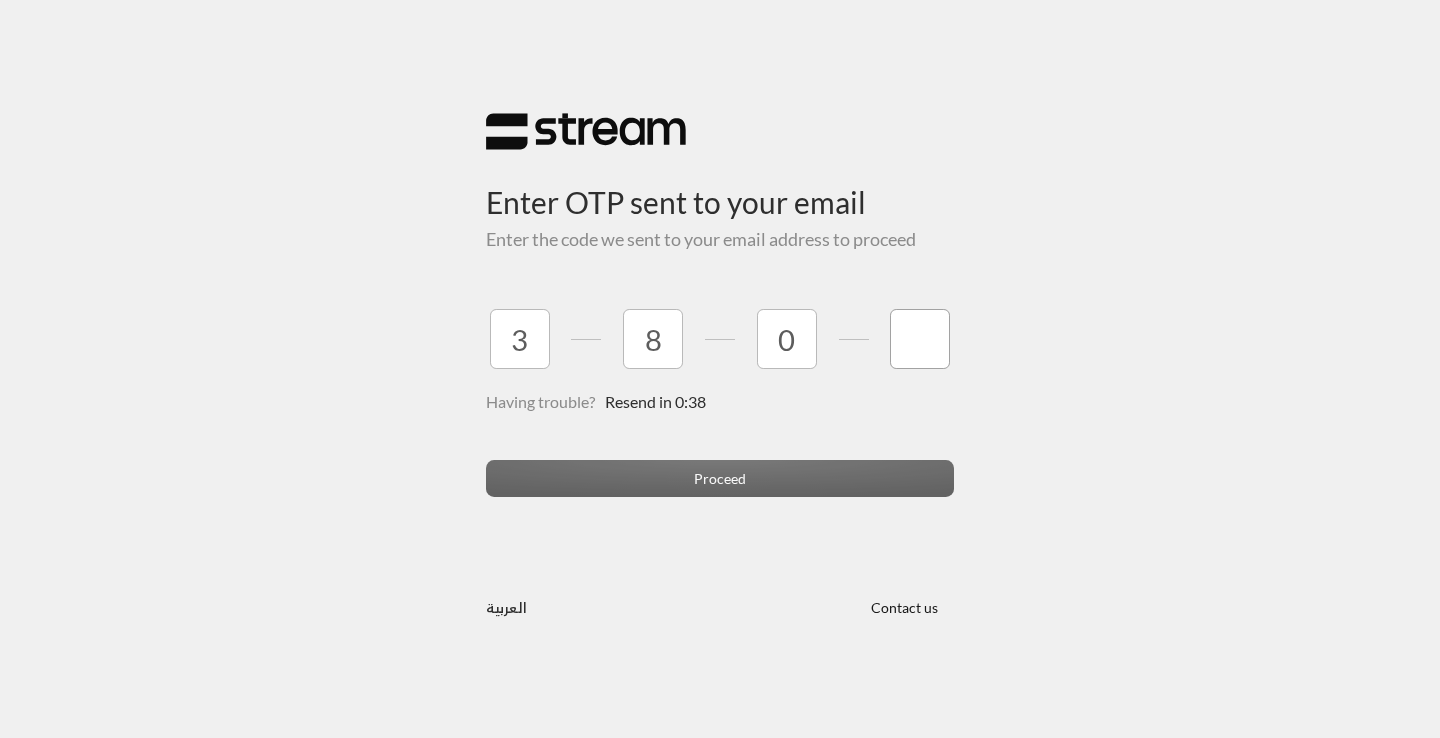 type on "1" 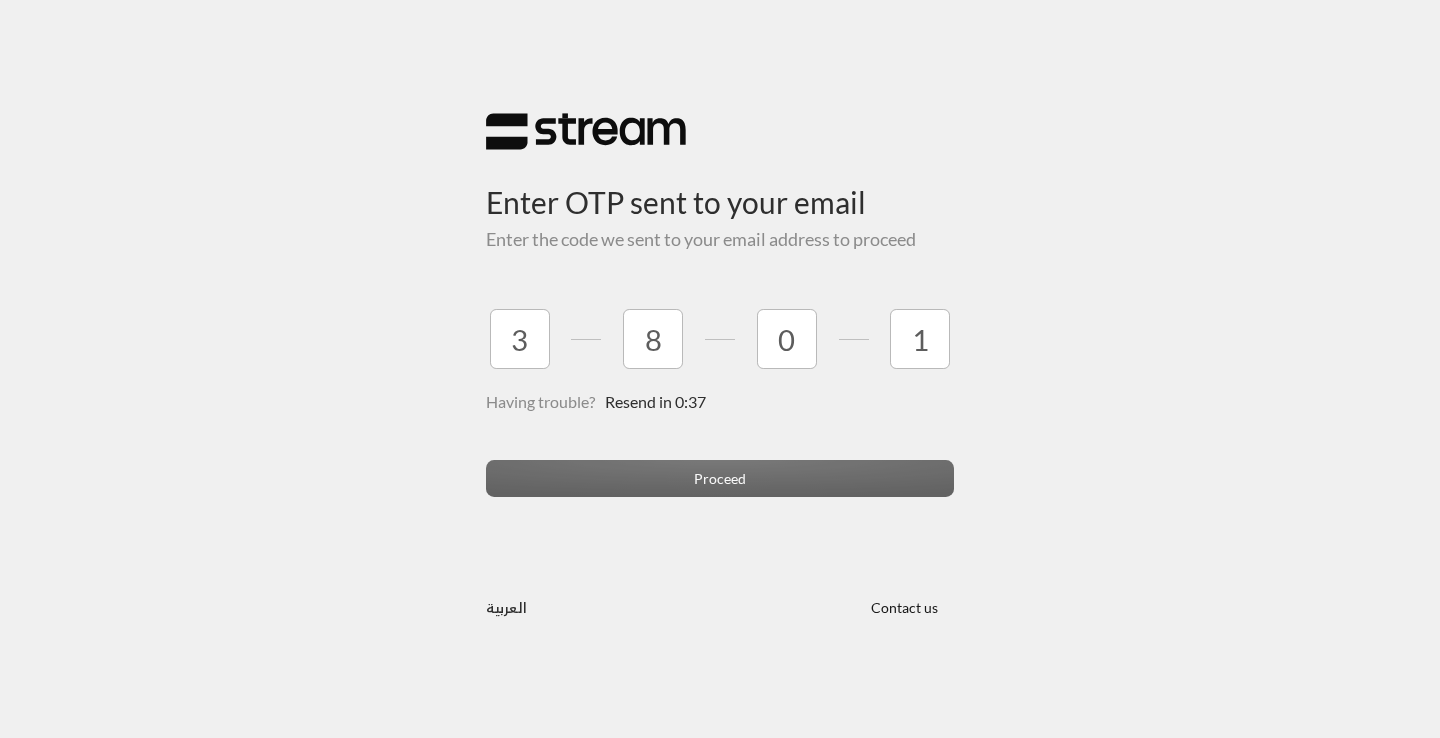 click on "Enter OTP sent to your email Enter the code we sent to your email address to proceed 3 8 0 1 Having trouble? Resend in    0:37 Proceed العربية     Contact us" at bounding box center [720, 369] 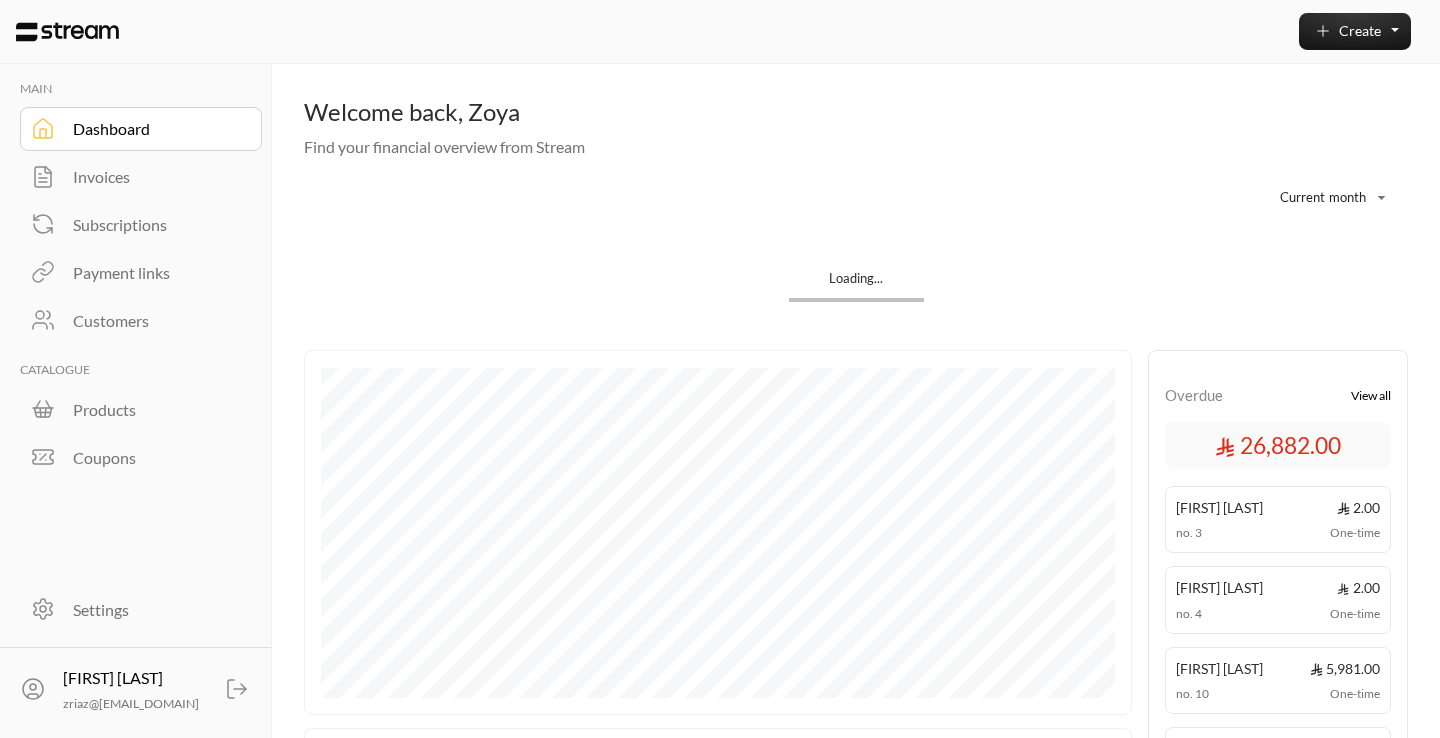 click on "Payment links" at bounding box center [154, 273] 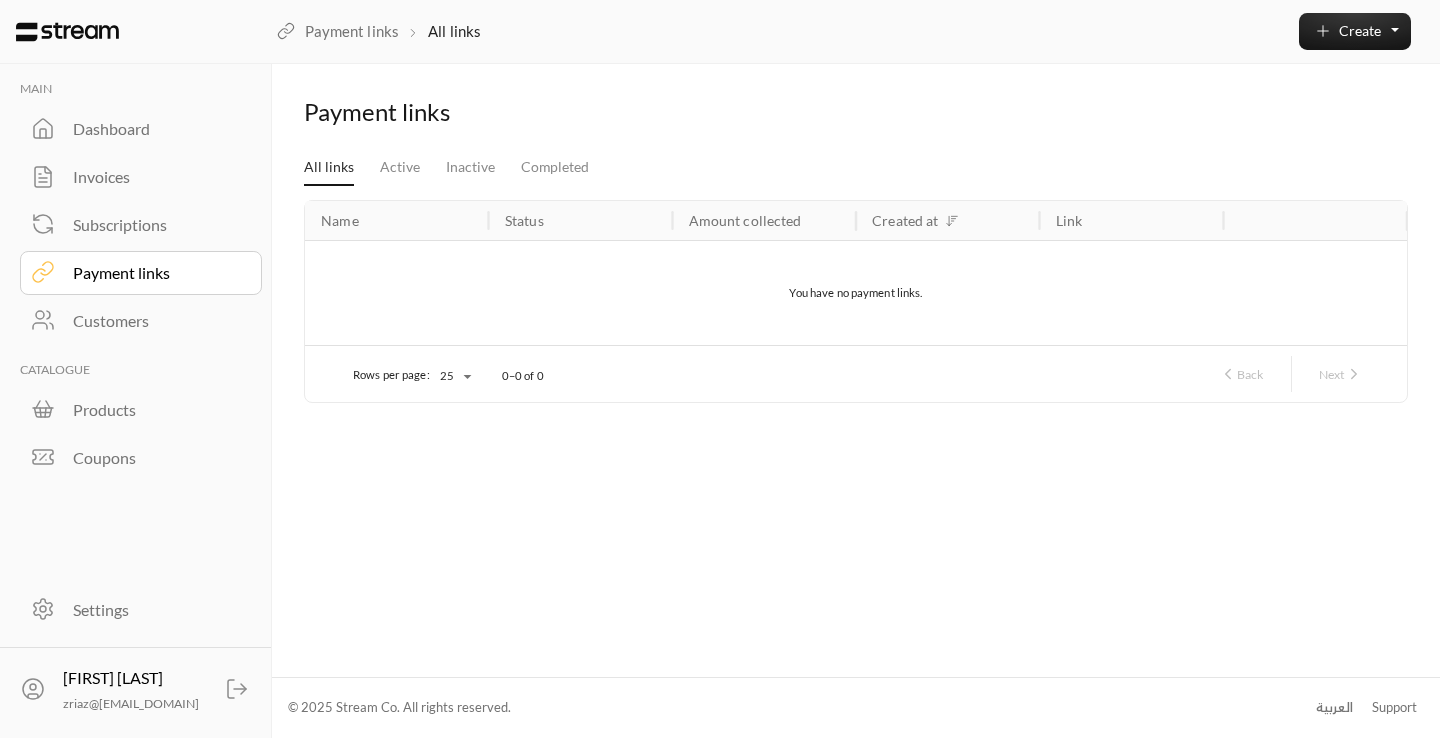 click on "Subscriptions" at bounding box center (154, 225) 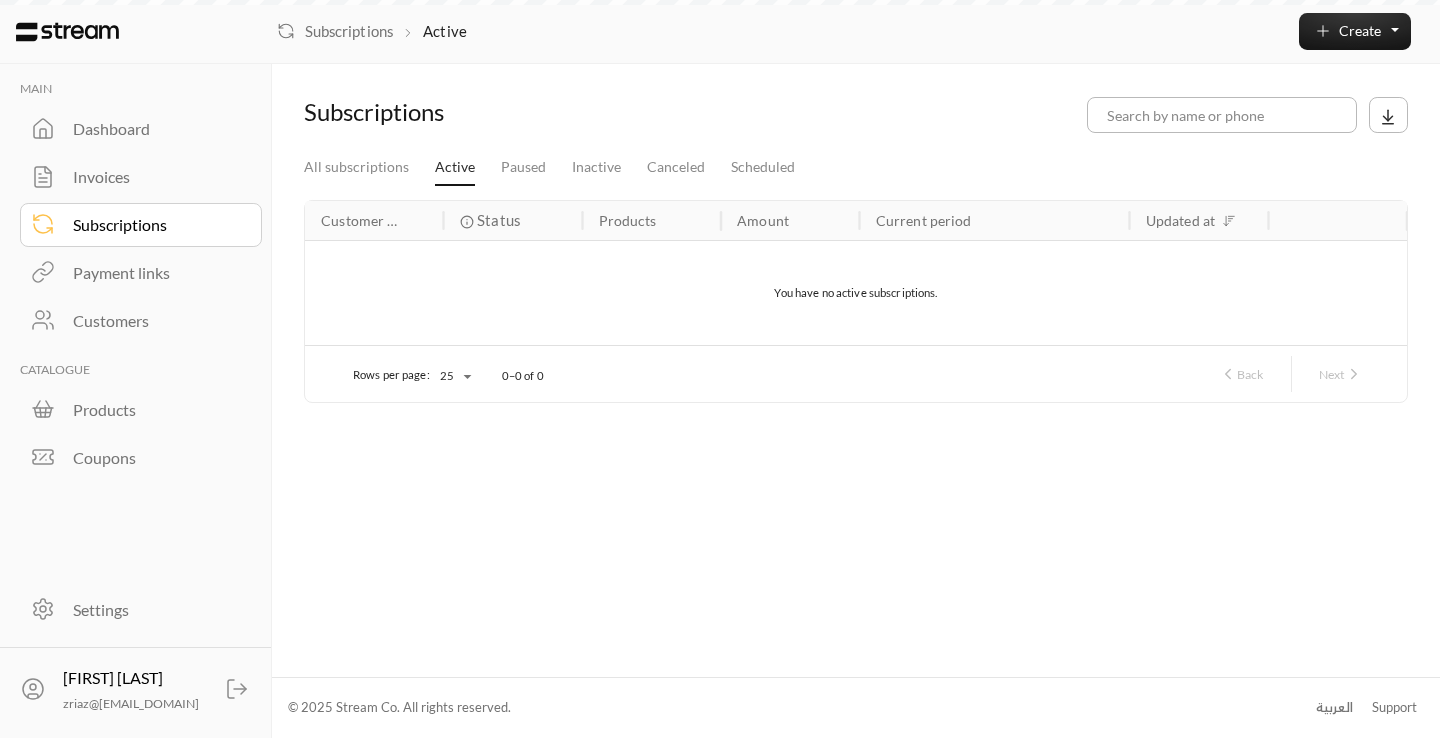click on "Invoices" at bounding box center [154, 177] 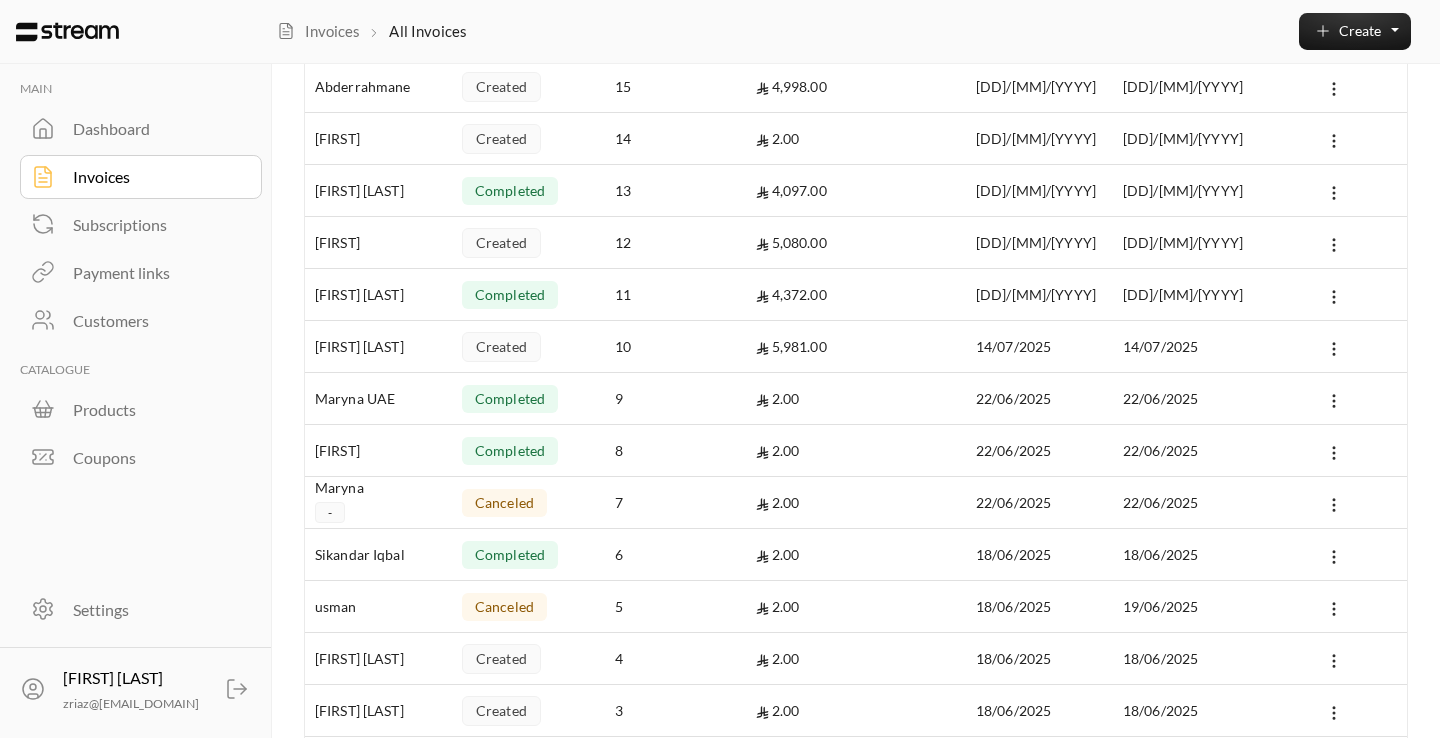 scroll, scrollTop: 0, scrollLeft: 0, axis: both 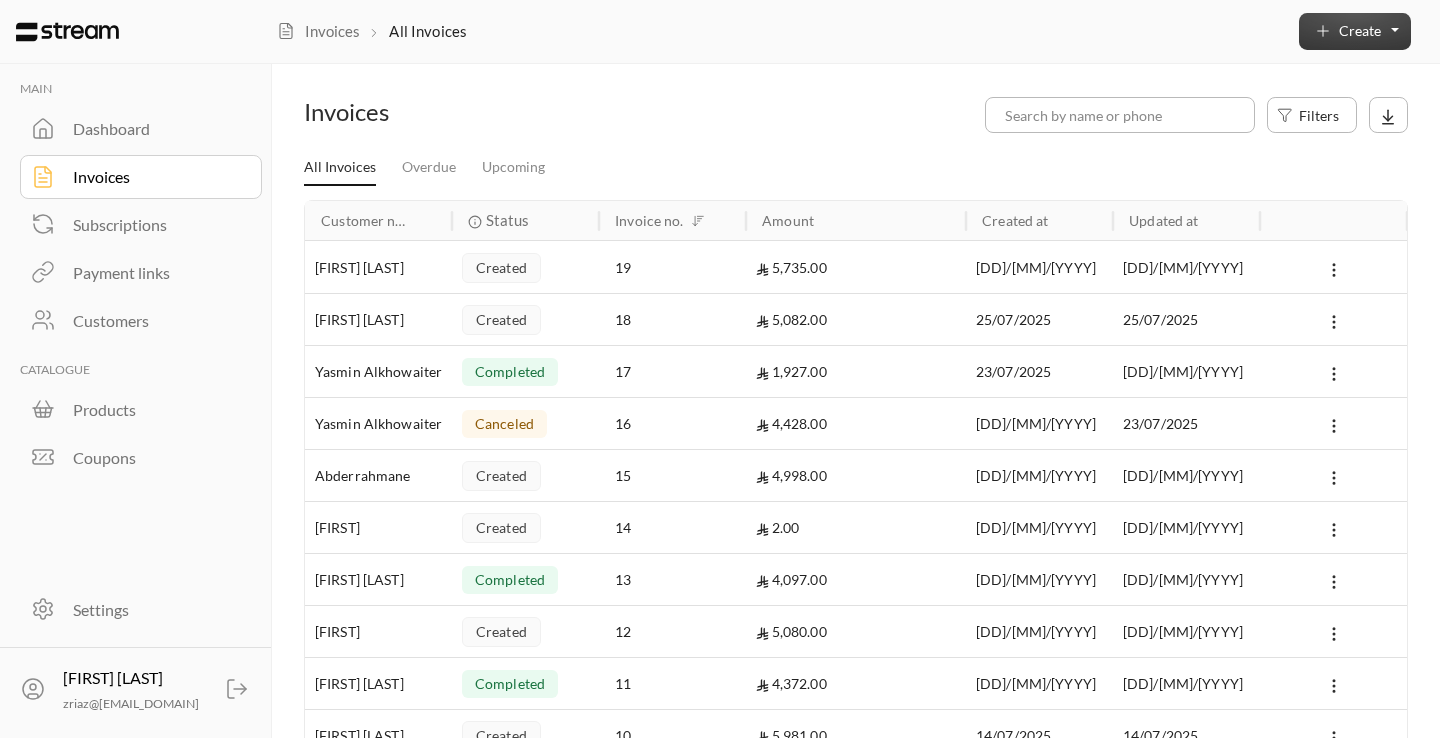 click on "Create" at bounding box center (1360, 30) 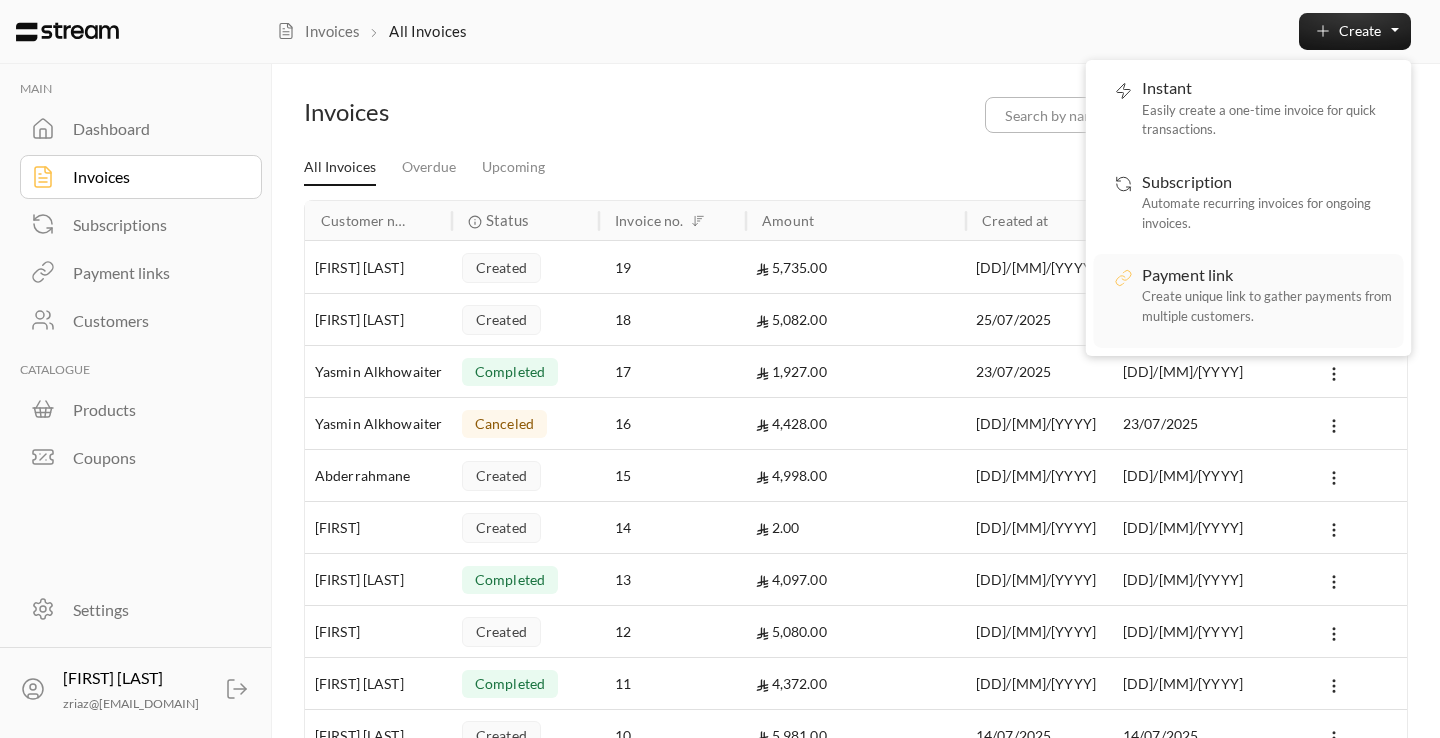 click on "Payment link Create unique link to gather payments from multiple customers." at bounding box center [1267, 301] 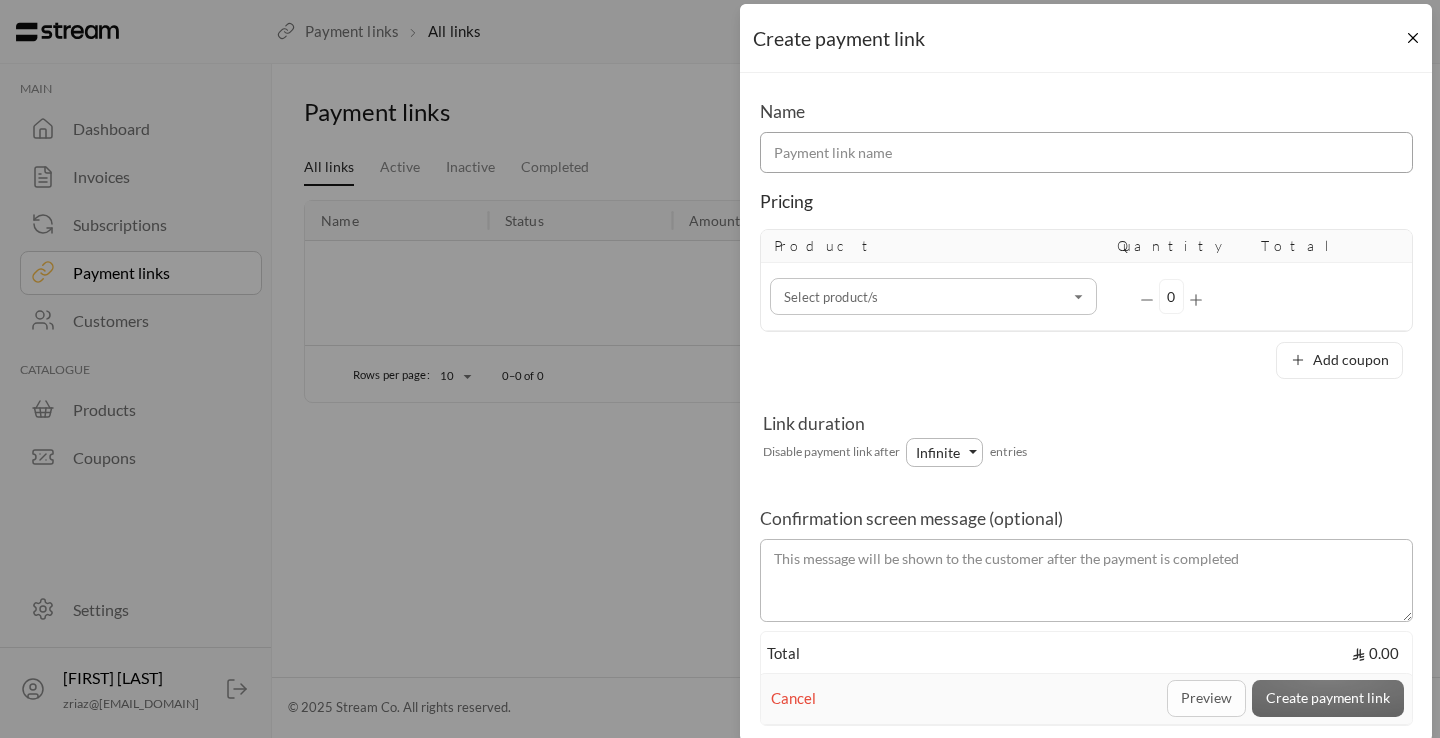 click at bounding box center (1086, 152) 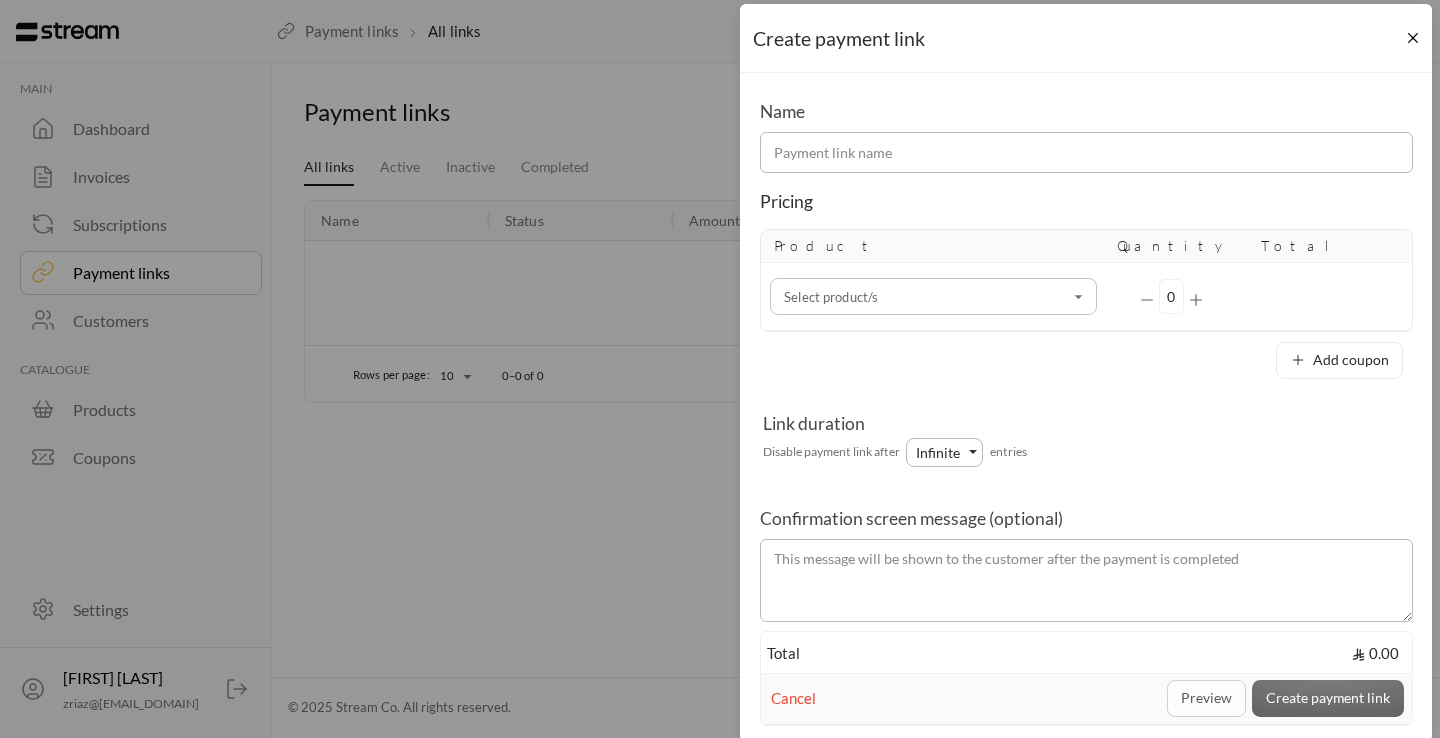 click on "Select product/s Select product/s" at bounding box center [934, 297] 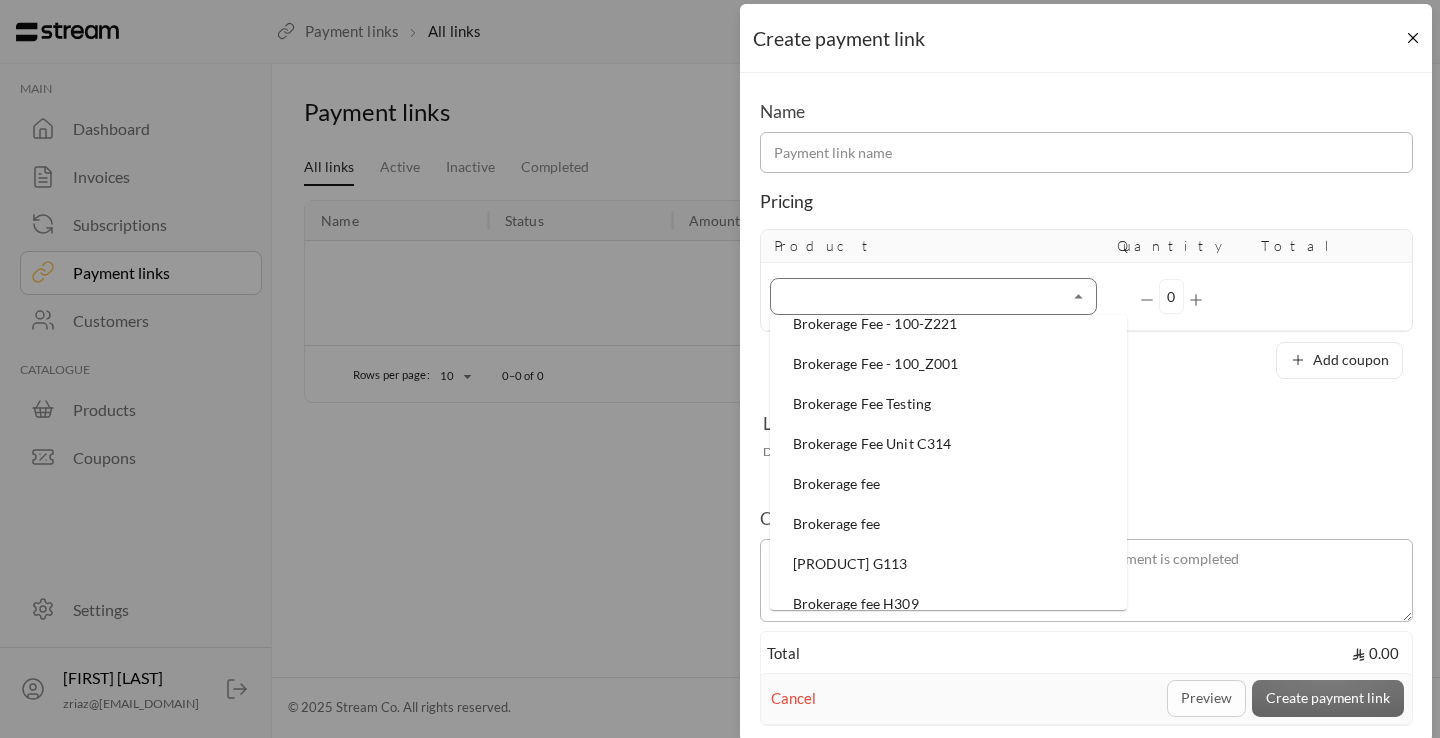 scroll, scrollTop: 234, scrollLeft: 0, axis: vertical 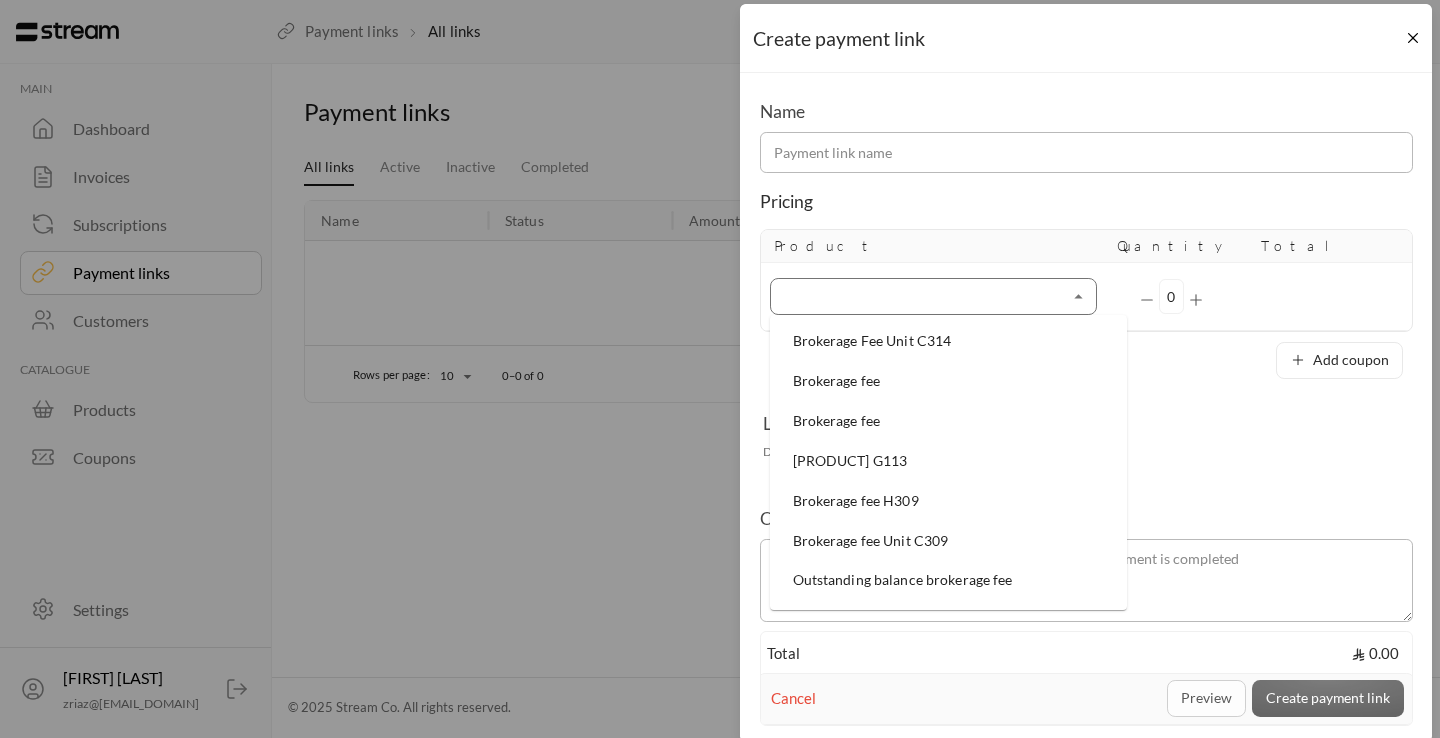click on "Link duration Disable payment link after  Infinite   entries" at bounding box center (1086, 442) 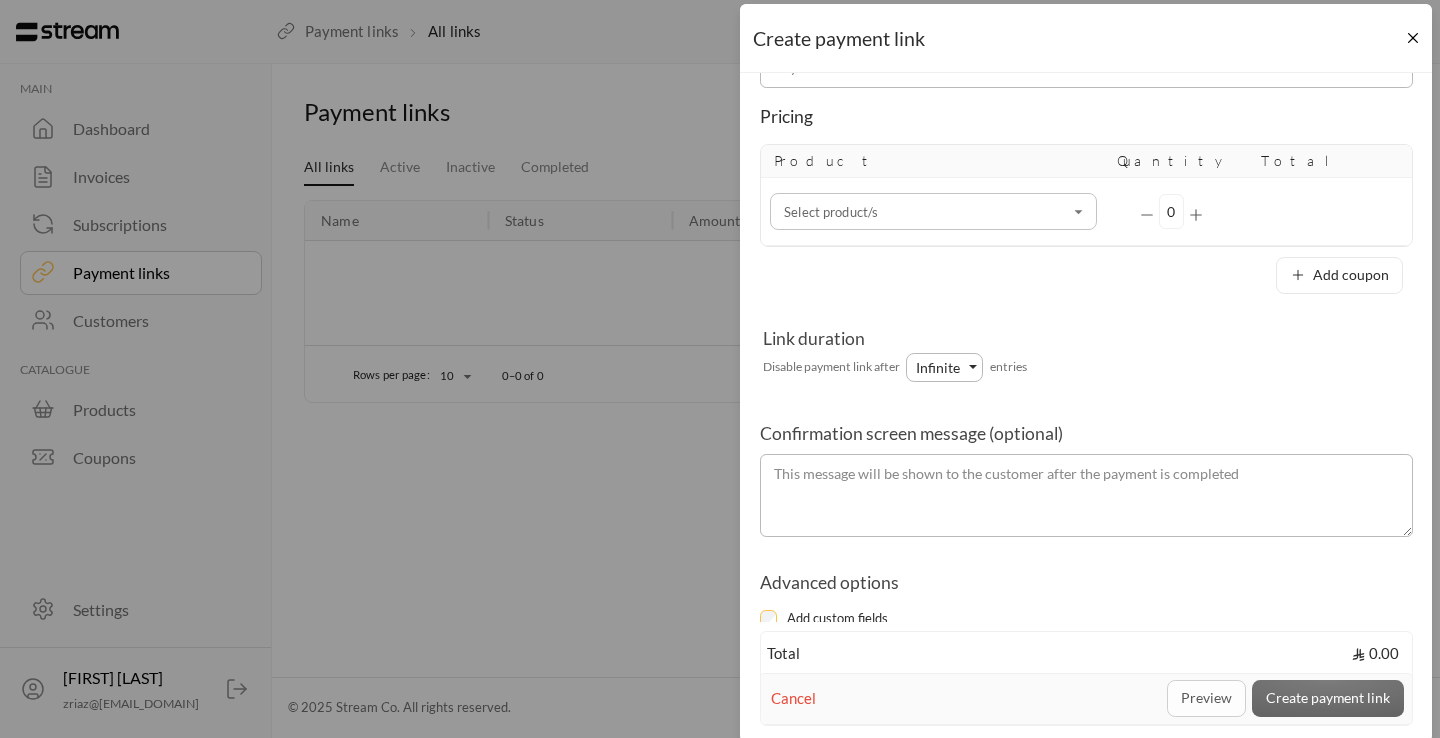 scroll, scrollTop: 118, scrollLeft: 0, axis: vertical 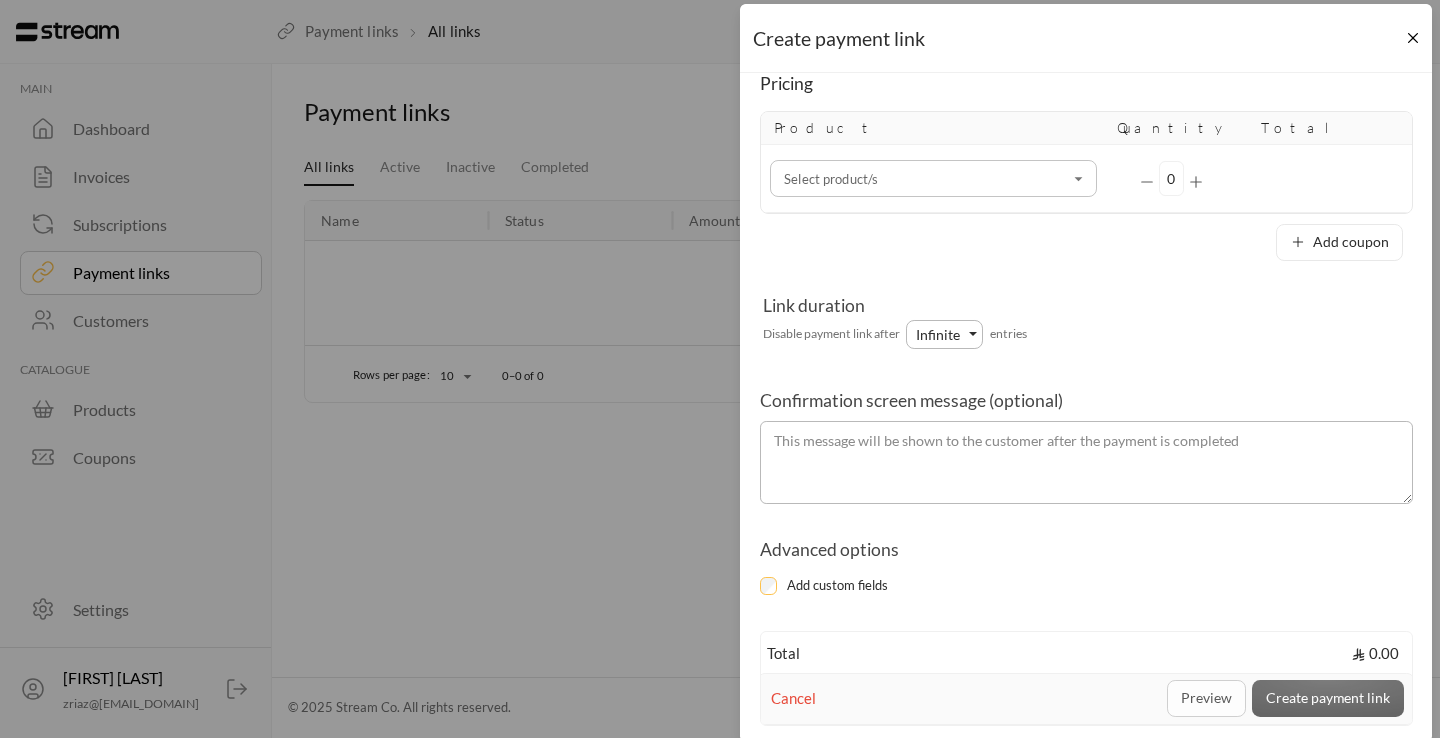 click on "Product" at bounding box center [934, 129] 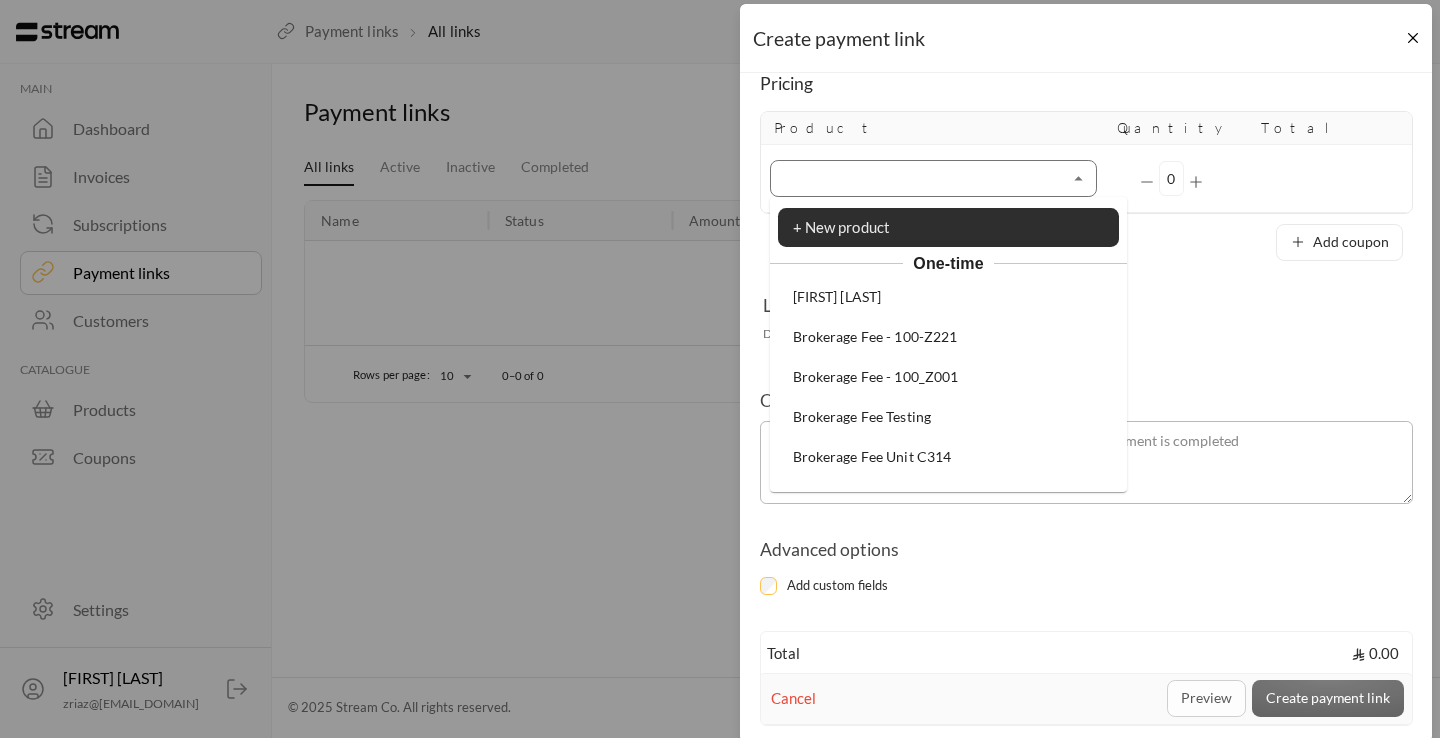 click on "Select product/s" at bounding box center (933, 178) 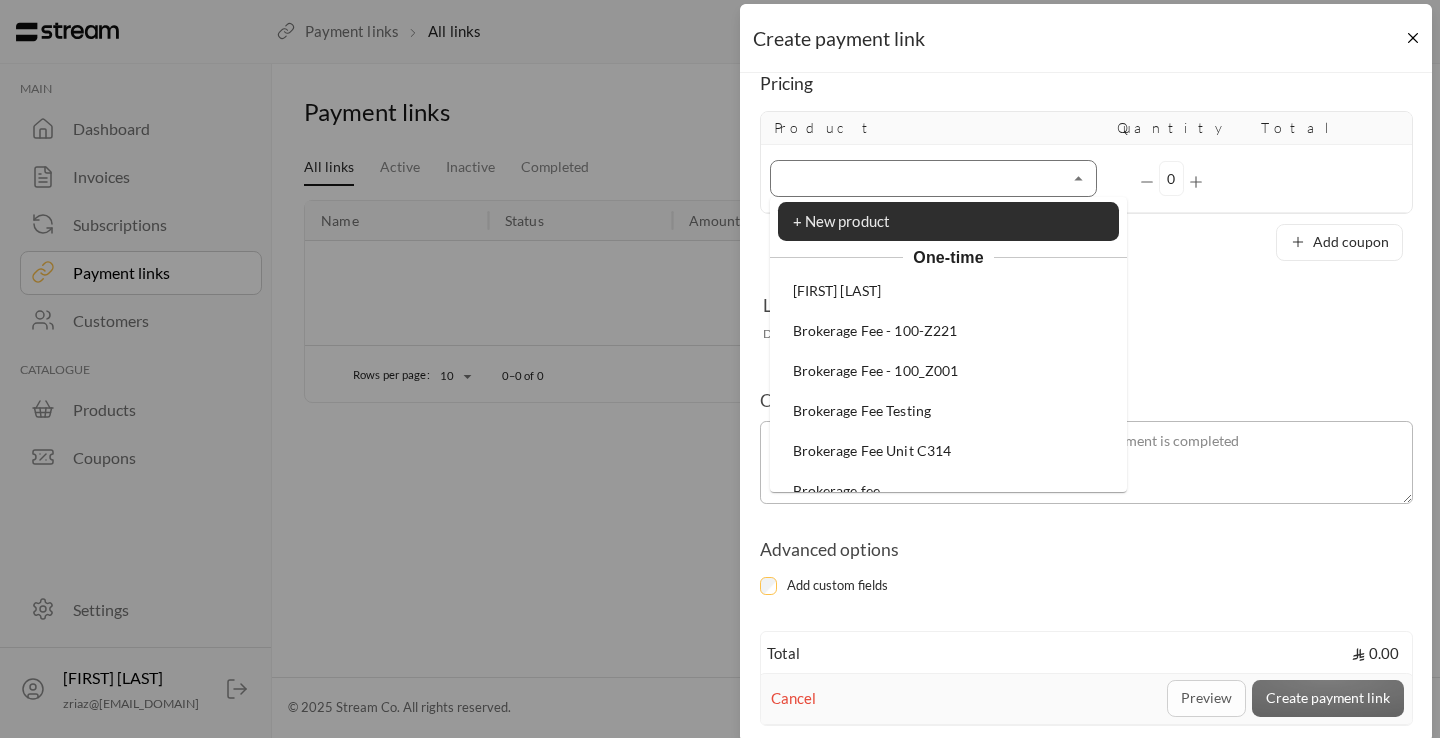 scroll, scrollTop: 0, scrollLeft: 0, axis: both 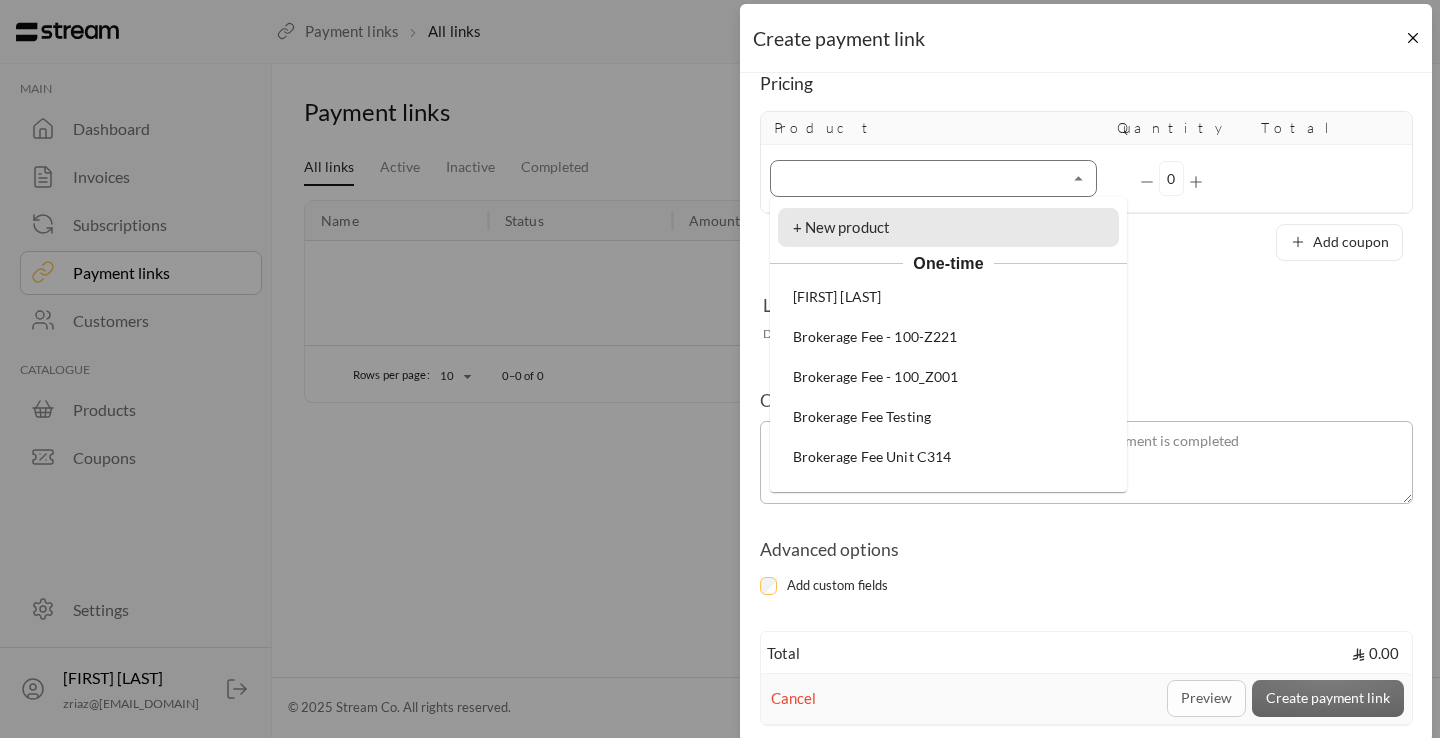 click on "+ New product" at bounding box center (948, 227) 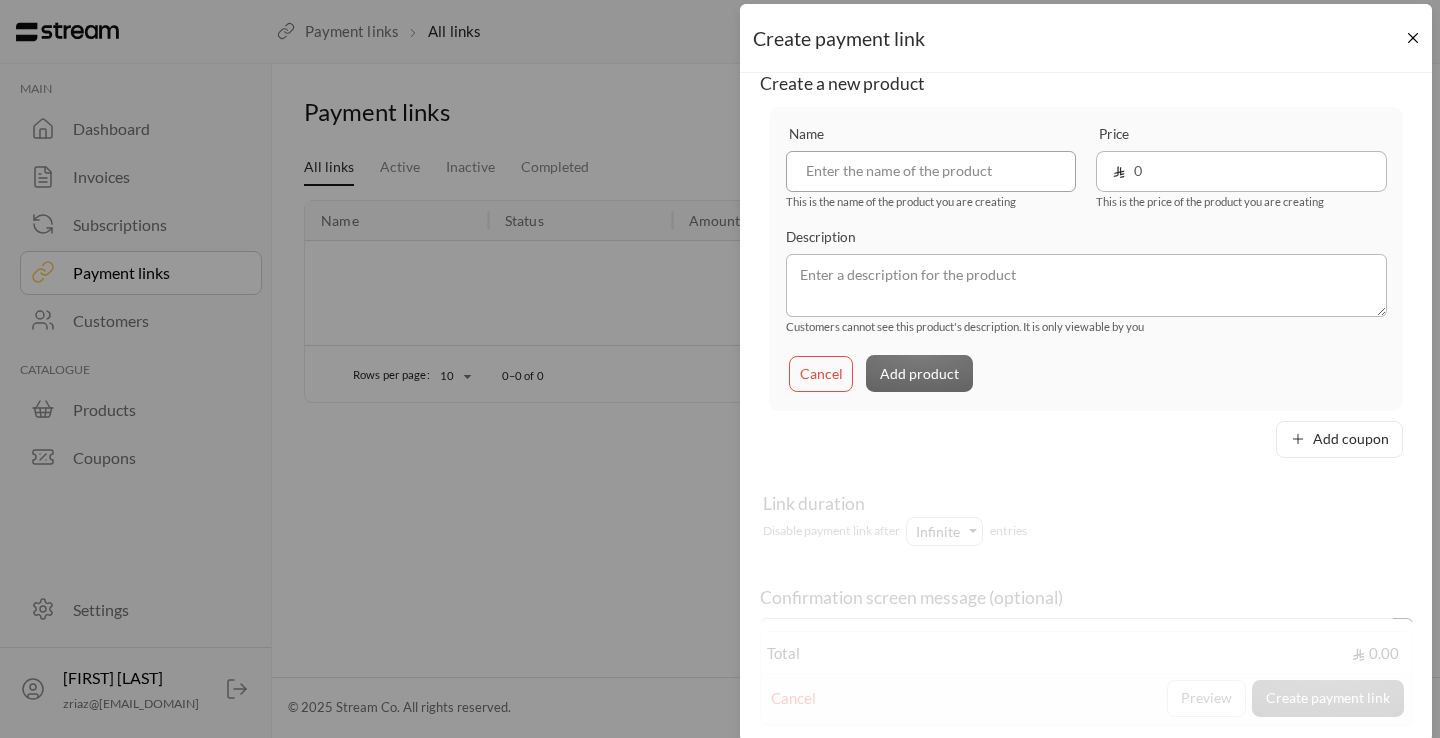 click at bounding box center (931, 171) 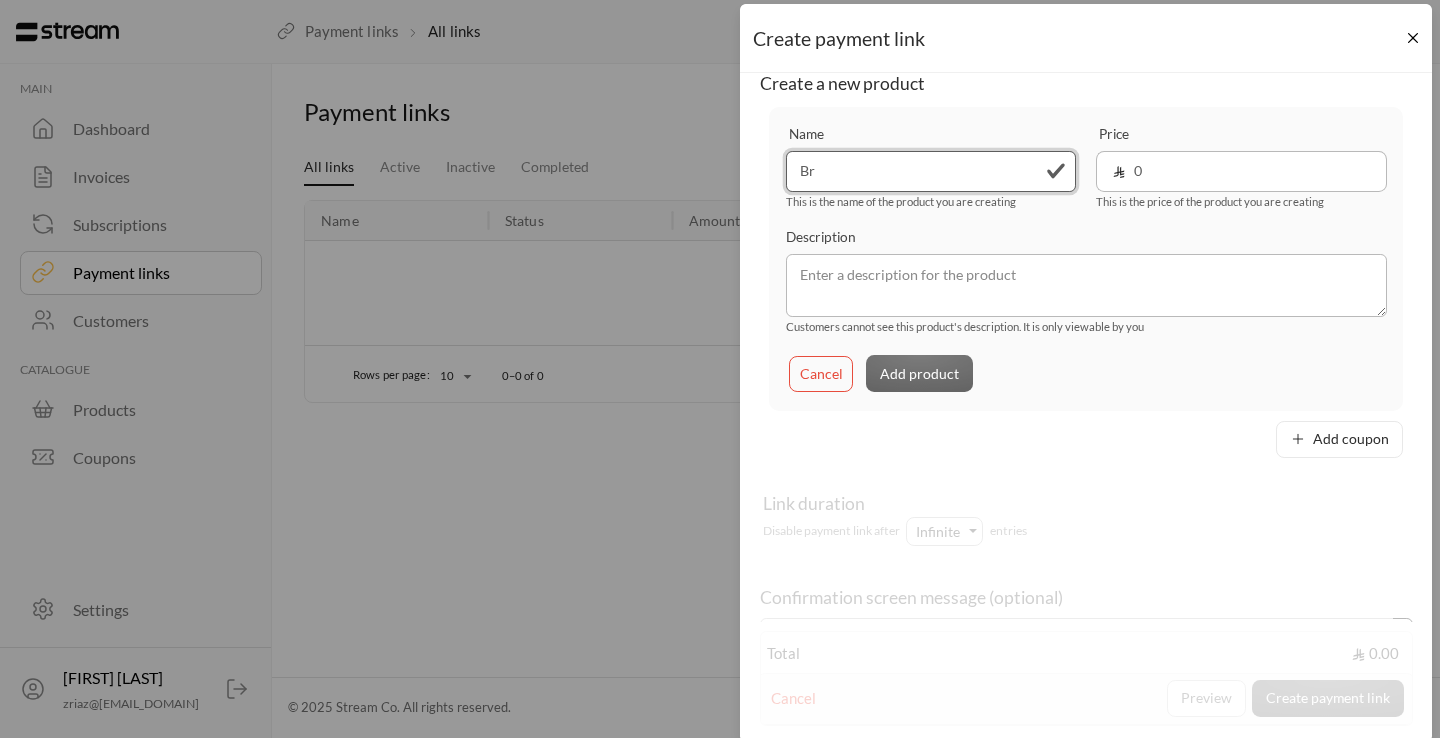 type on "B" 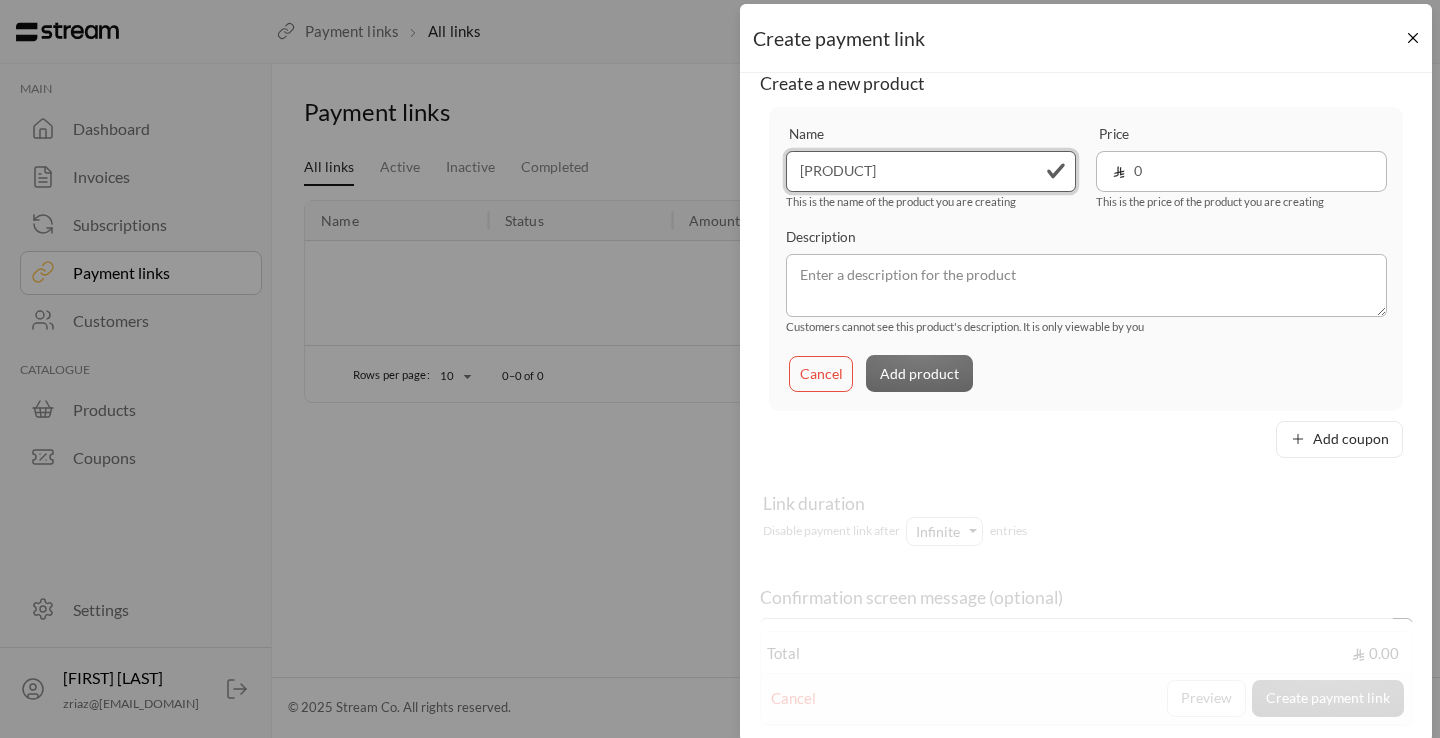 type on "[PRODUCT]" 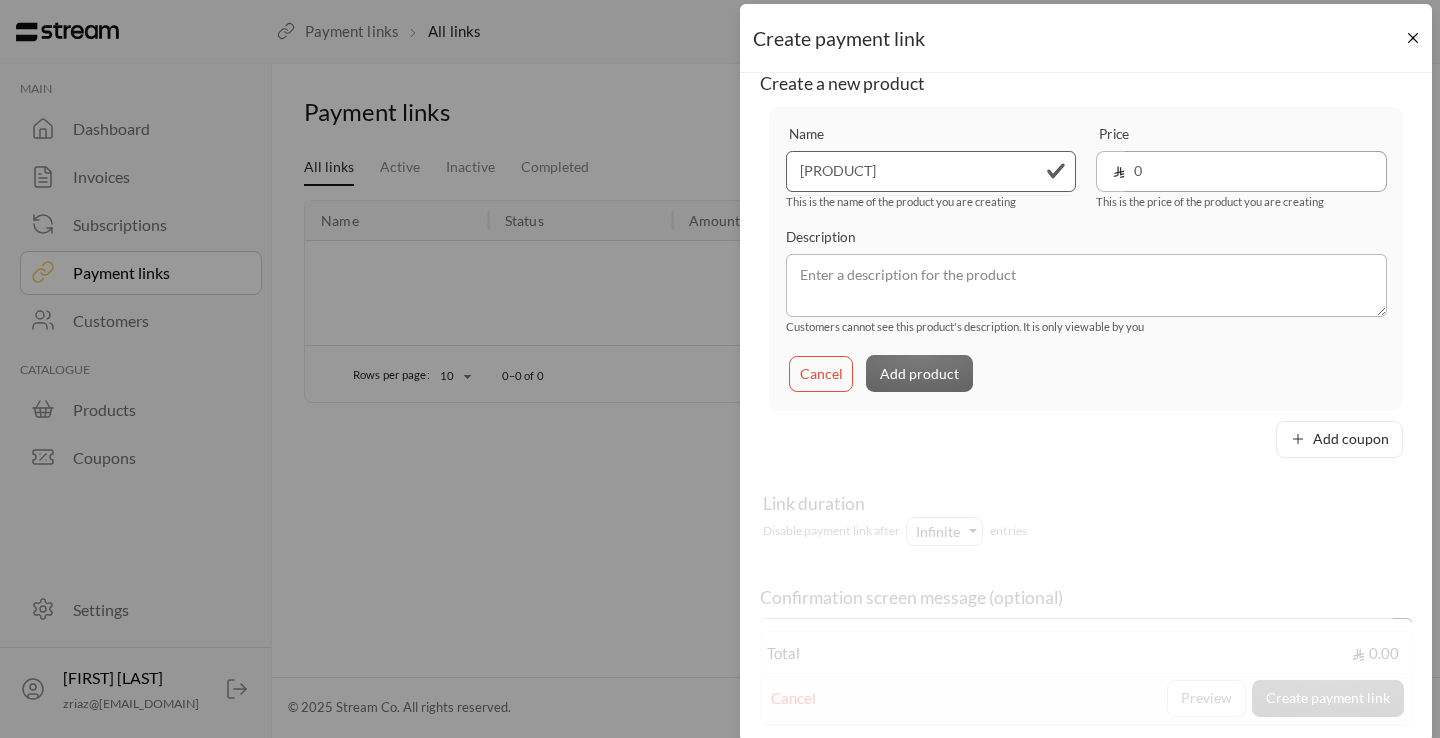 click on "0" at bounding box center [1256, 171] 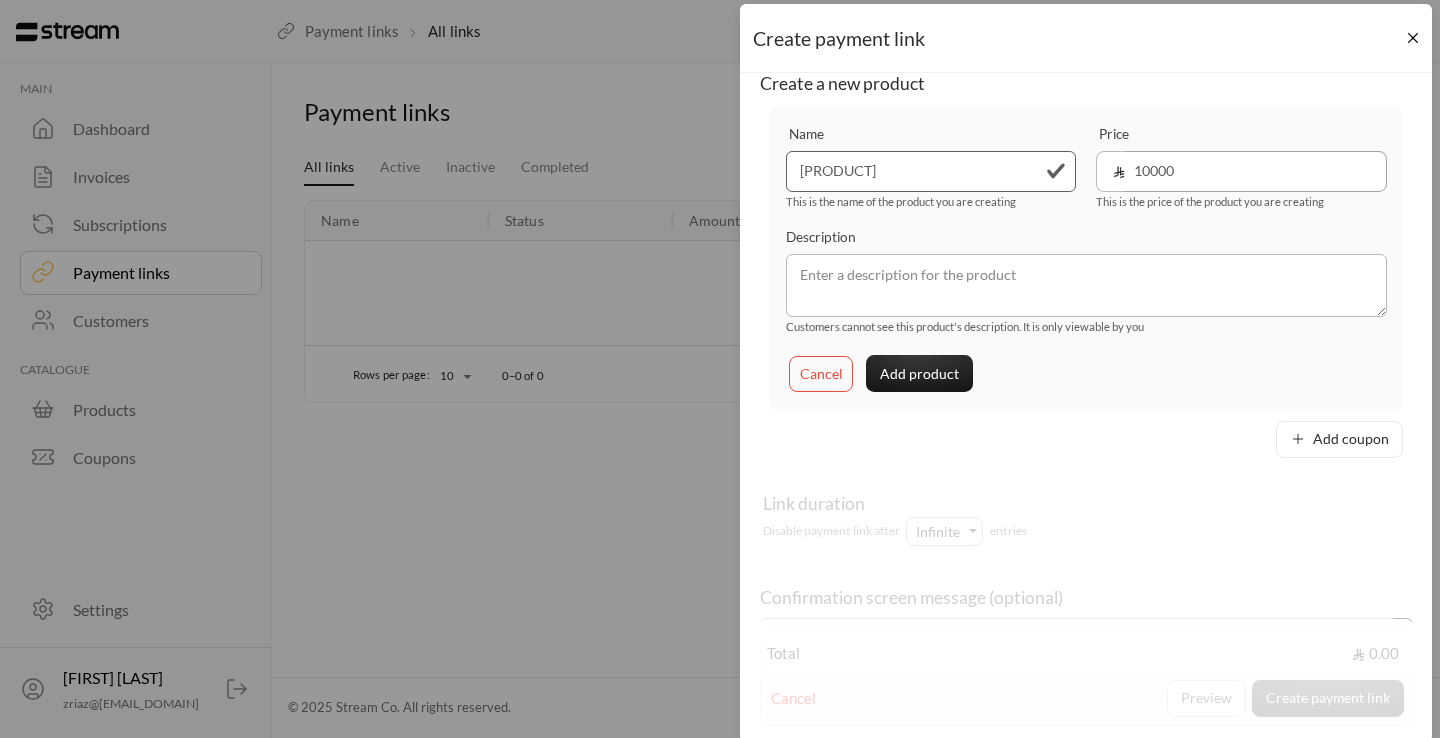 type on "10000" 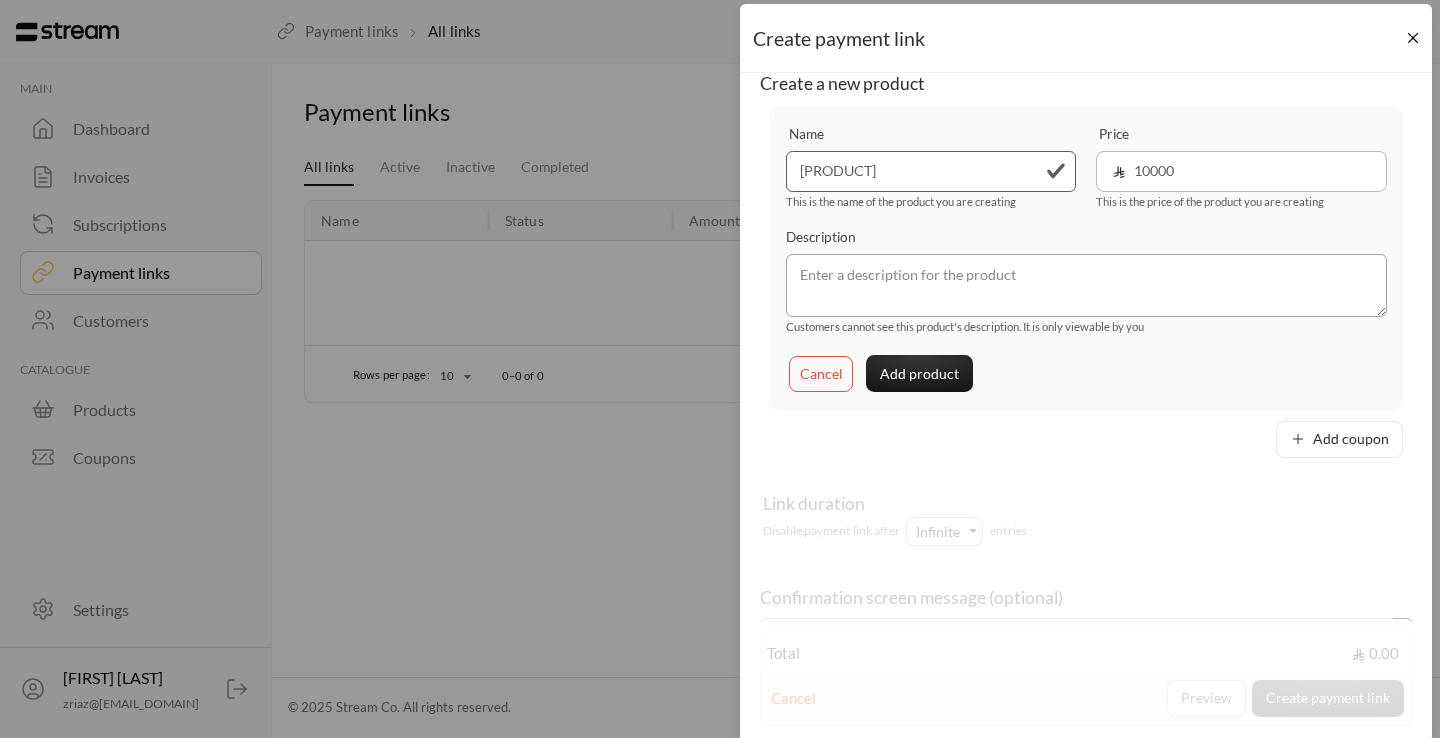 click at bounding box center (1086, 285) 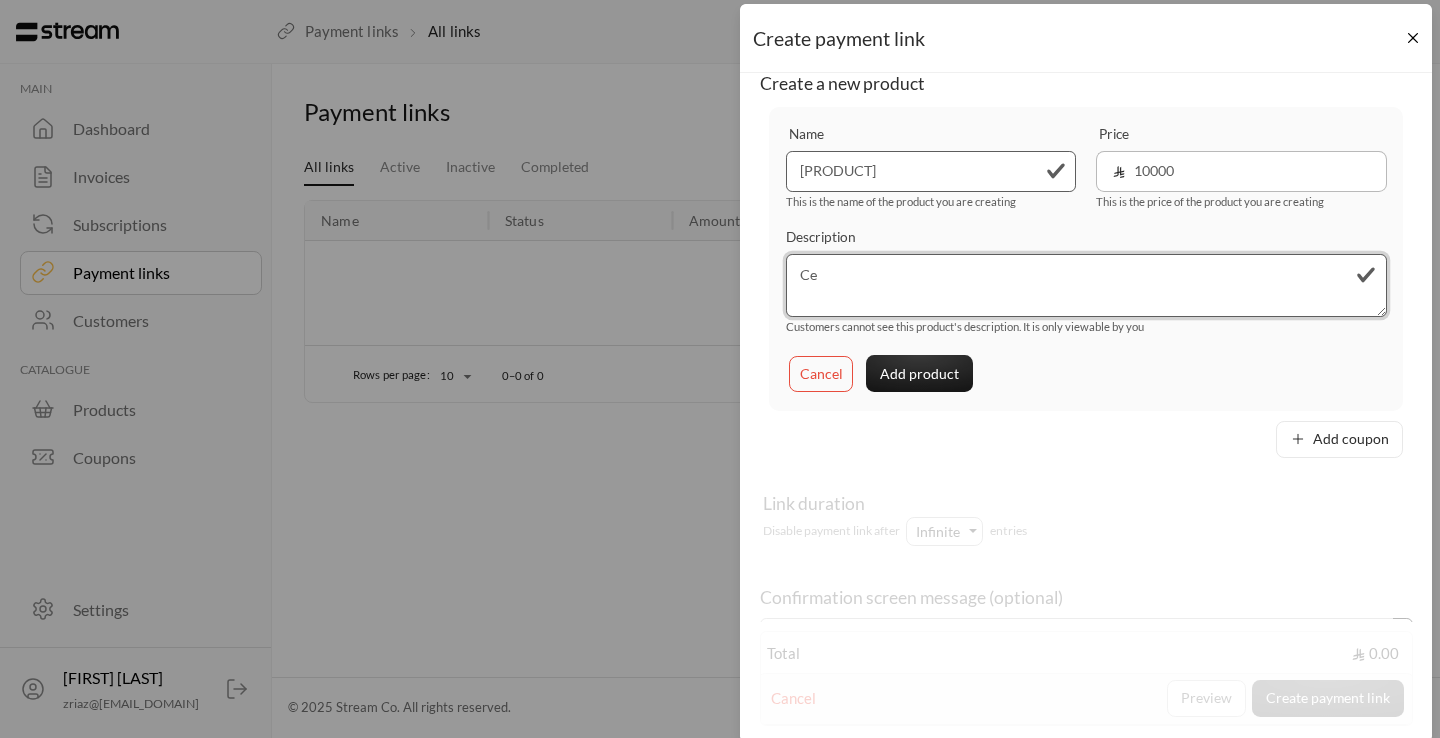 type on "C" 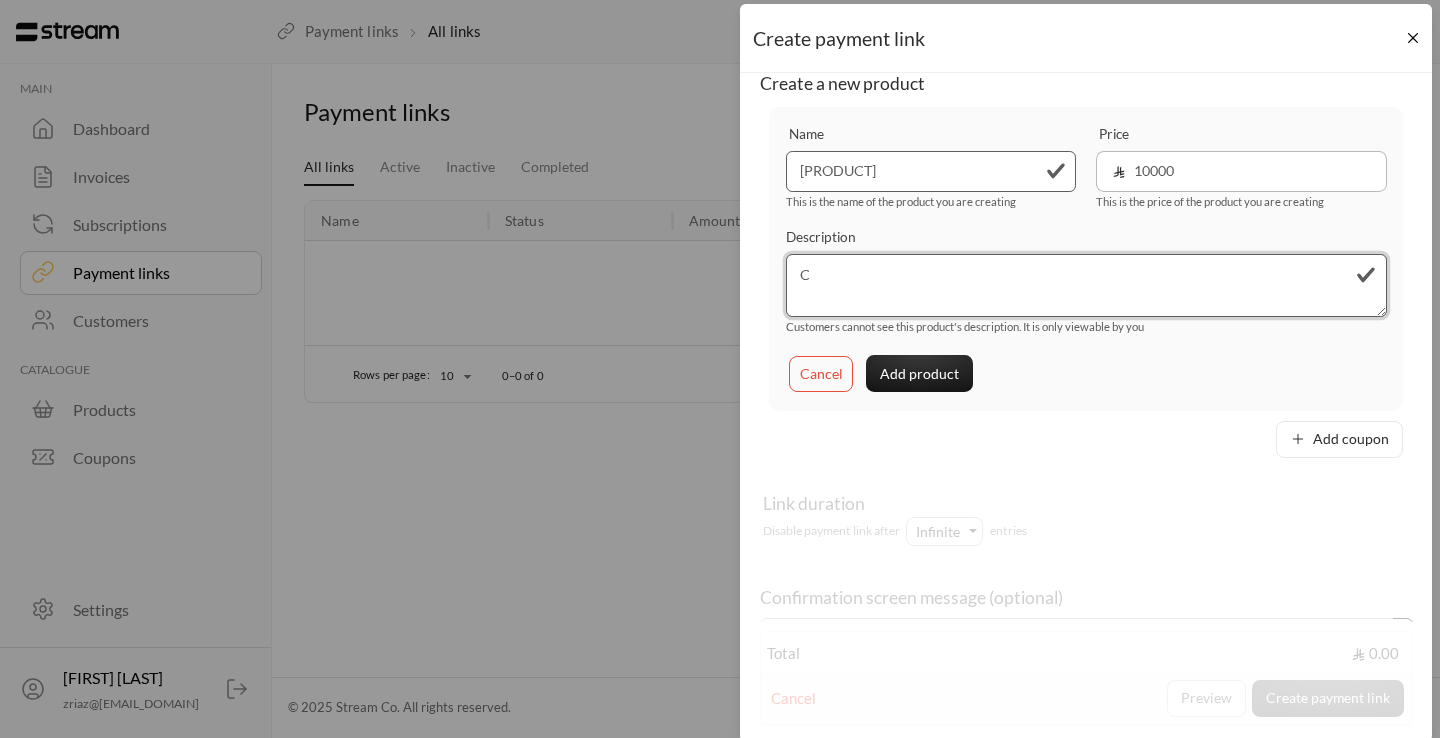 type 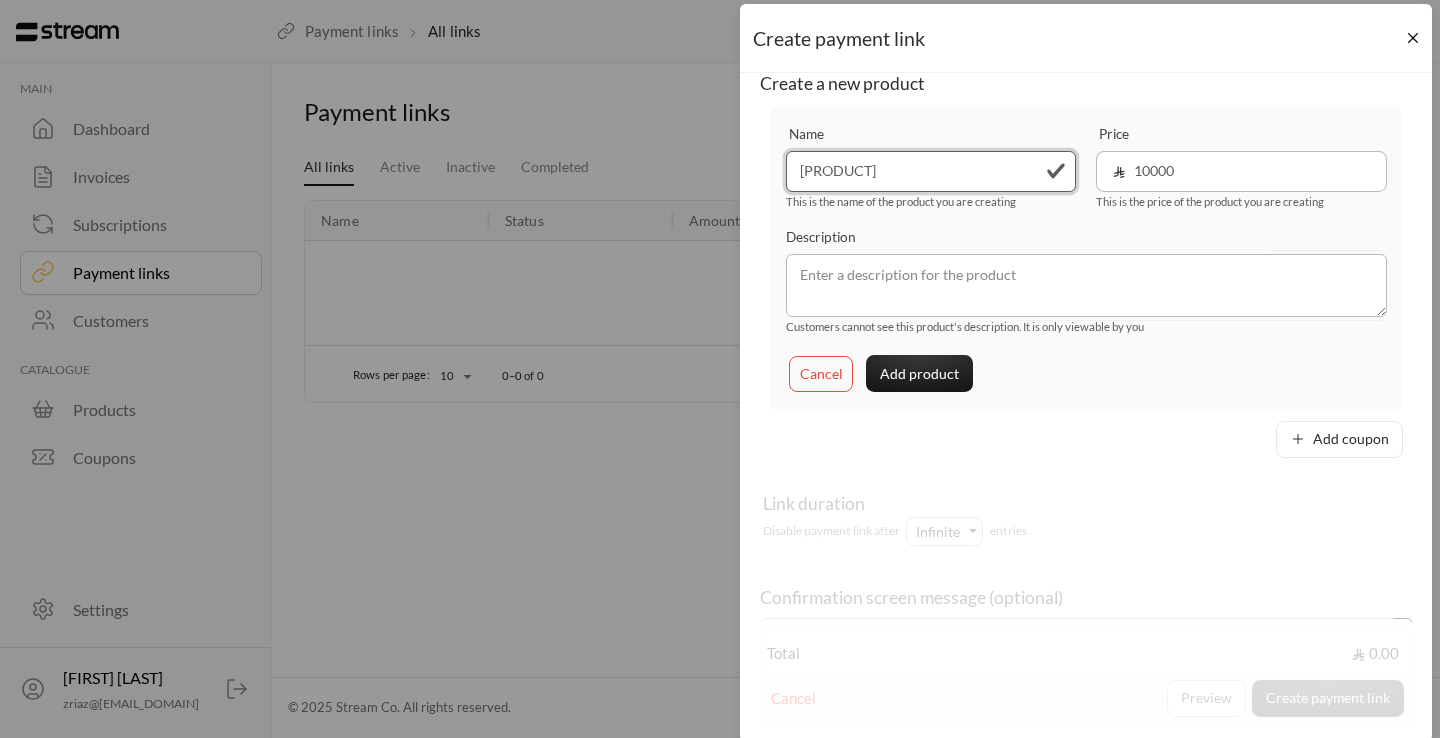 click on "[PRODUCT]" at bounding box center (931, 171) 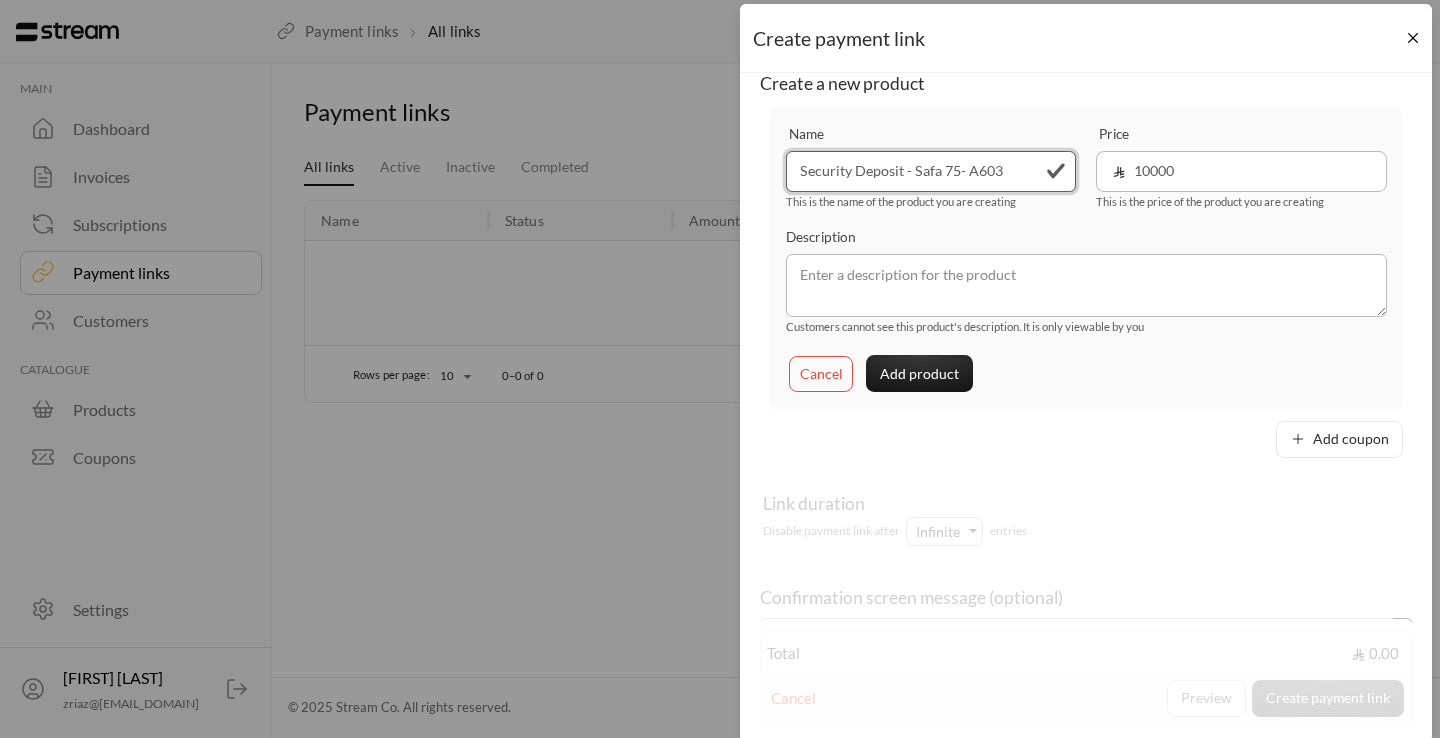 type on "Security Deposit - Safa 75- A603" 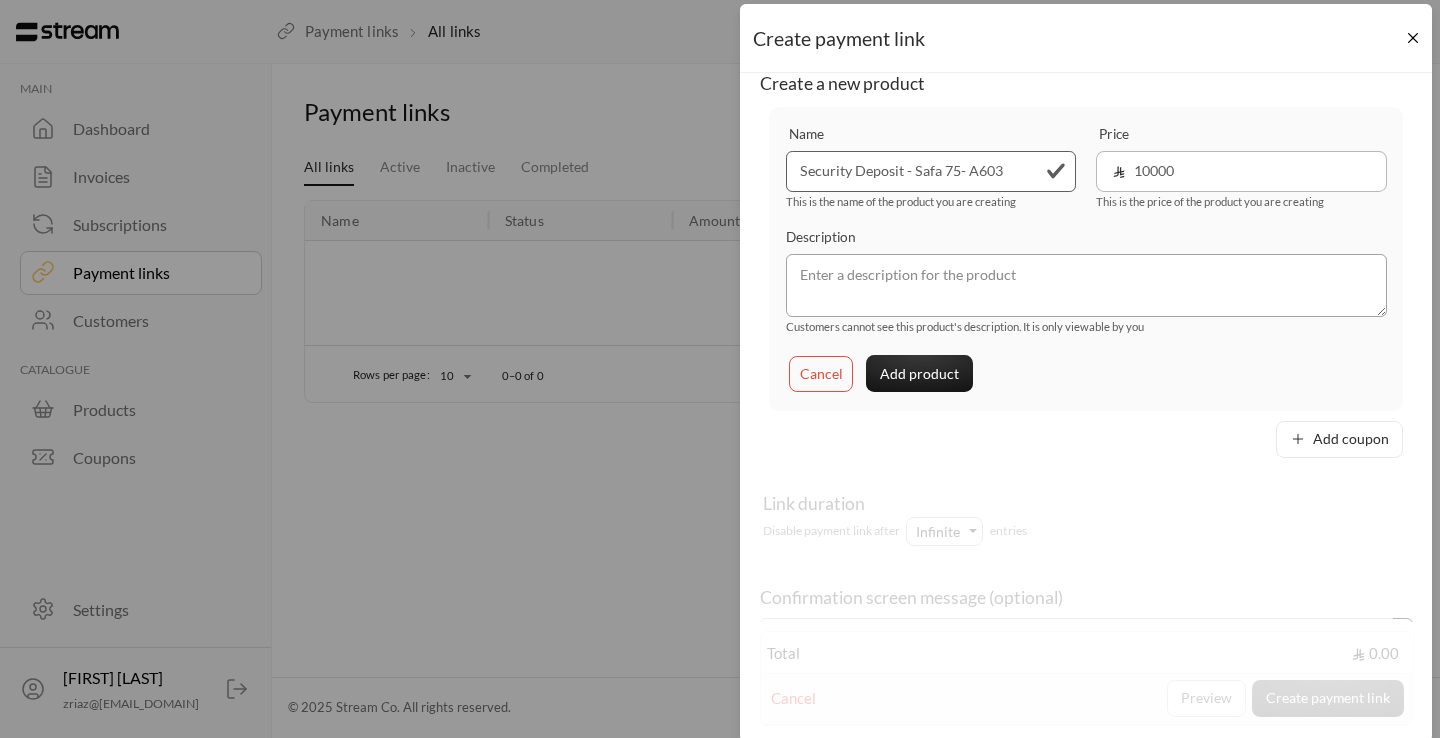 click at bounding box center [1086, 285] 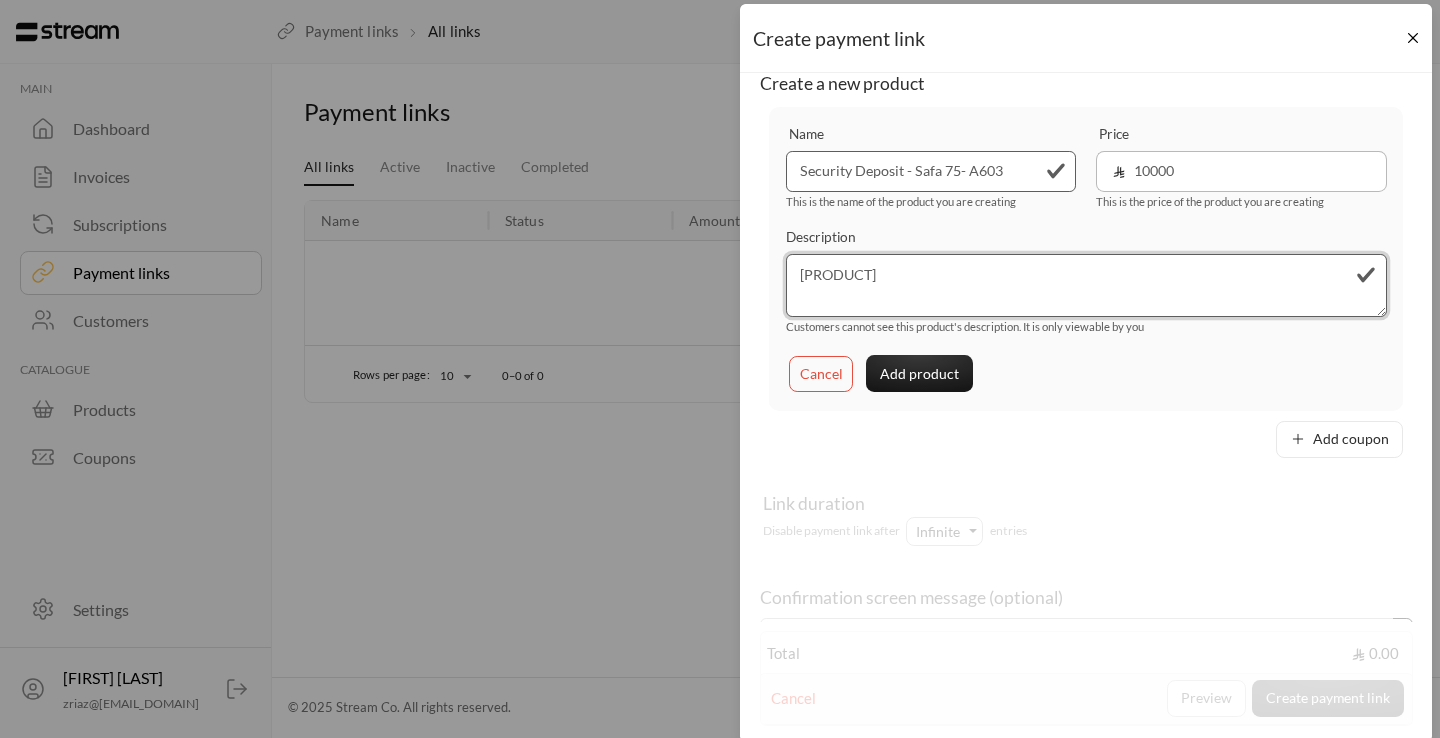 type on "[PRODUCT]" 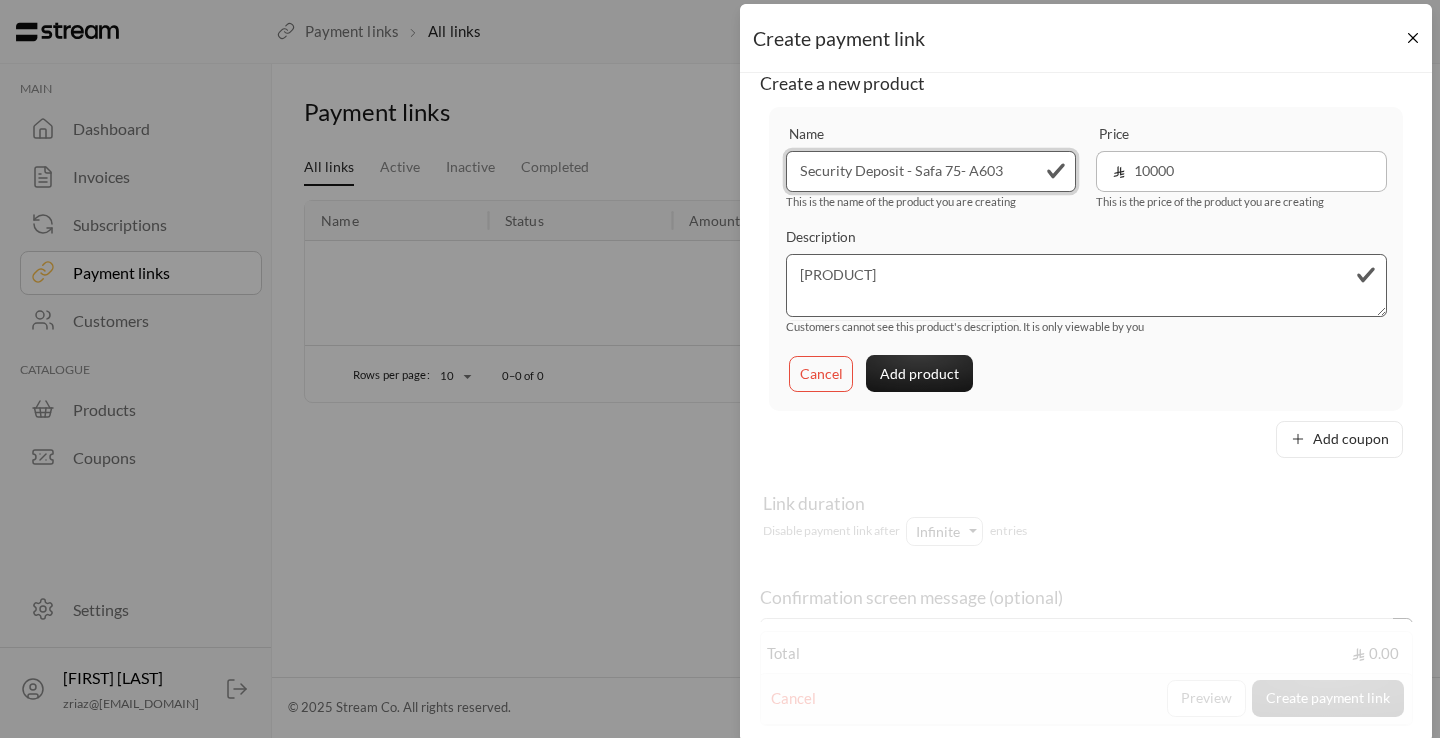 drag, startPoint x: 1006, startPoint y: 172, endPoint x: 789, endPoint y: 167, distance: 217.0576 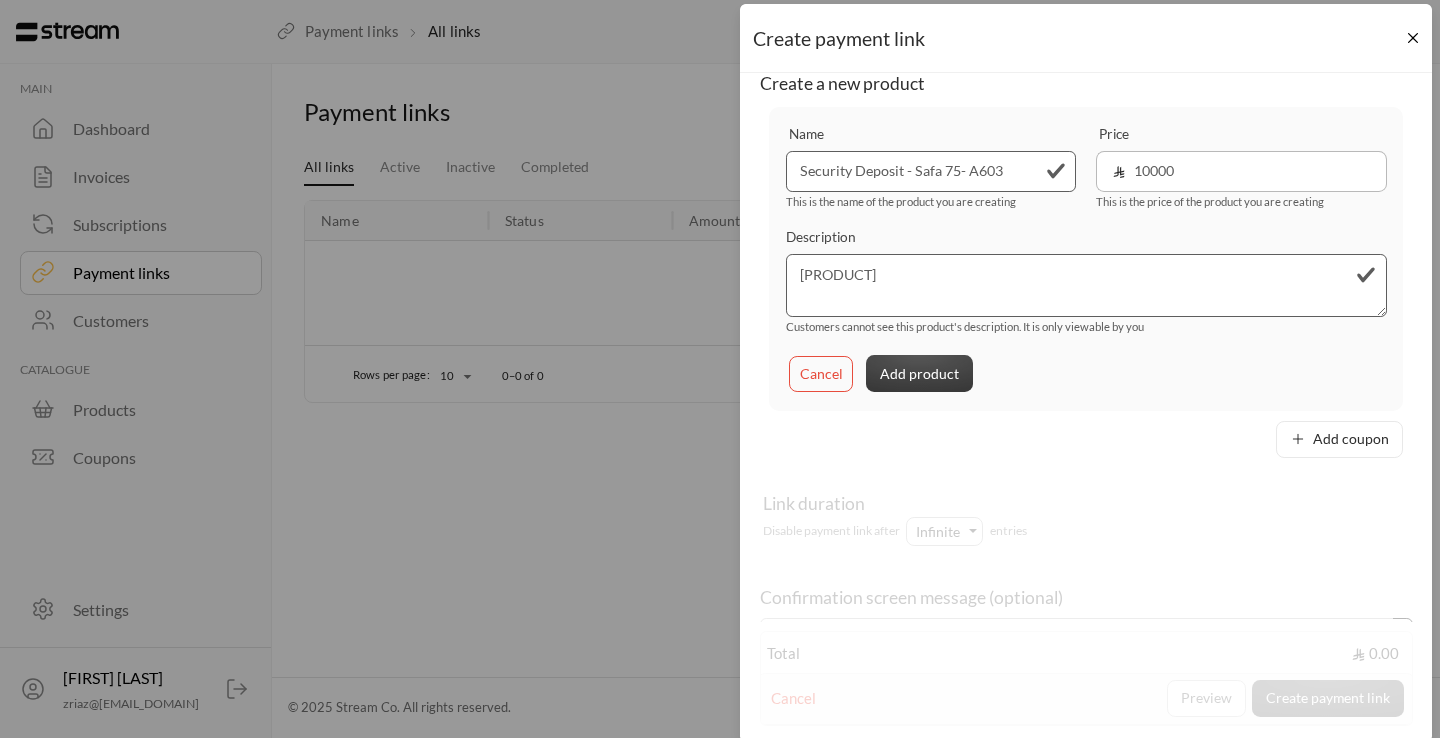 click on "Add product" at bounding box center [919, 373] 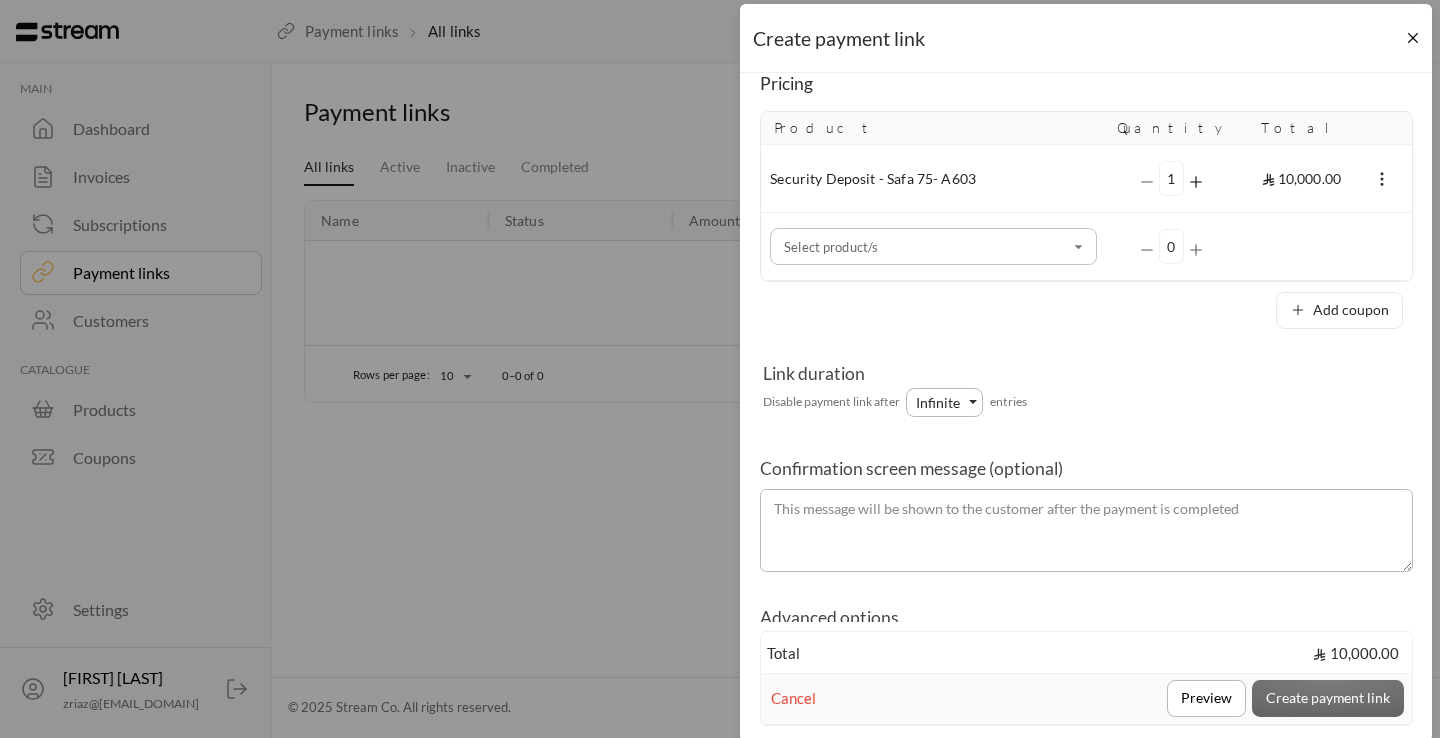 click on "Select product/s" at bounding box center (933, 246) 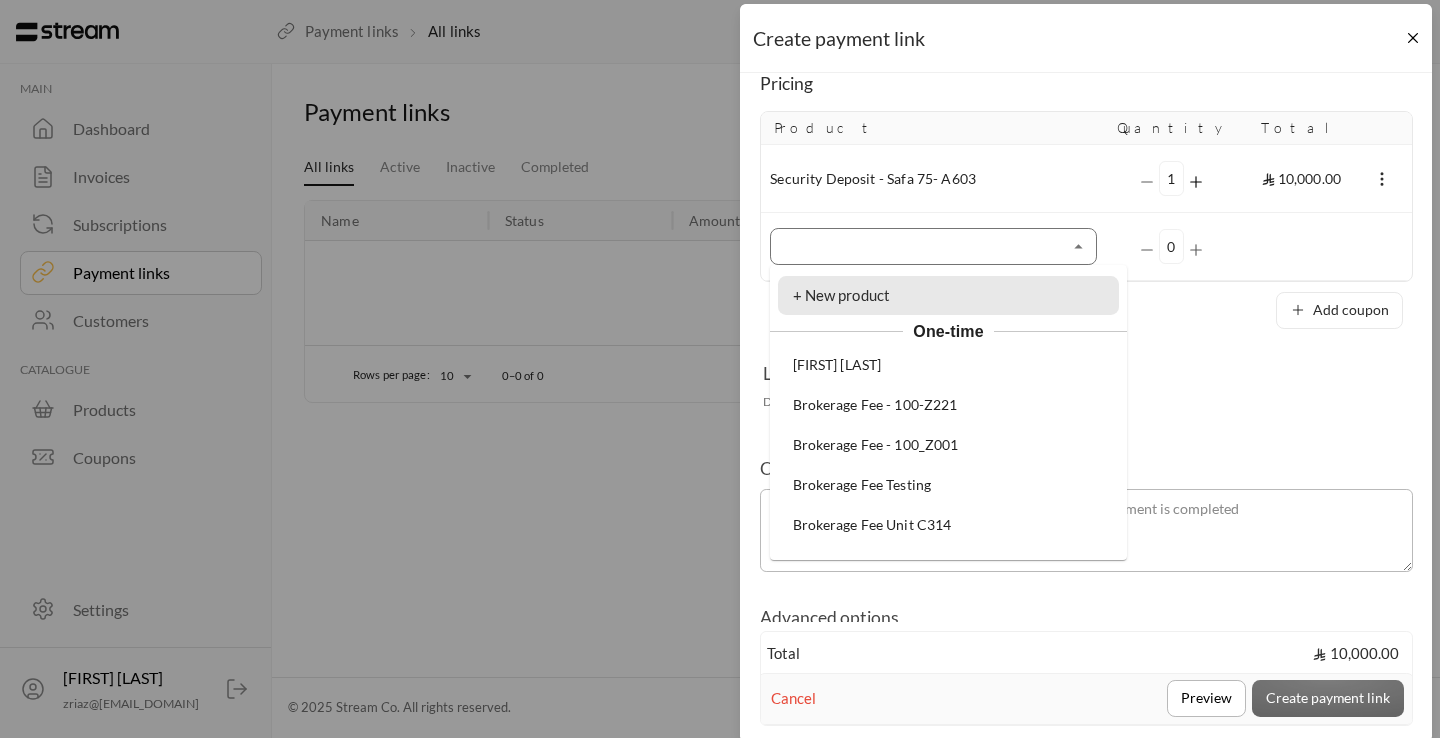 click on "+ New product" at bounding box center [842, 295] 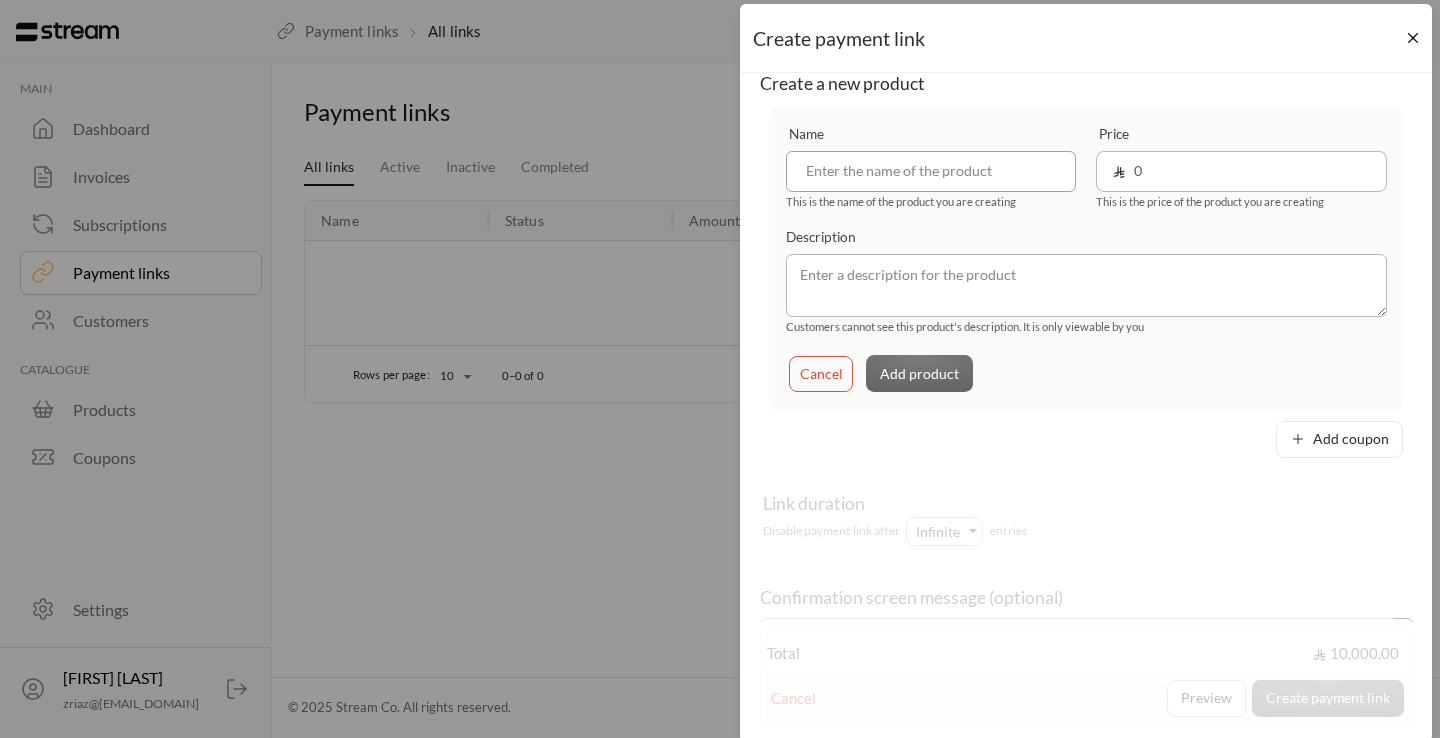 click at bounding box center (931, 171) 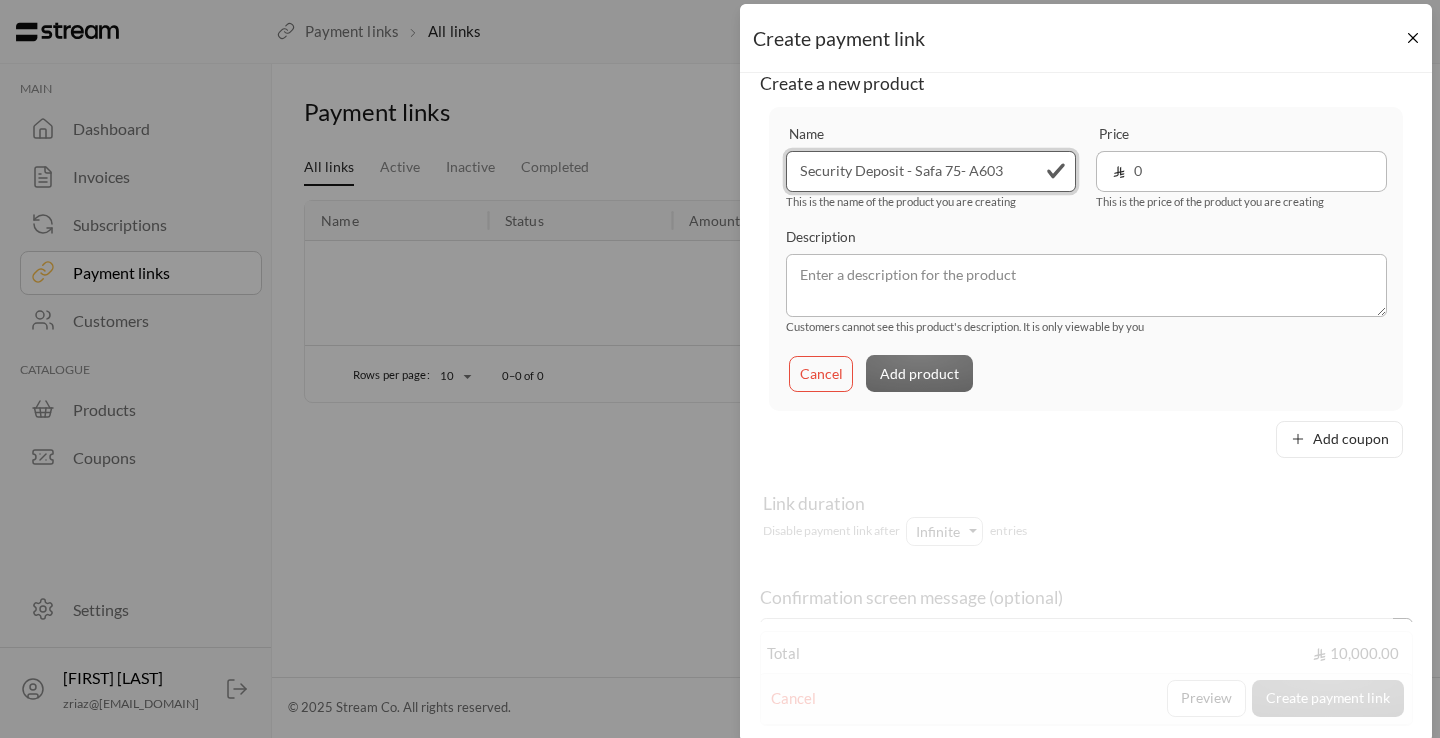 drag, startPoint x: 906, startPoint y: 172, endPoint x: 703, endPoint y: 164, distance: 203.15758 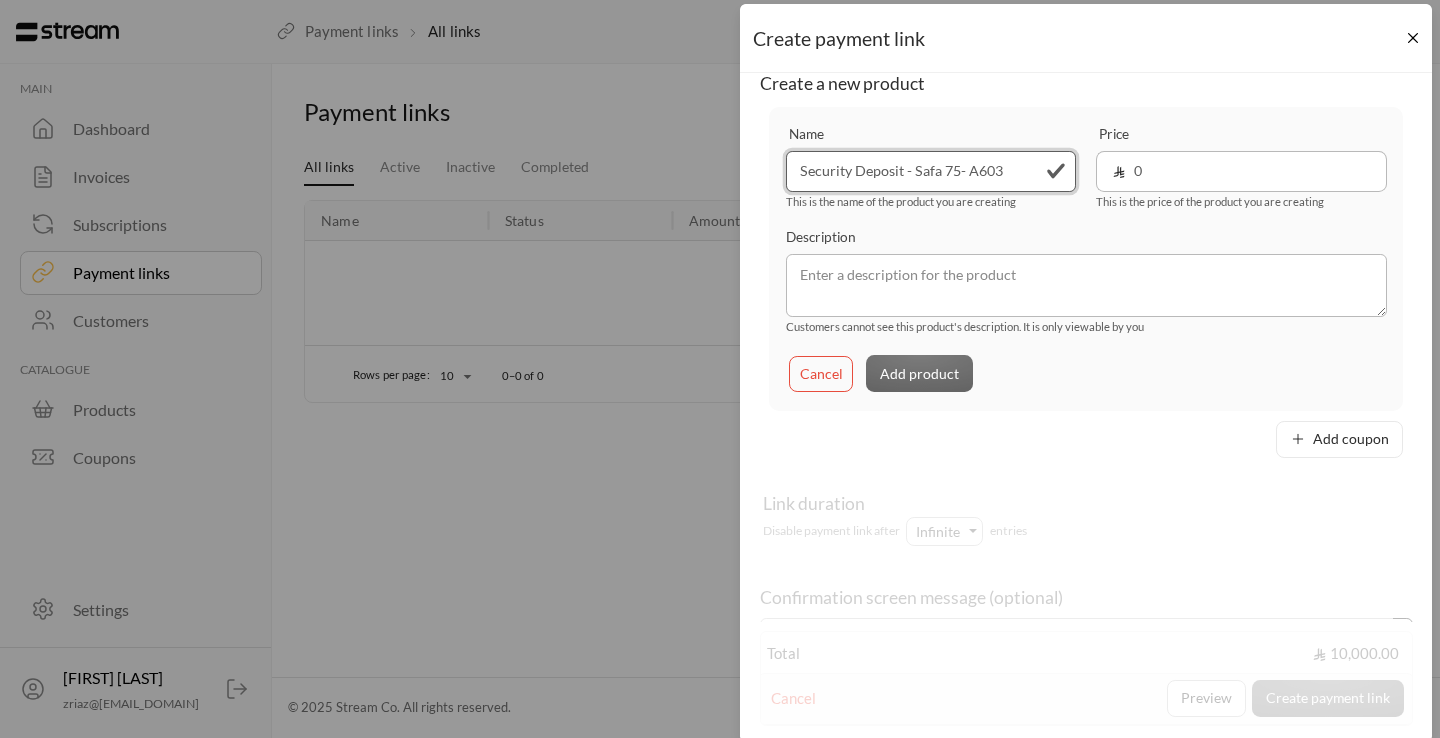 click on "Create payment link Name Create a new product Name [PRODUCT] - Safa 75- A603 This is the name of the product you are creating Price 0 This is the price of the product you are creating  Description Customers cannot see this product's description. It is only viewable by you   Cancel Add product Add coupon Link duration Disable payment link after  Infinite   entries Confirmation screen message (optional) Advanced options Add custom fields Total   10,000.00 Cancel Preview Create payment link" at bounding box center [720, 369] 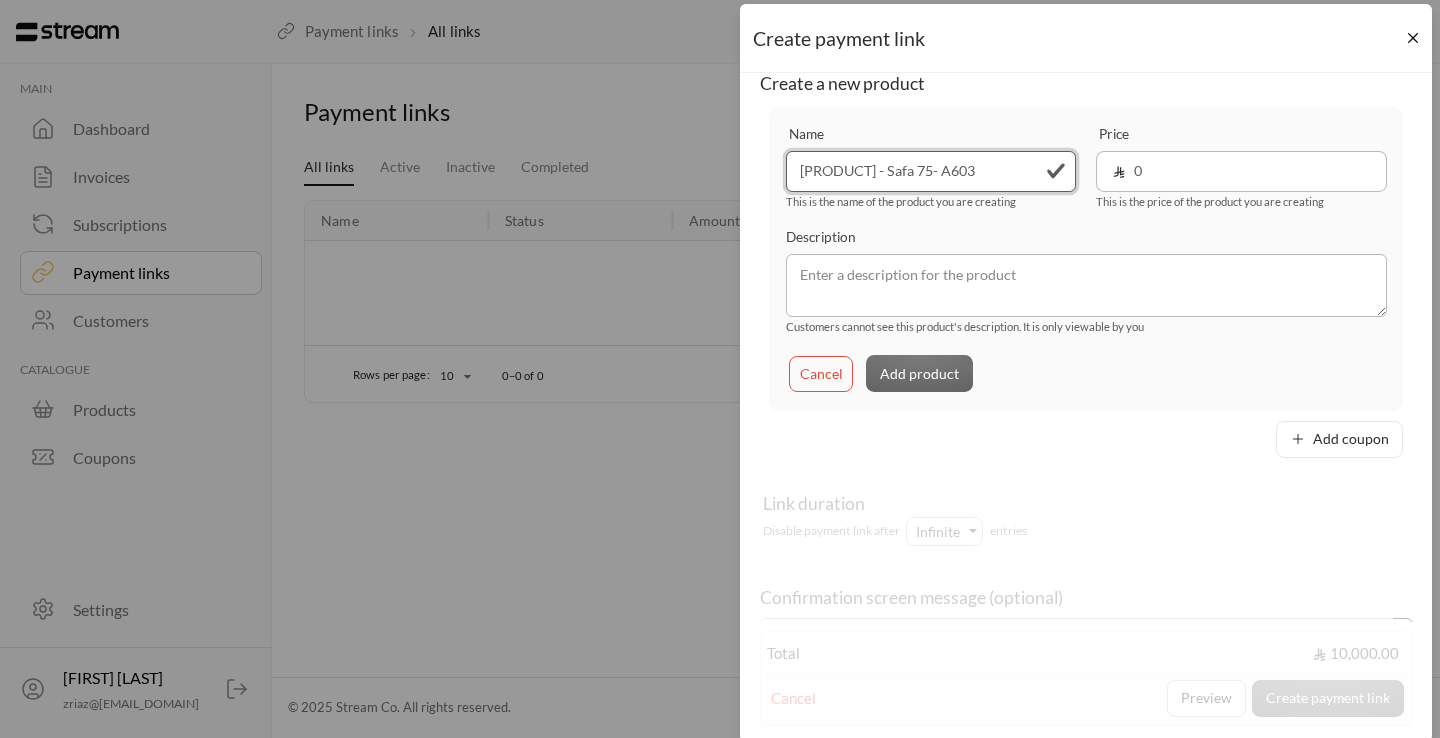 type on "[PRODUCT] - Safa 75- A603" 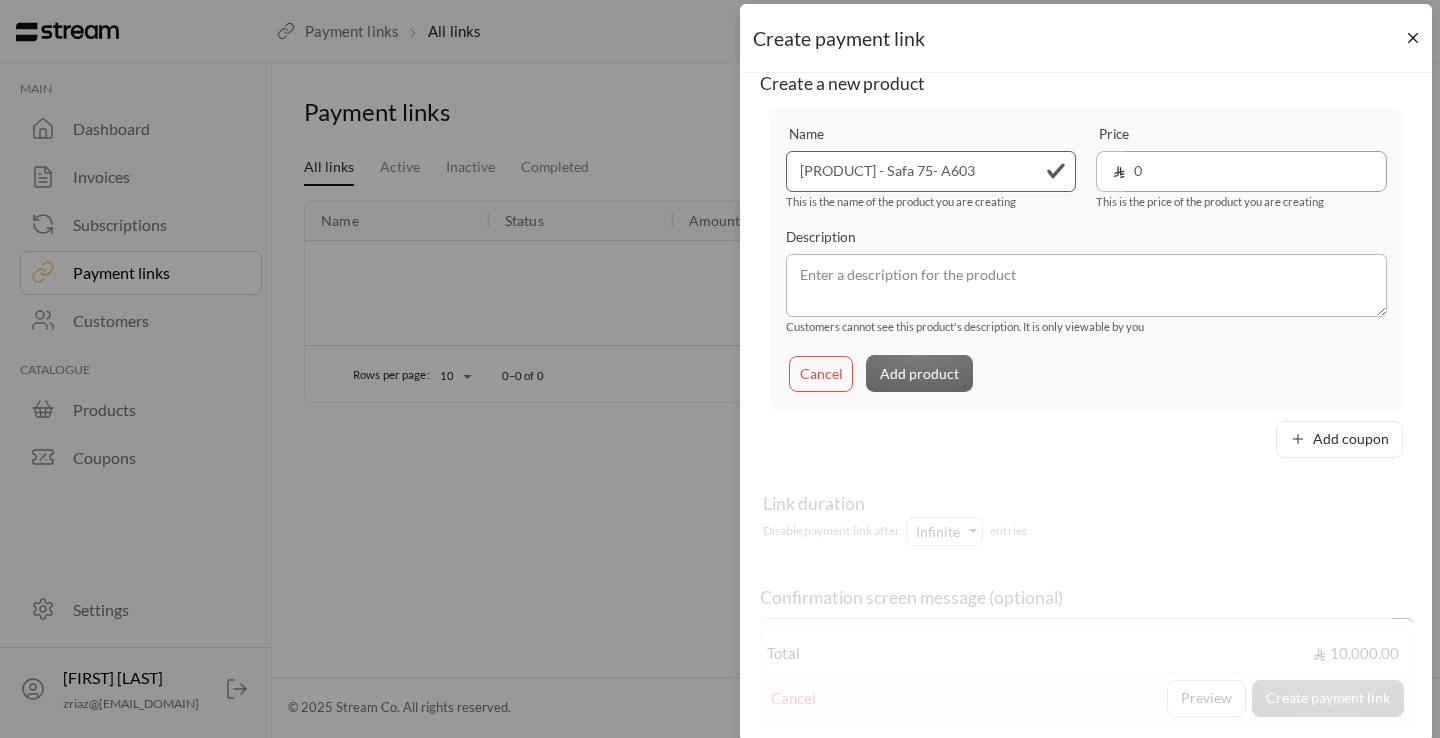 click on "0" at bounding box center (1256, 171) 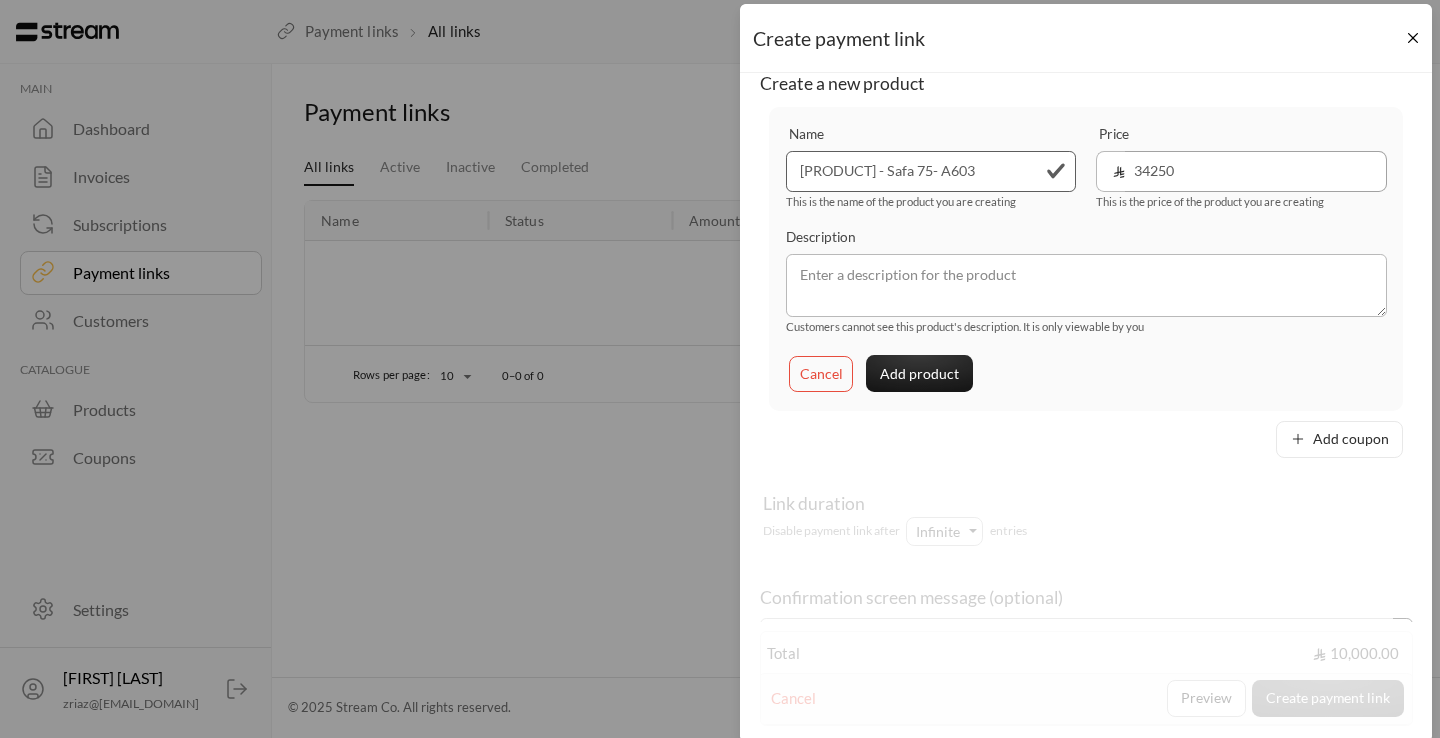 type on "34250" 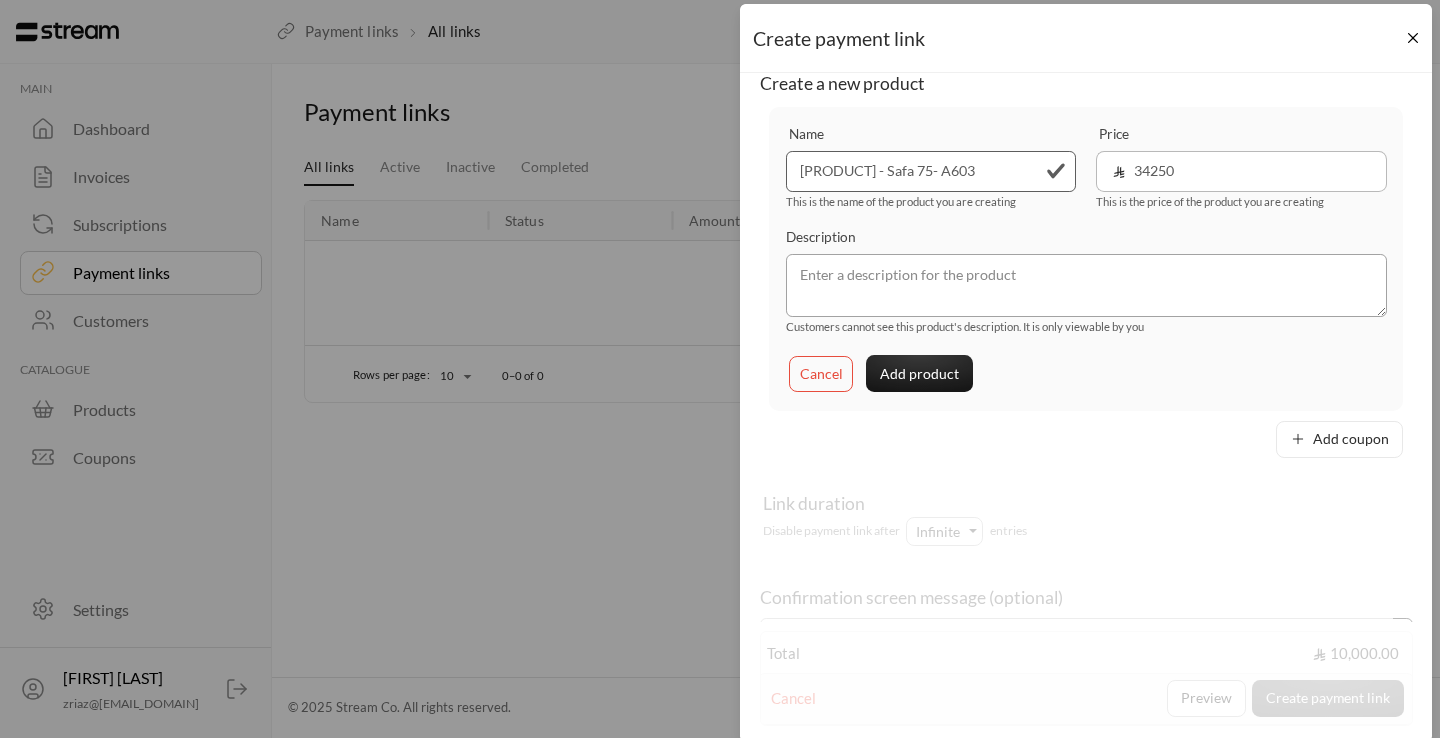 click at bounding box center (1086, 285) 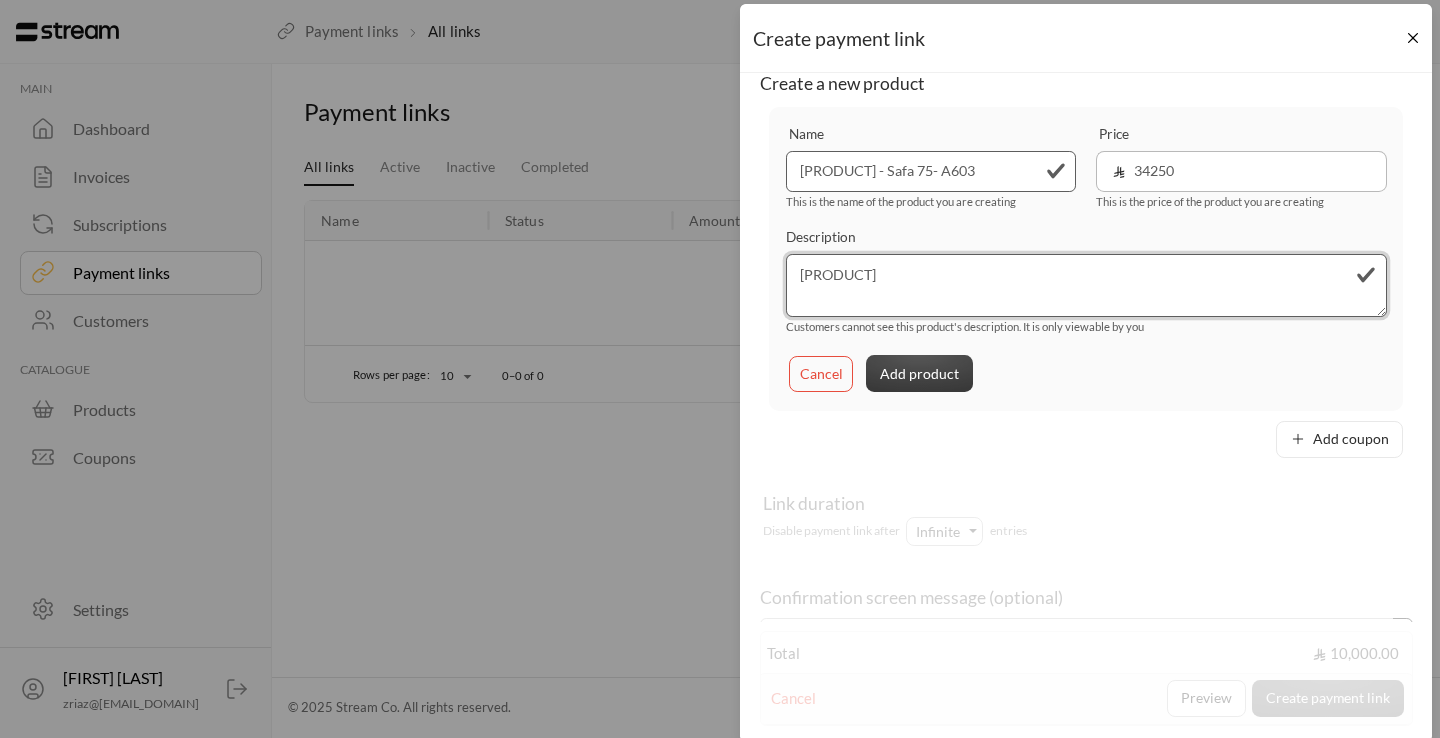 type on "[PRODUCT]" 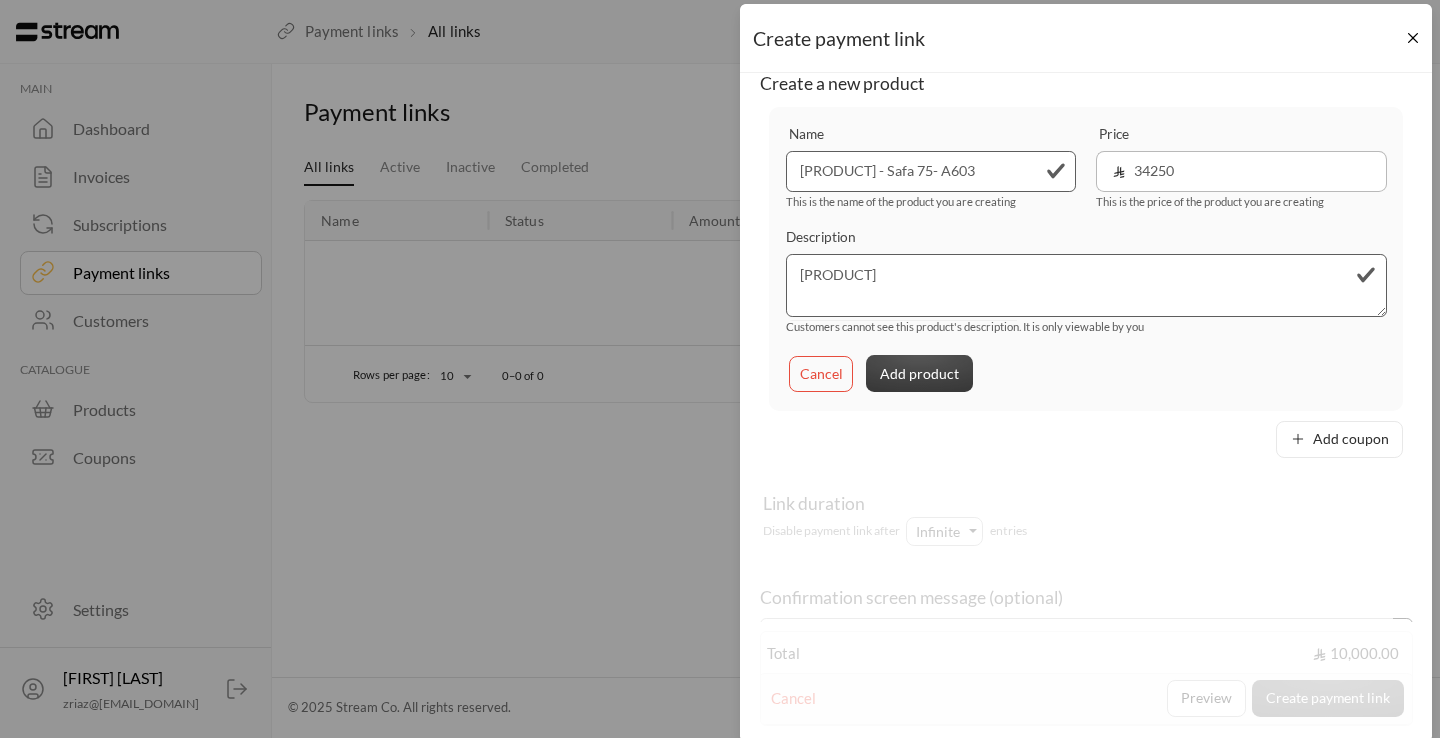 click on "Add product" at bounding box center (919, 373) 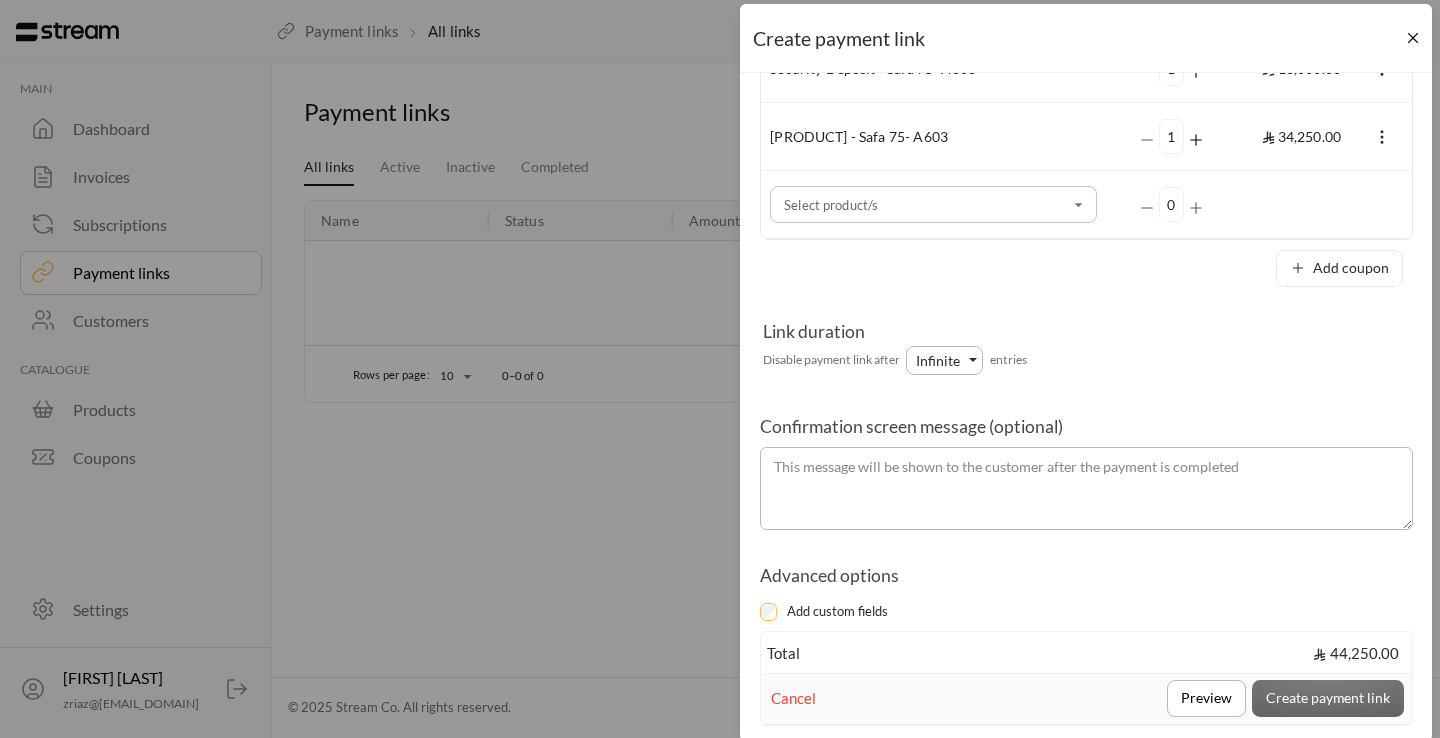 scroll, scrollTop: 232, scrollLeft: 0, axis: vertical 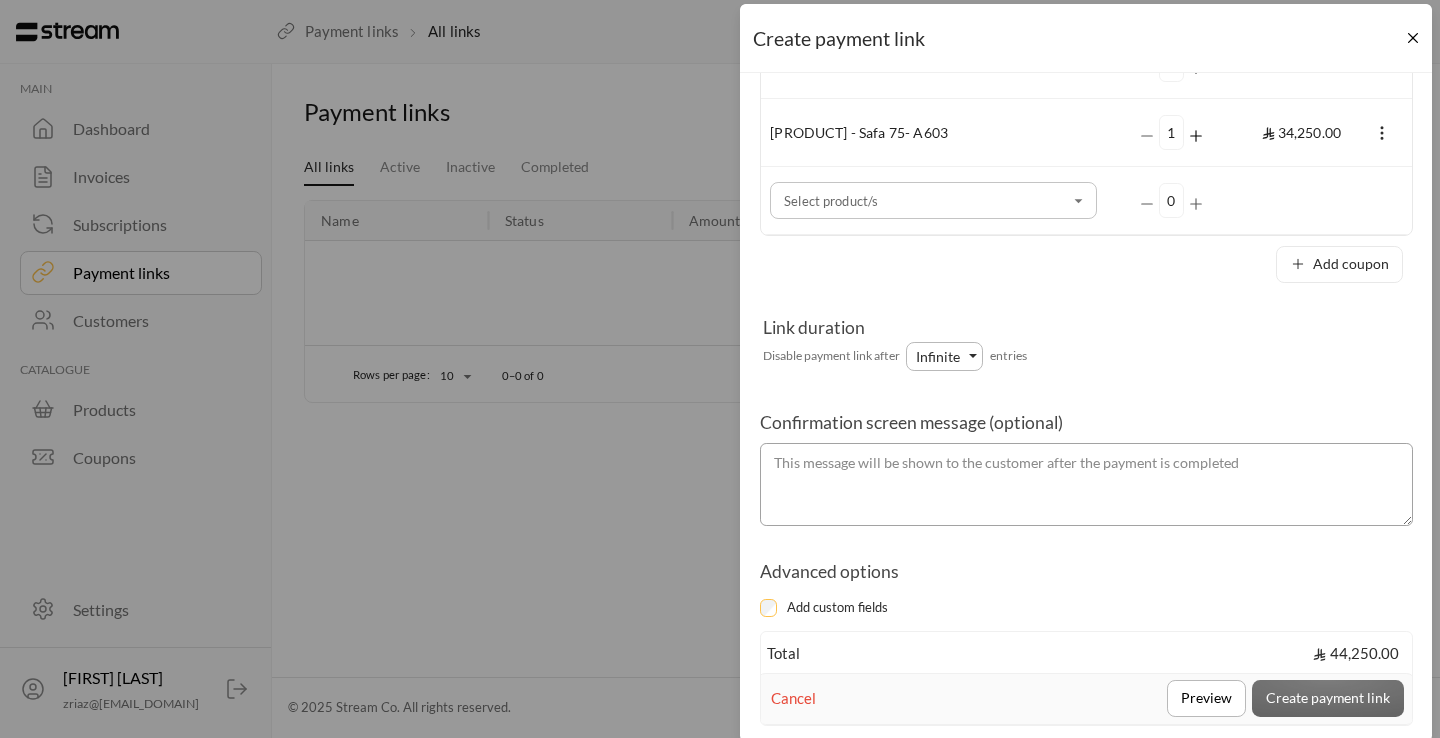 click at bounding box center [1086, 485] 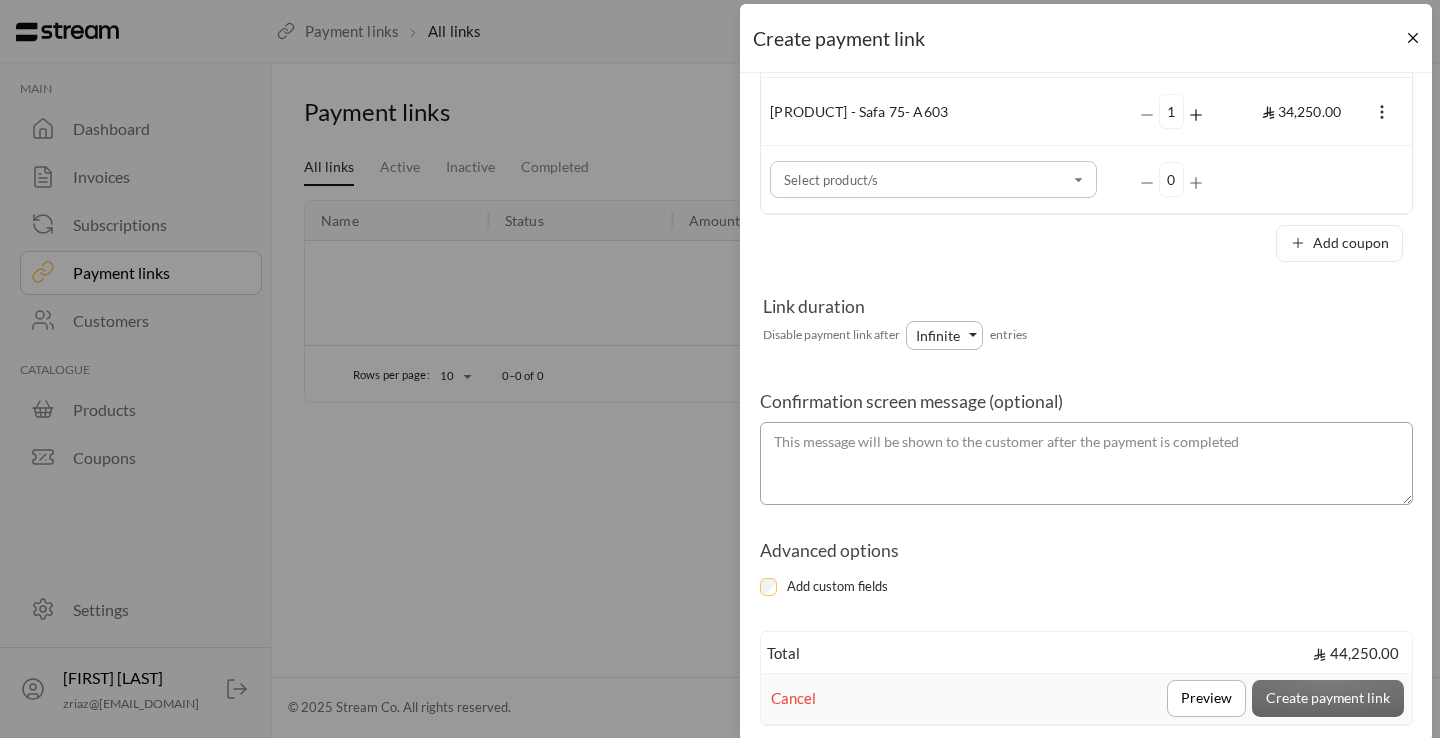 scroll, scrollTop: 254, scrollLeft: 0, axis: vertical 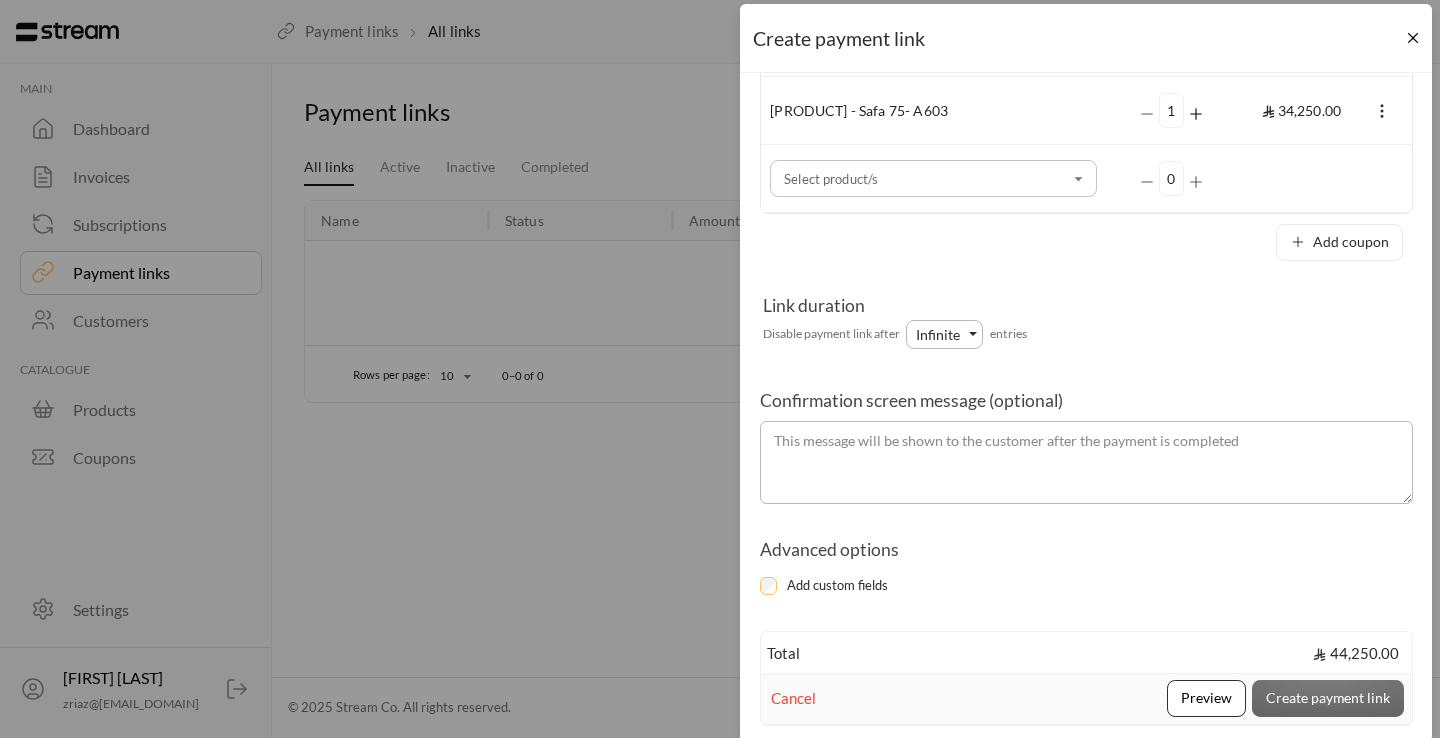 click on "Preview" at bounding box center [1206, 698] 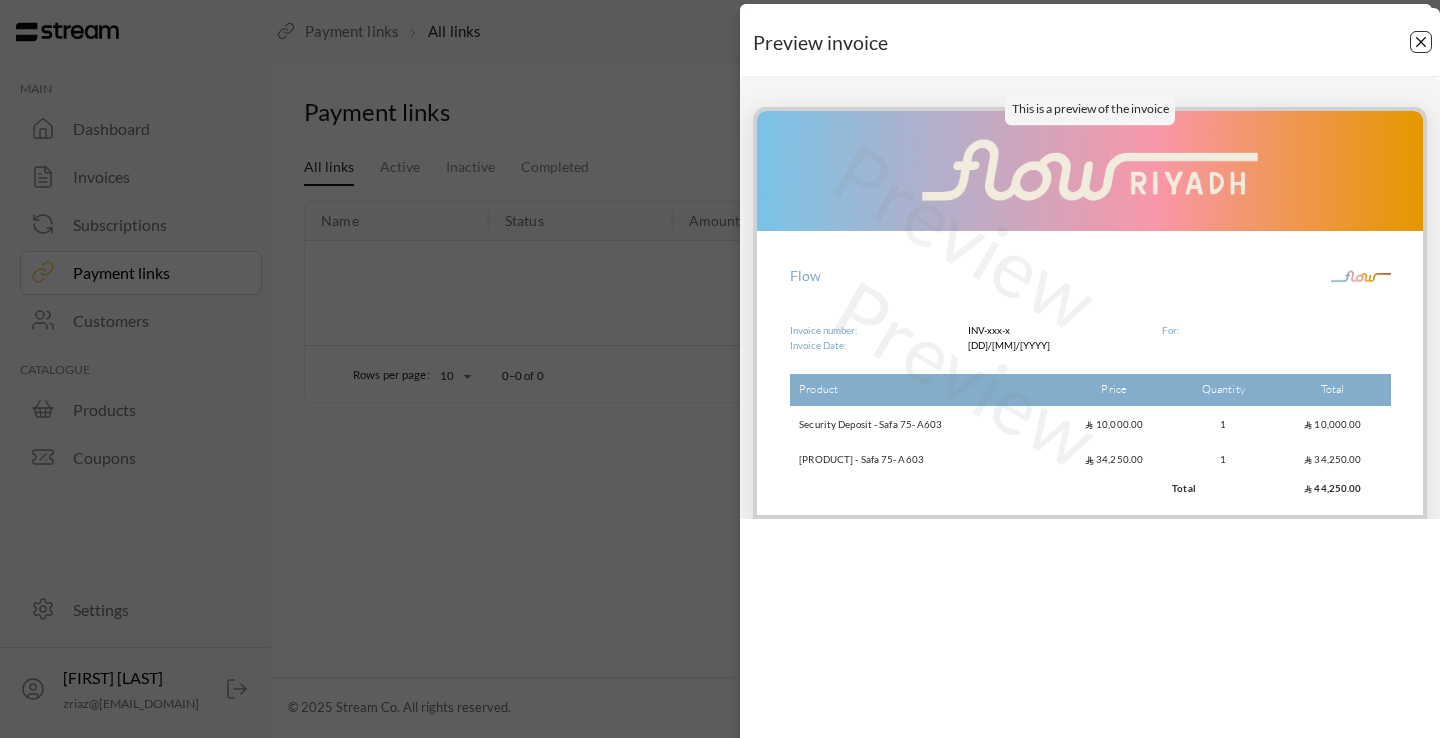 click at bounding box center [1421, 42] 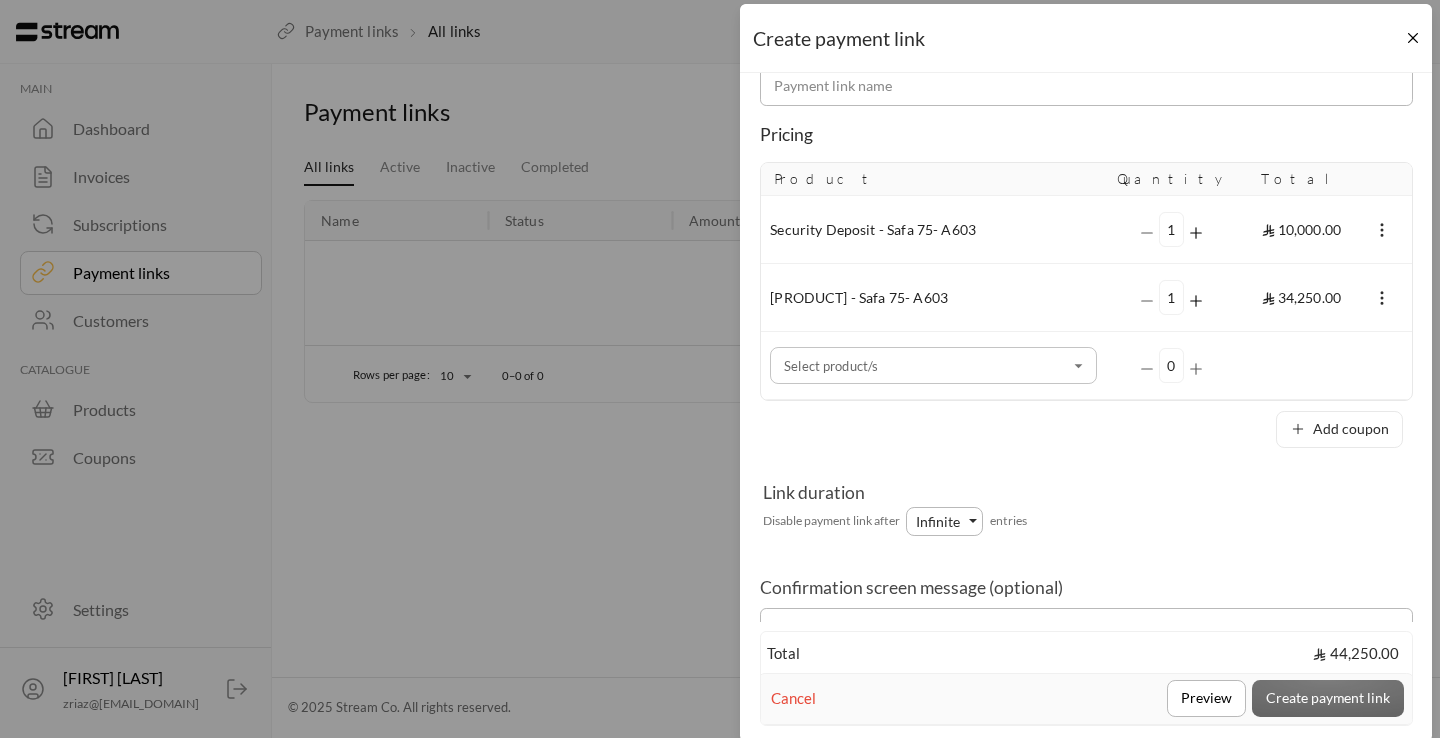 scroll, scrollTop: 0, scrollLeft: 0, axis: both 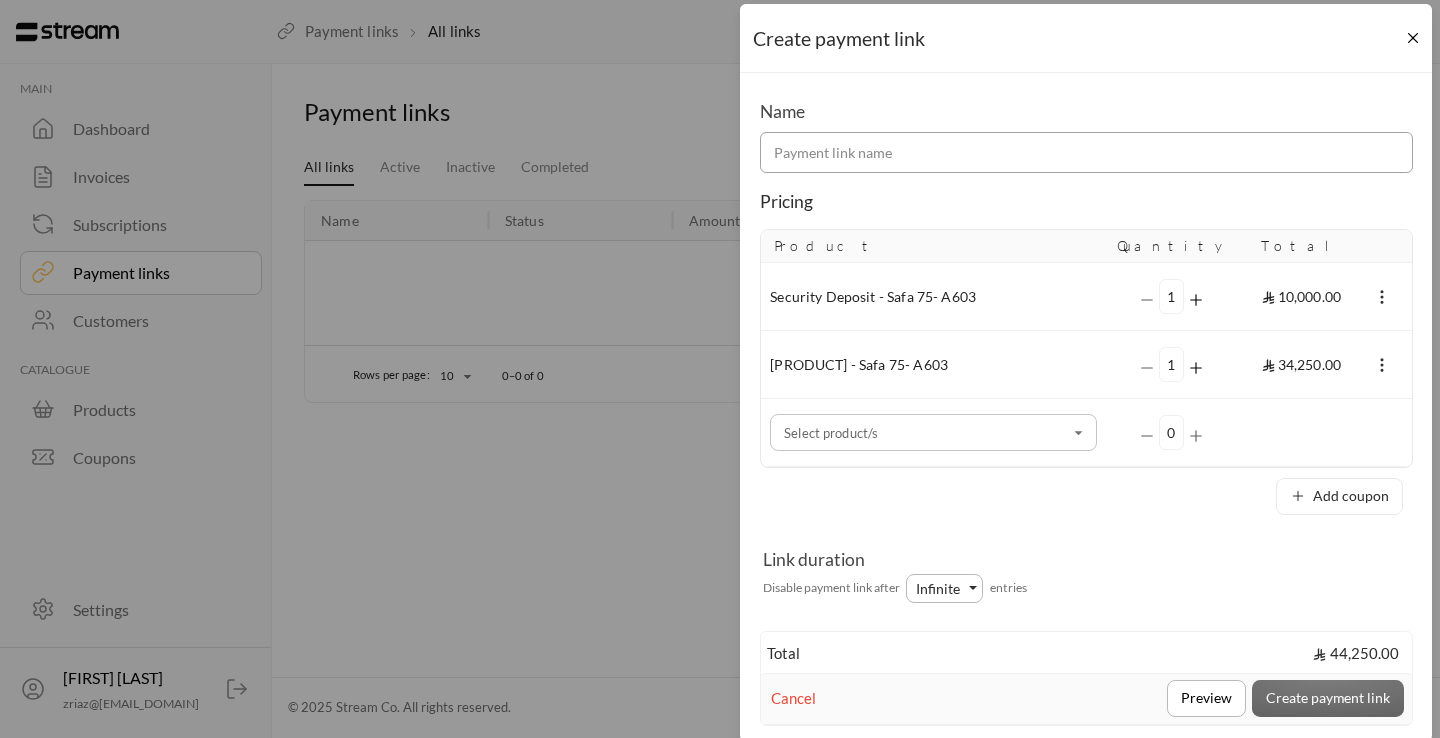 click at bounding box center [1086, 152] 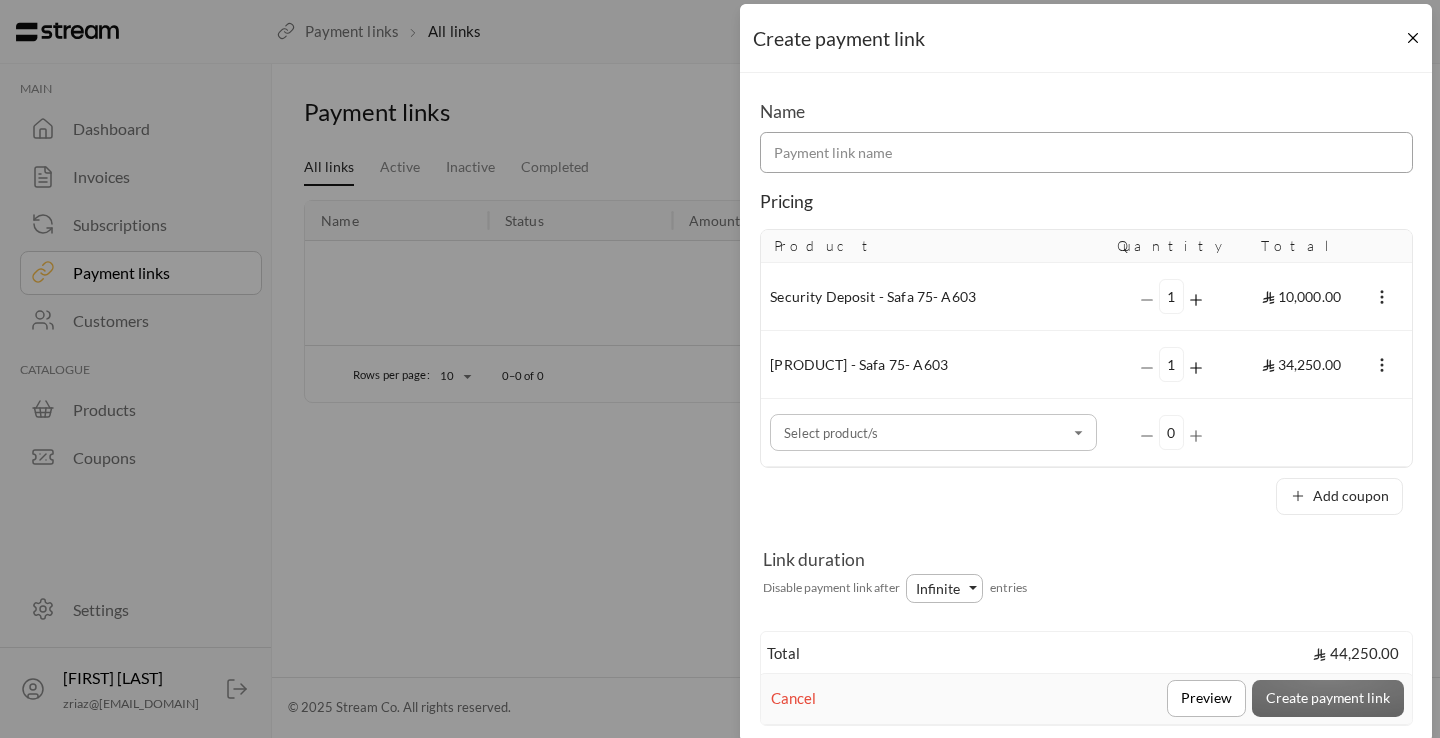 type on "T" 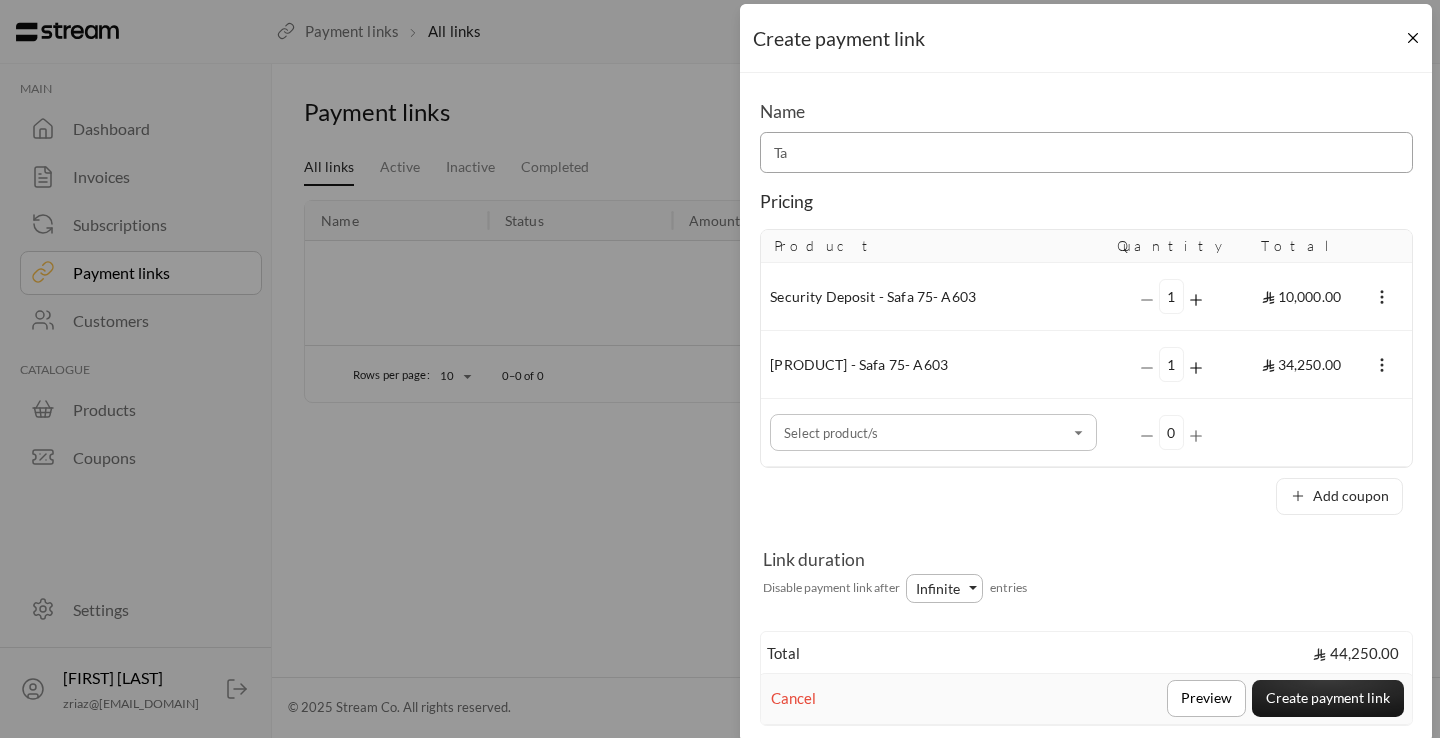 type on "T" 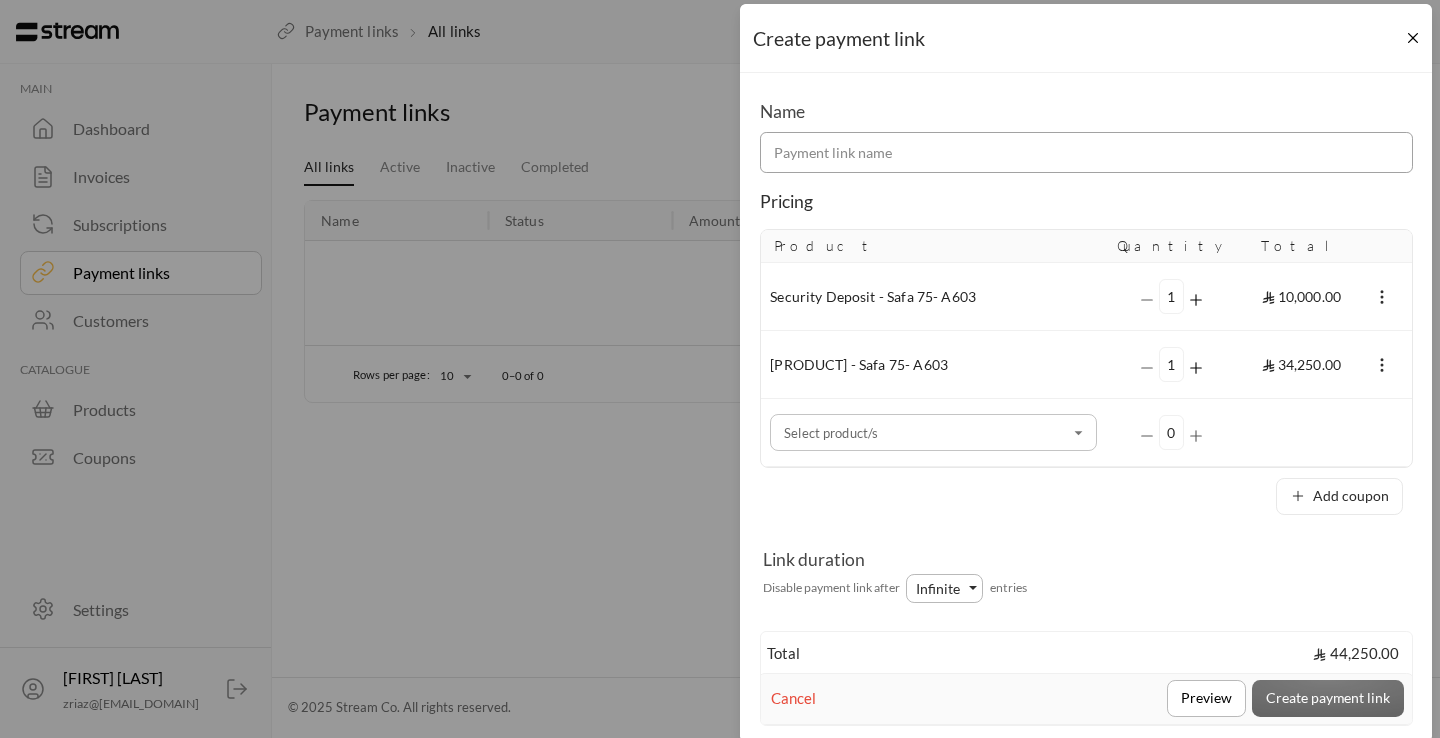 paste on "[FIRST] [LAST]" 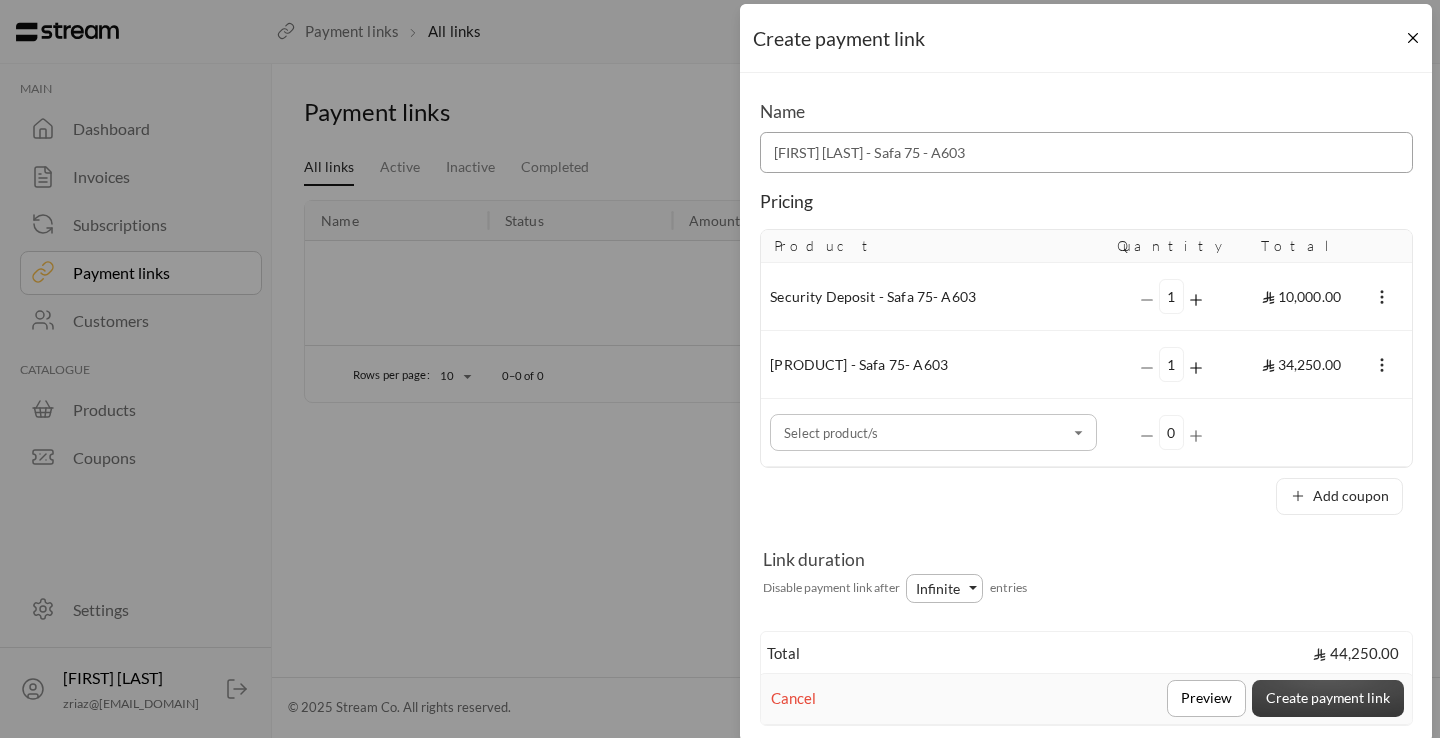 type on "[FIRST] [LAST] - Safa 75 - A603" 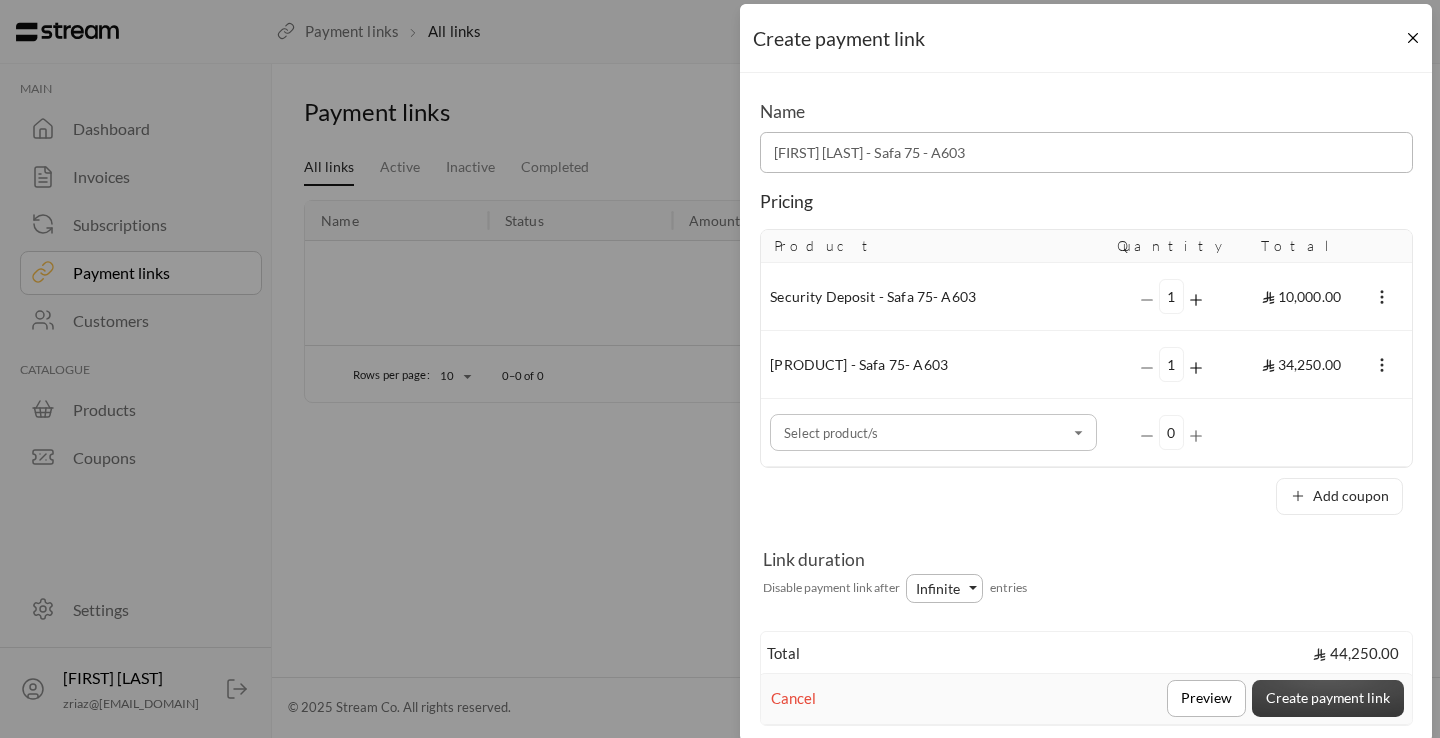 click on "Create payment link" at bounding box center [1328, 698] 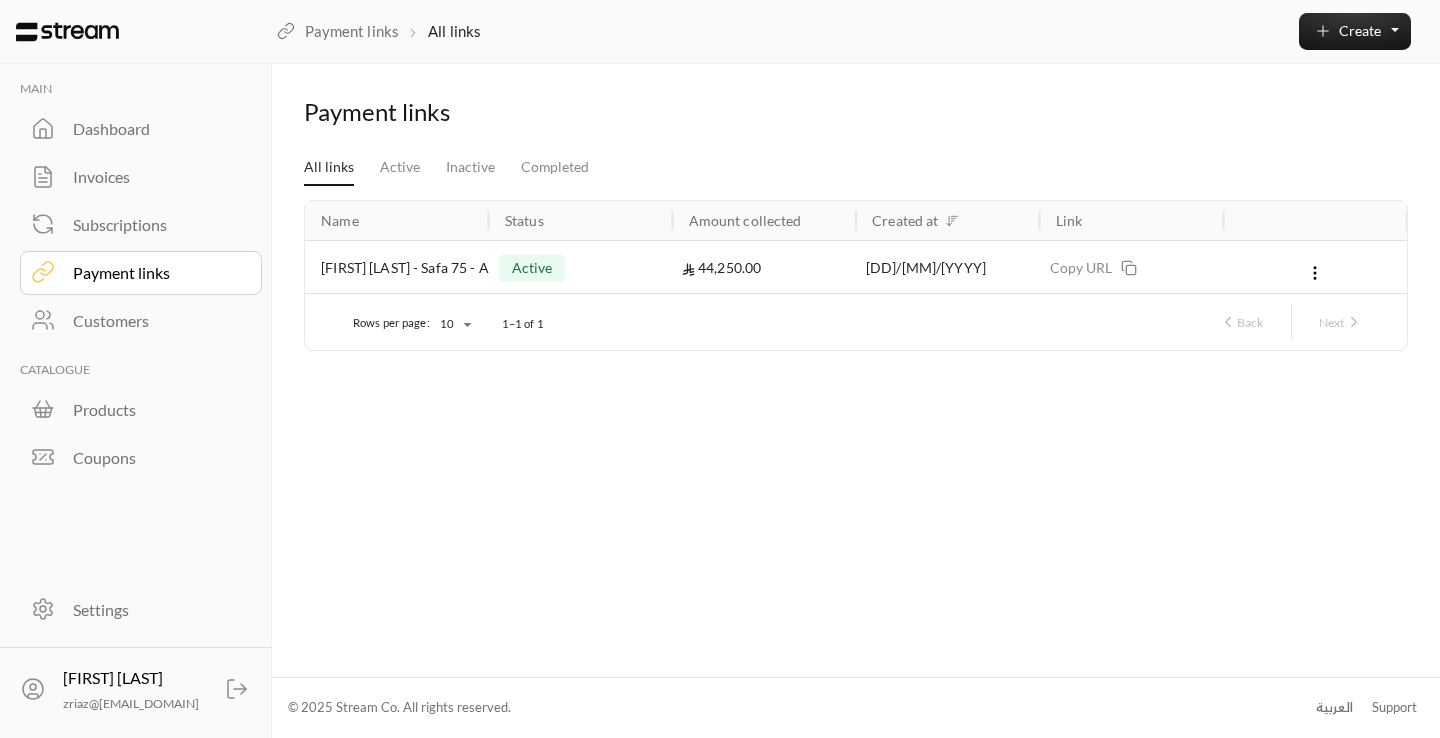 click on "[FIRST] [LAST] - Safa 75 - A603" at bounding box center (396, 267) 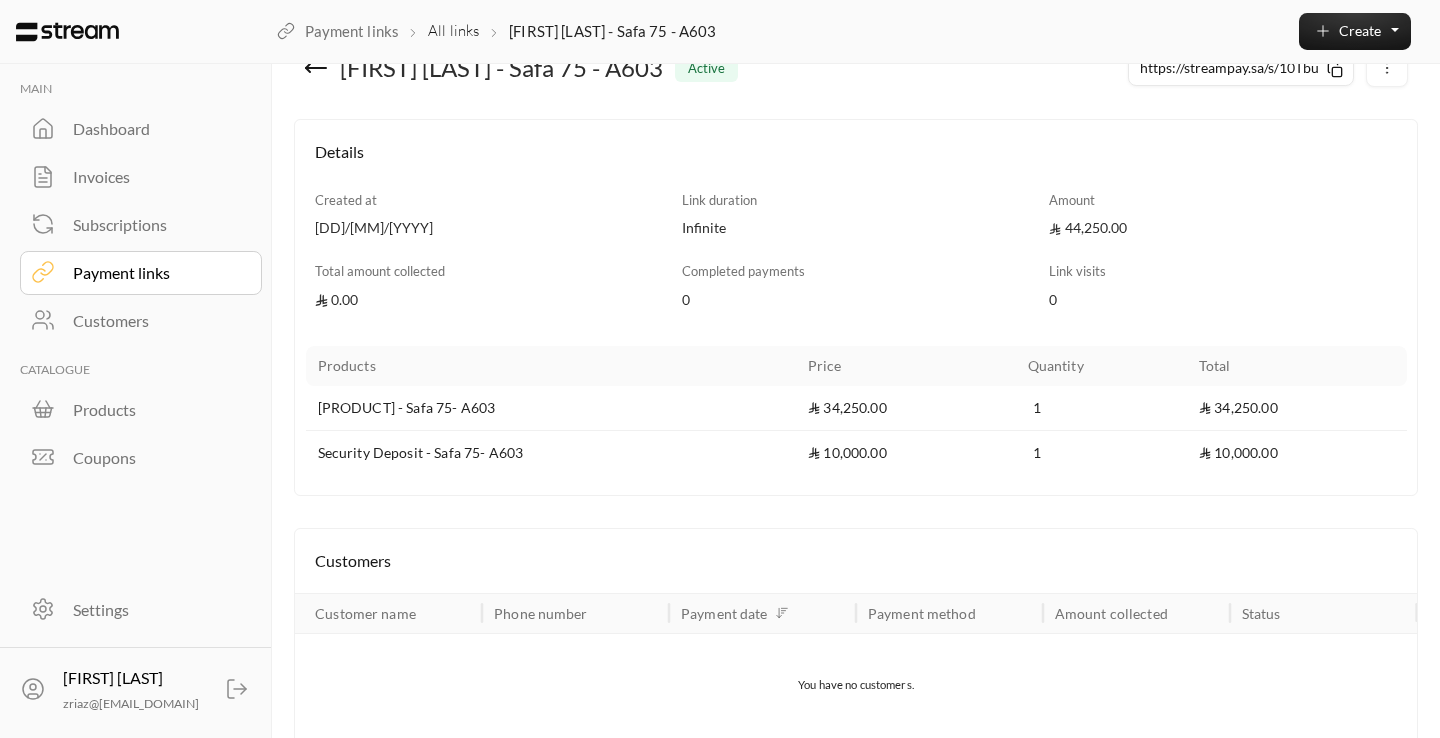scroll, scrollTop: 0, scrollLeft: 0, axis: both 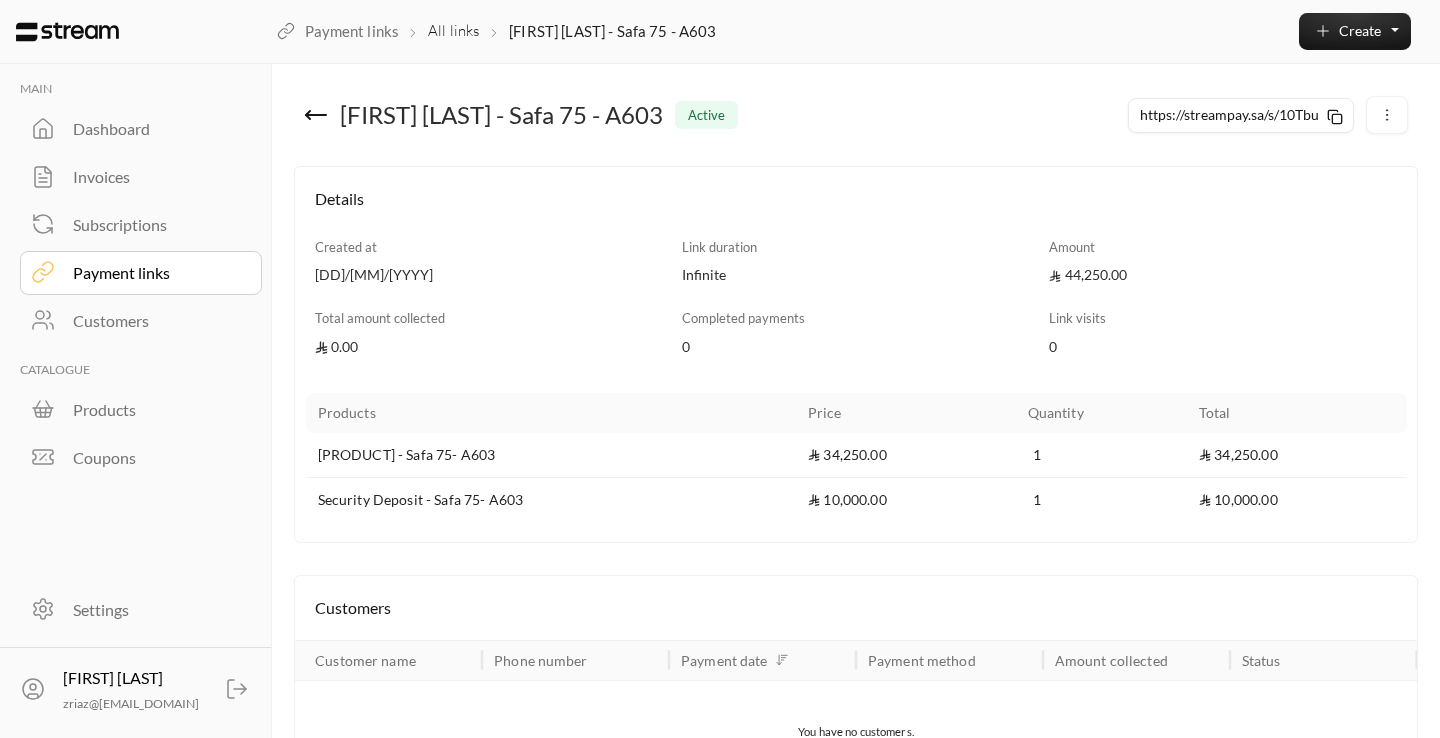 click 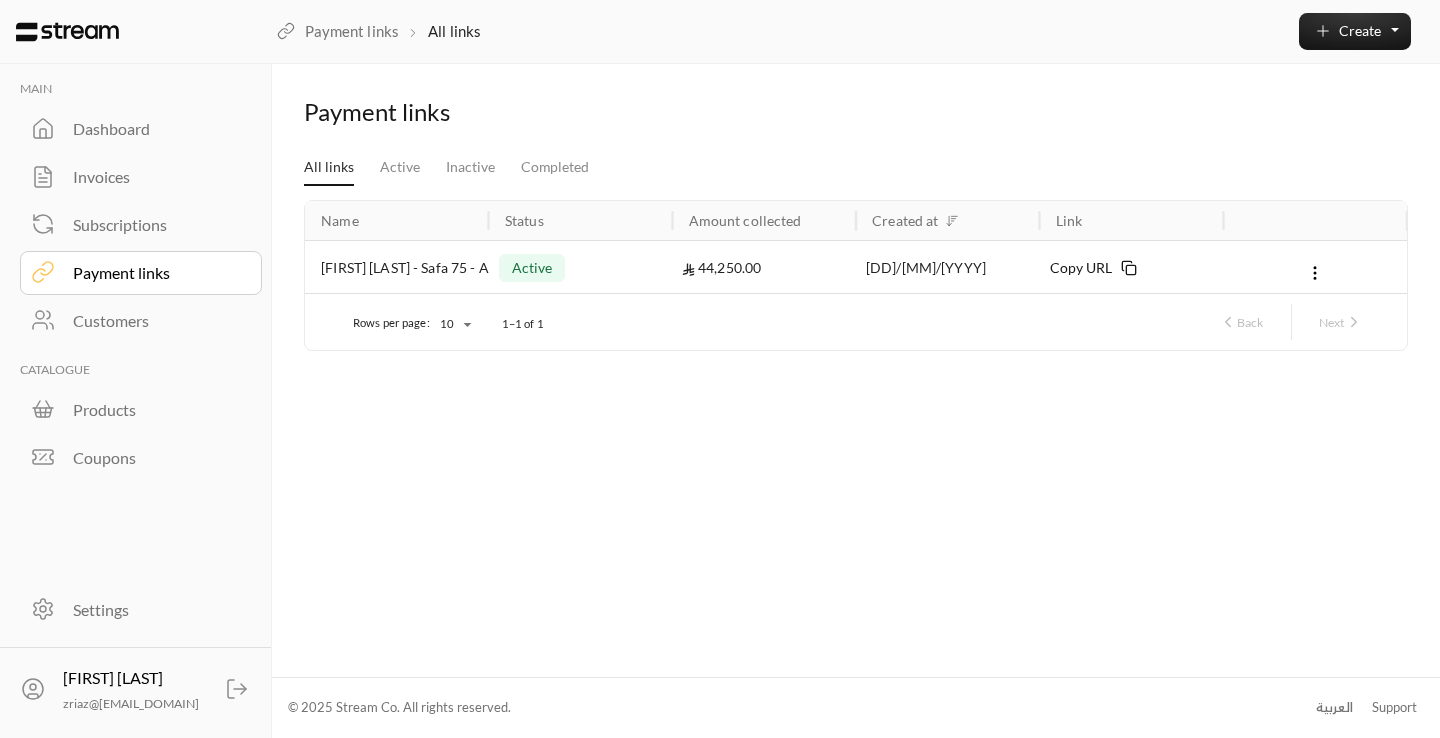 click 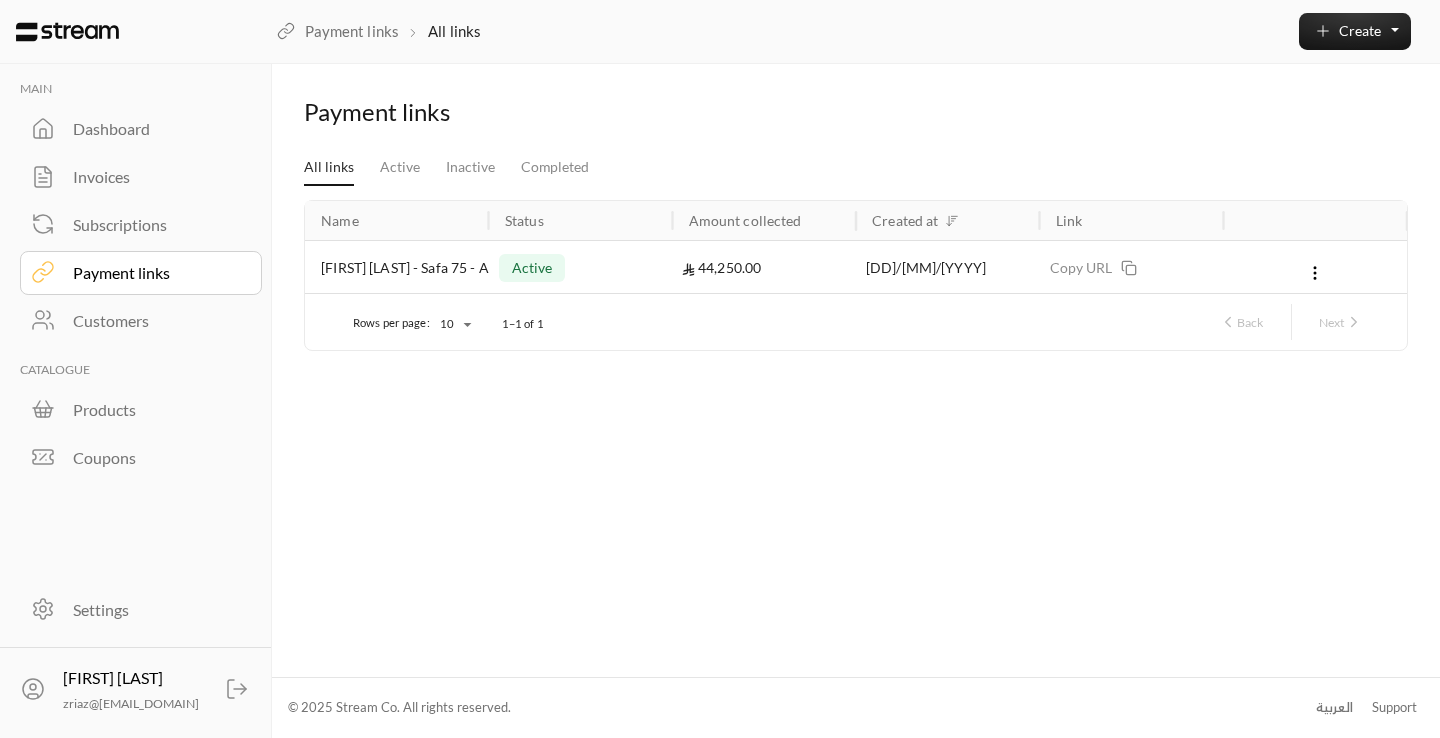 click 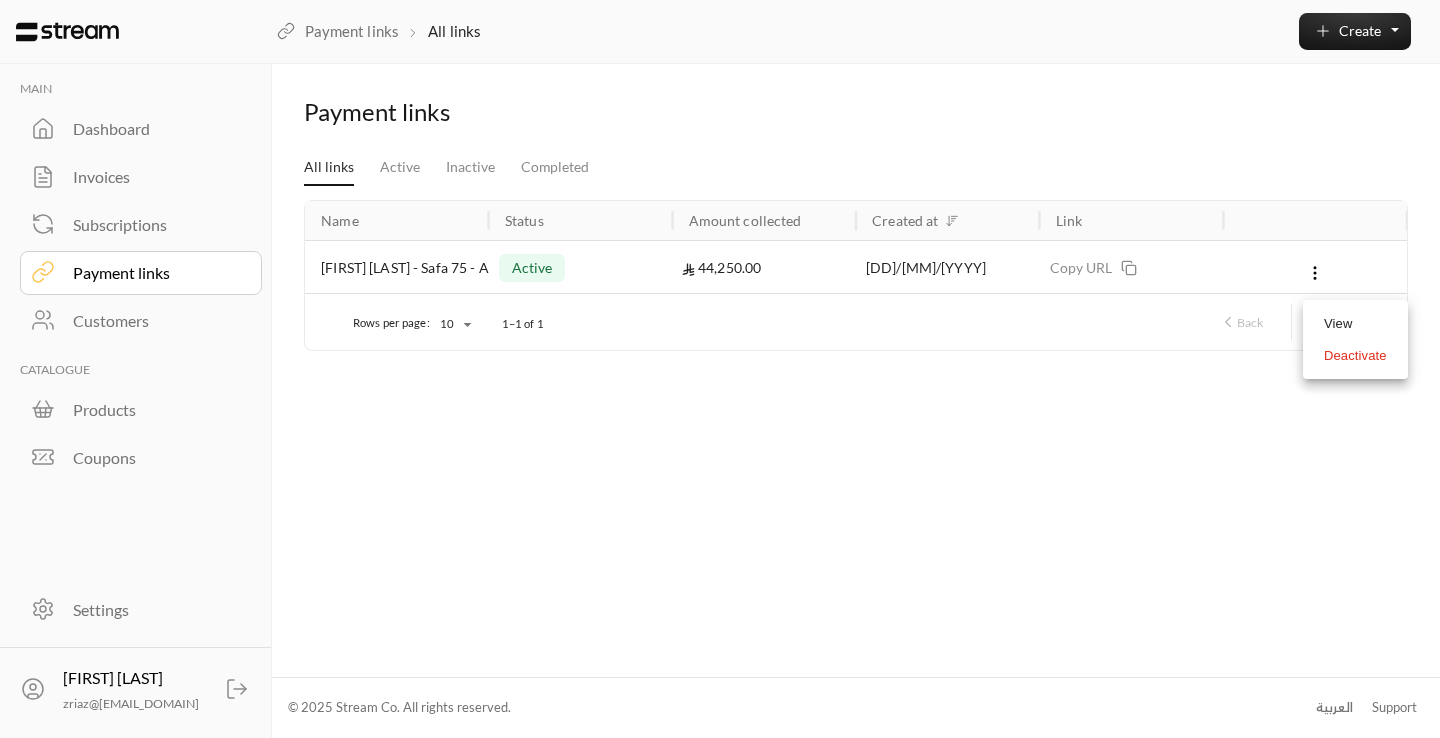 click at bounding box center (720, 369) 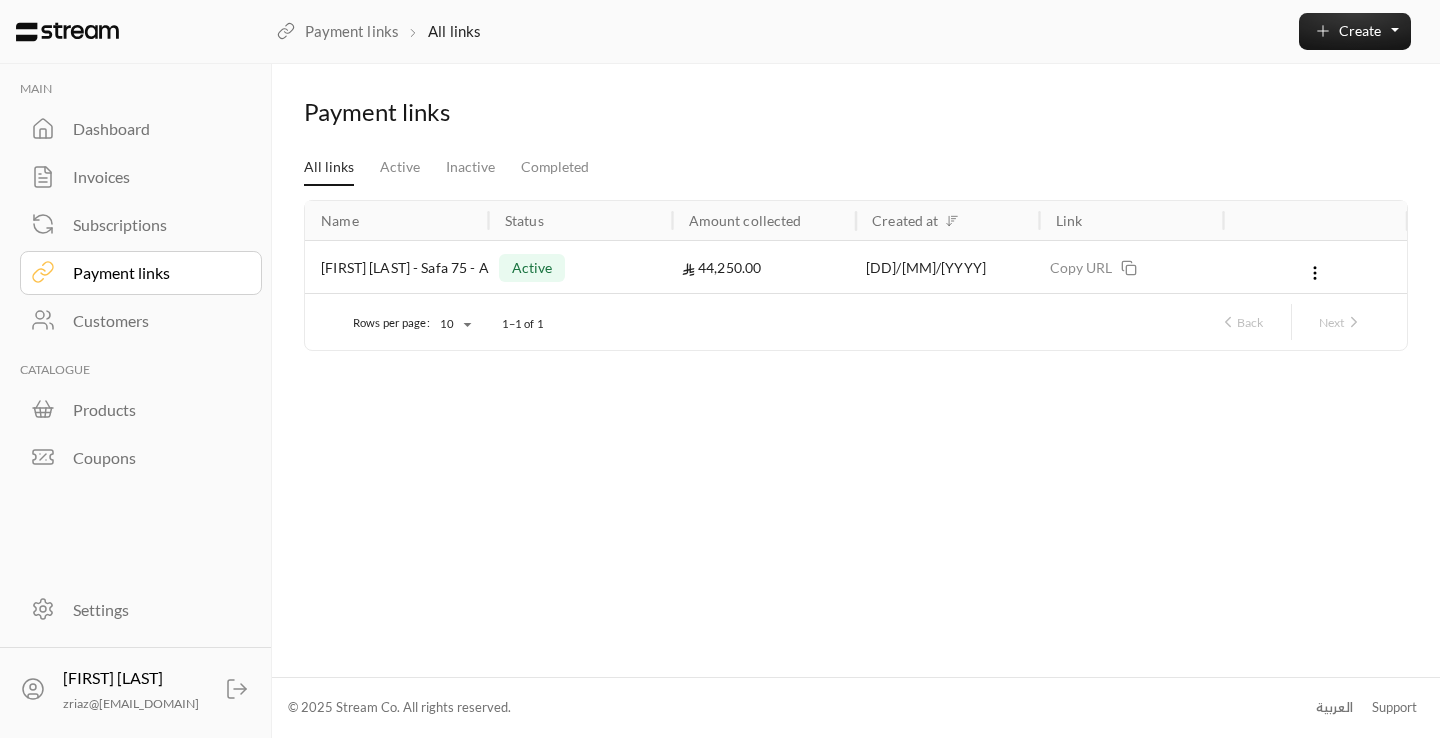 click on "Dashboard" at bounding box center (154, 129) 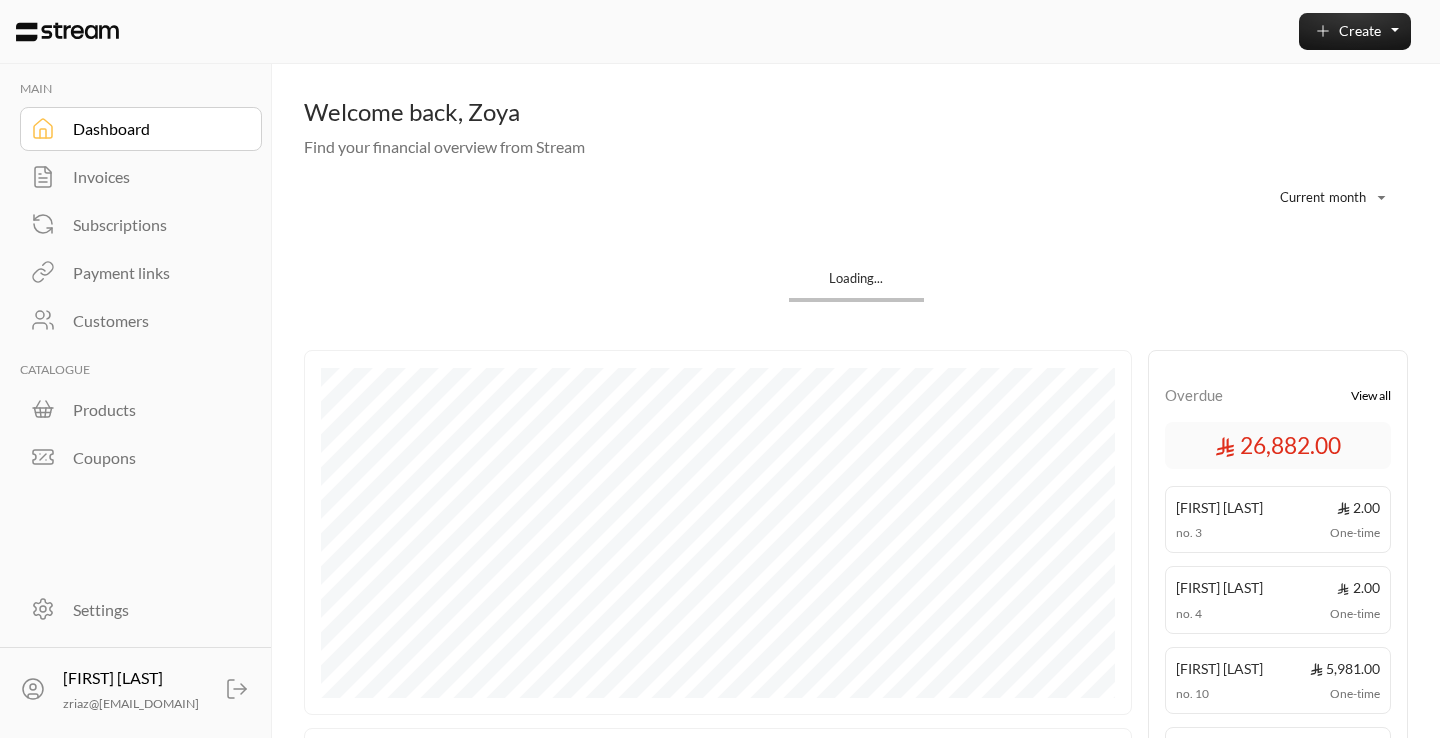 click on "Subscriptions" at bounding box center [141, 225] 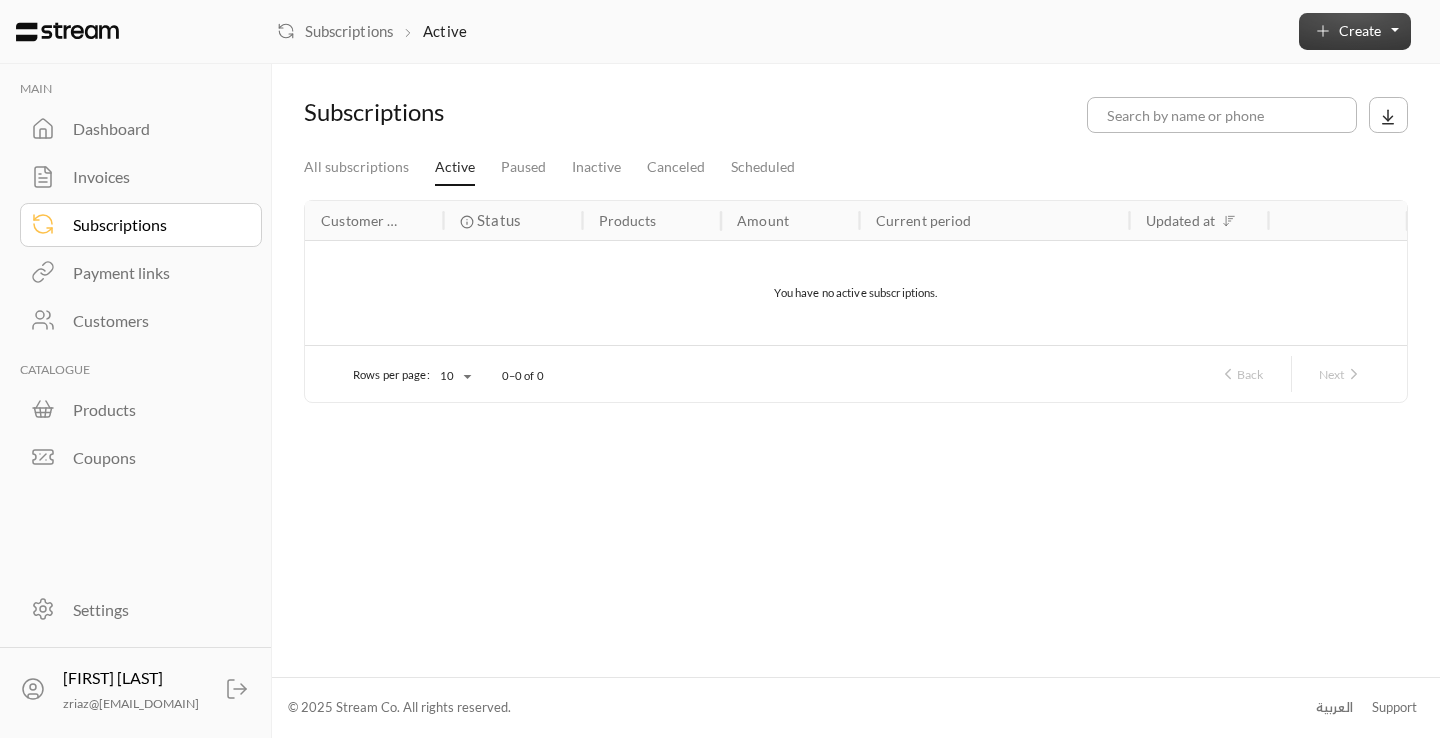 click 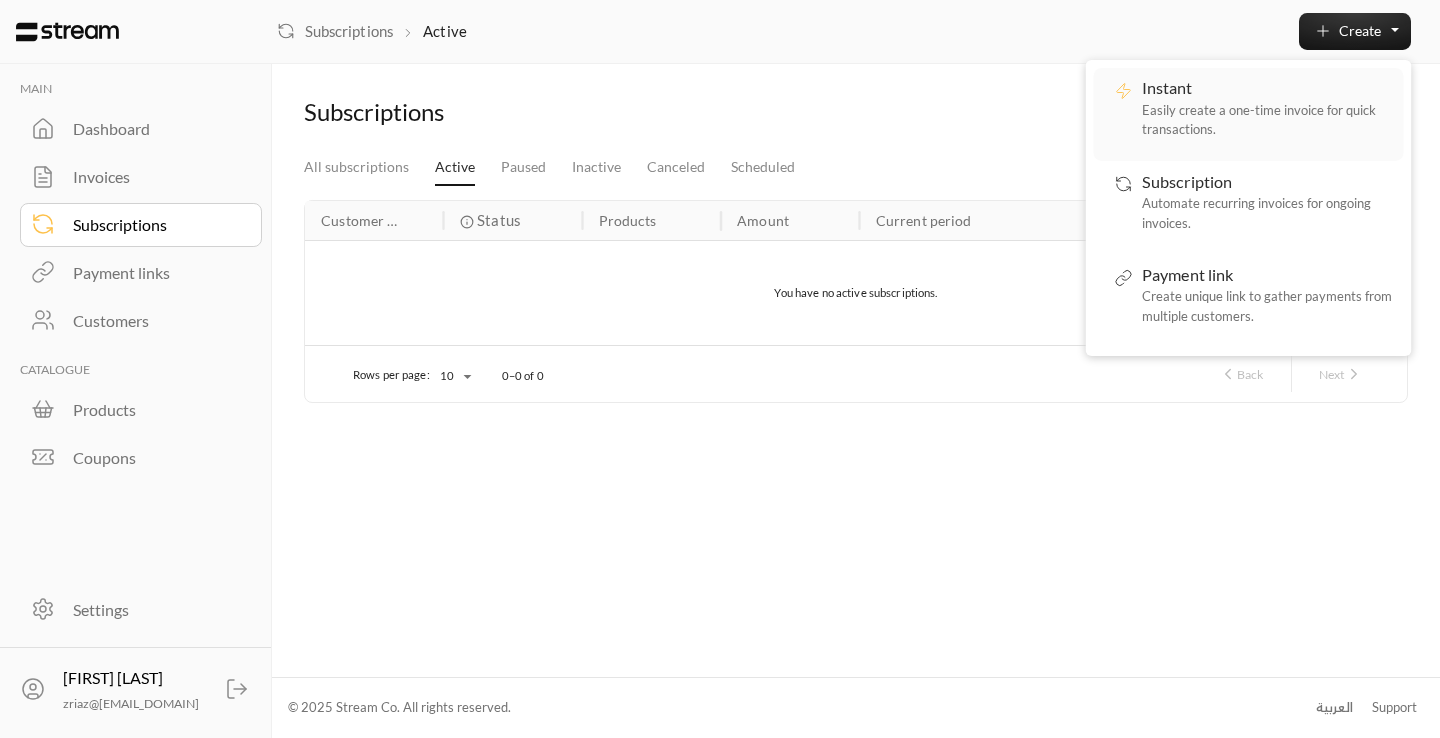 click on "Easily create a one-time invoice for quick transactions." at bounding box center (1267, 120) 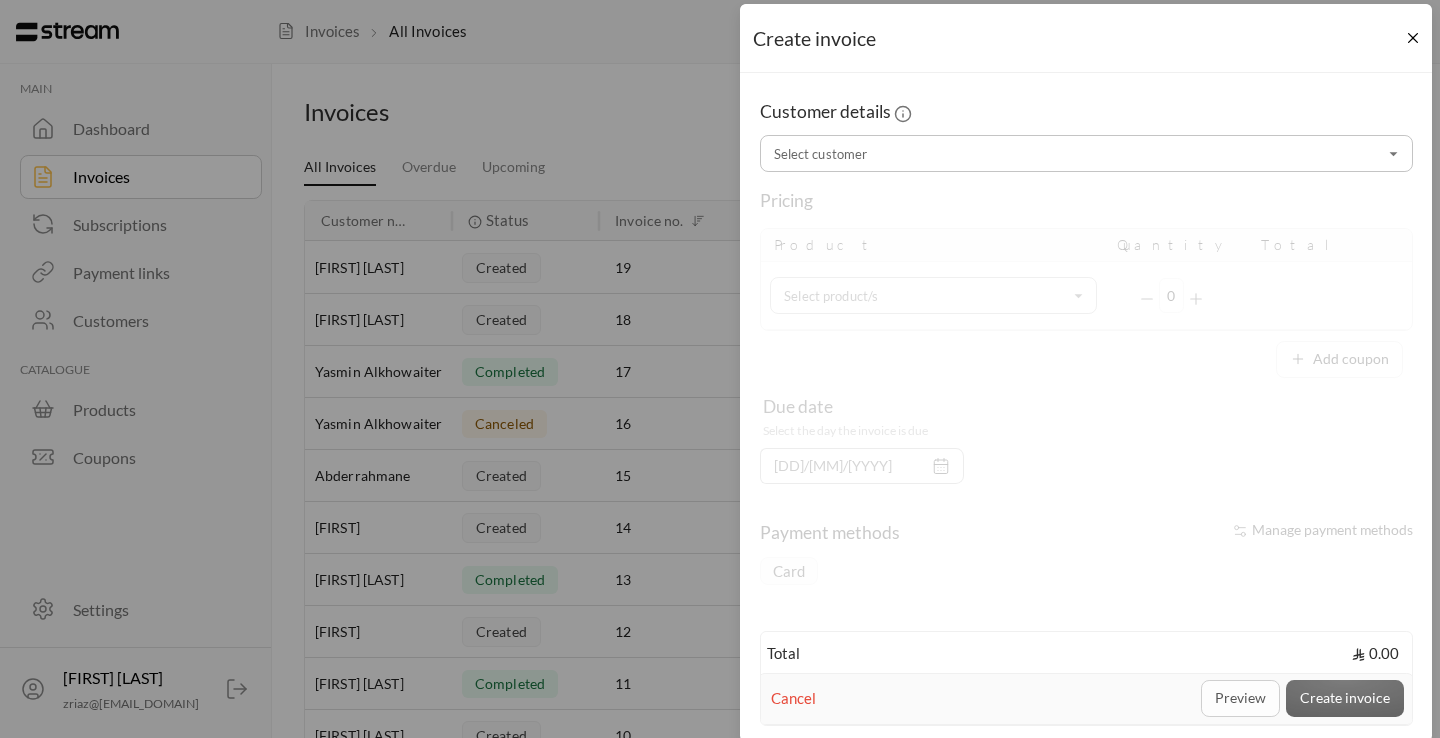 click on "Select customer" at bounding box center [1086, 153] 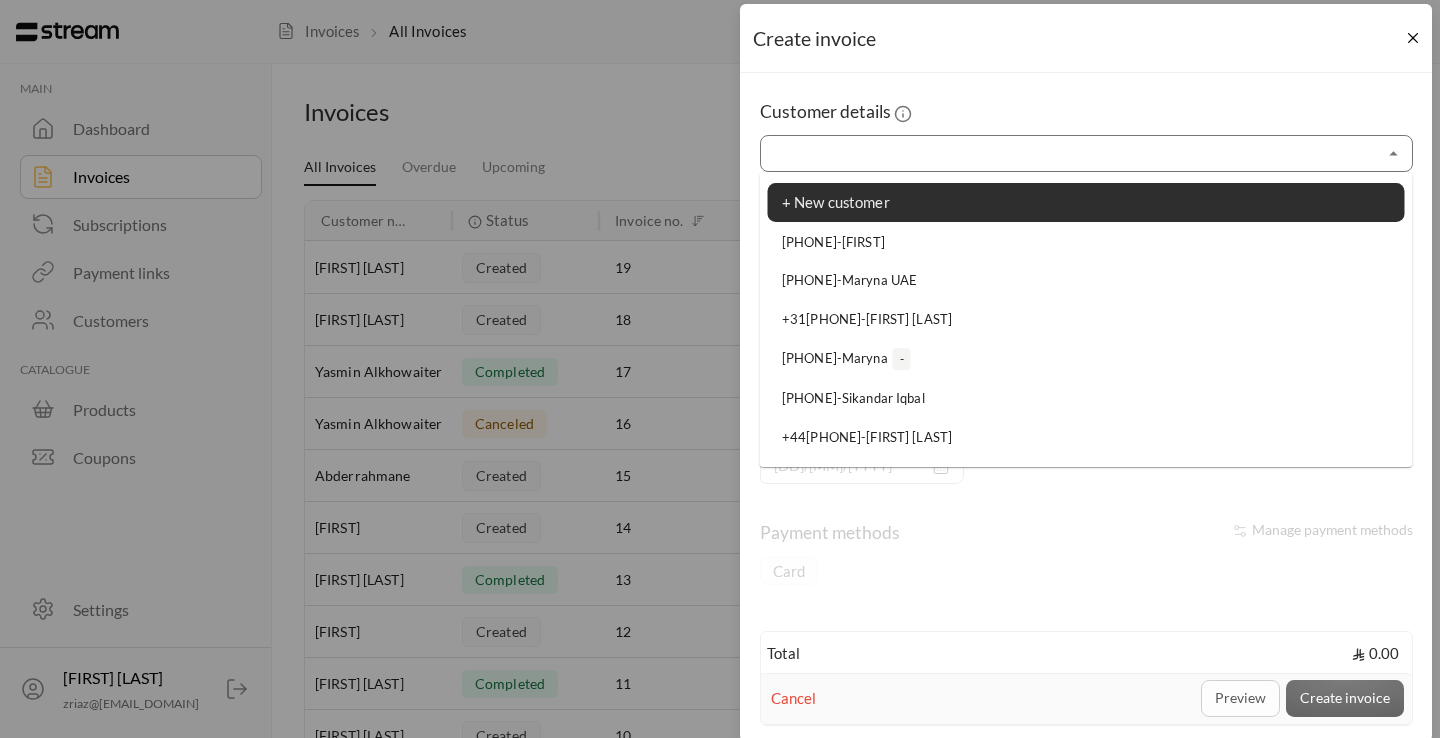 click on "Select customer" at bounding box center [1086, 153] 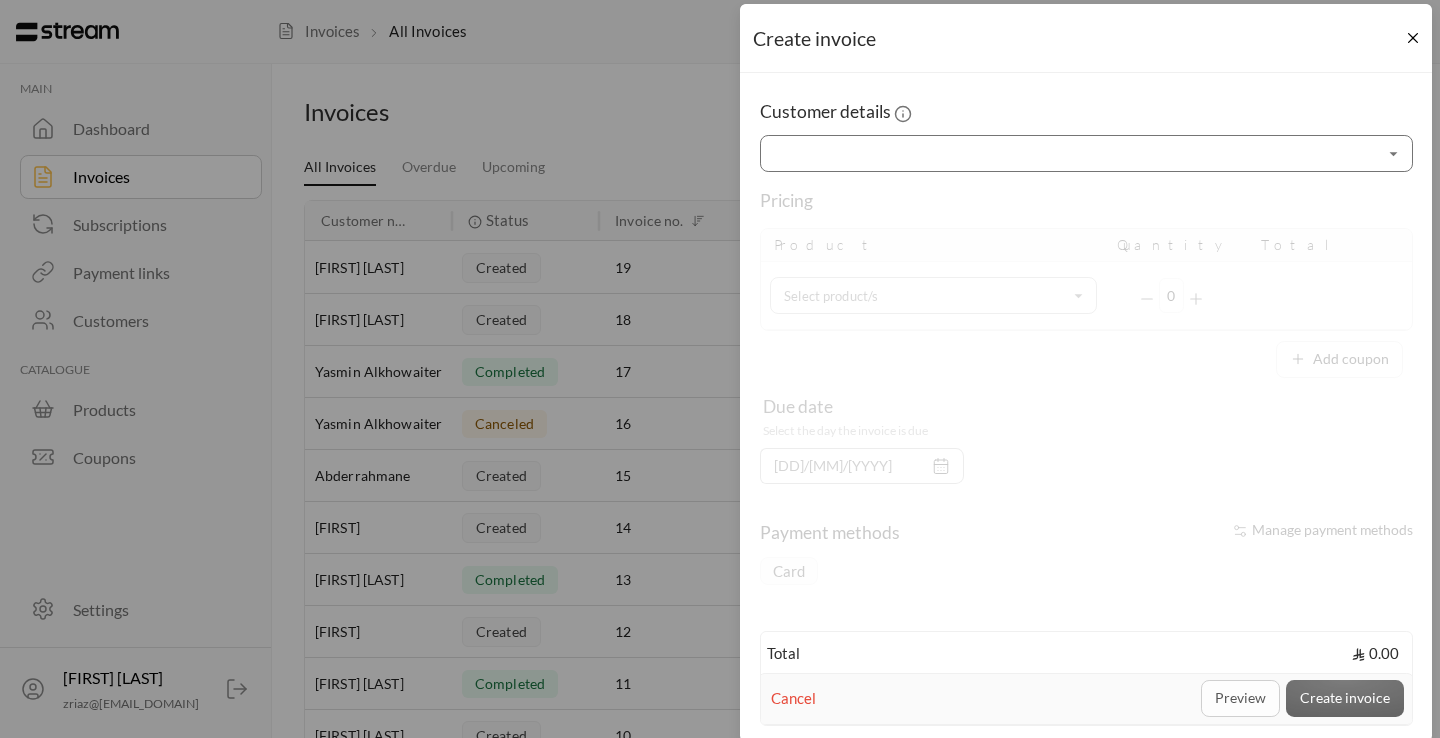 click on "Select customer" at bounding box center (1086, 153) 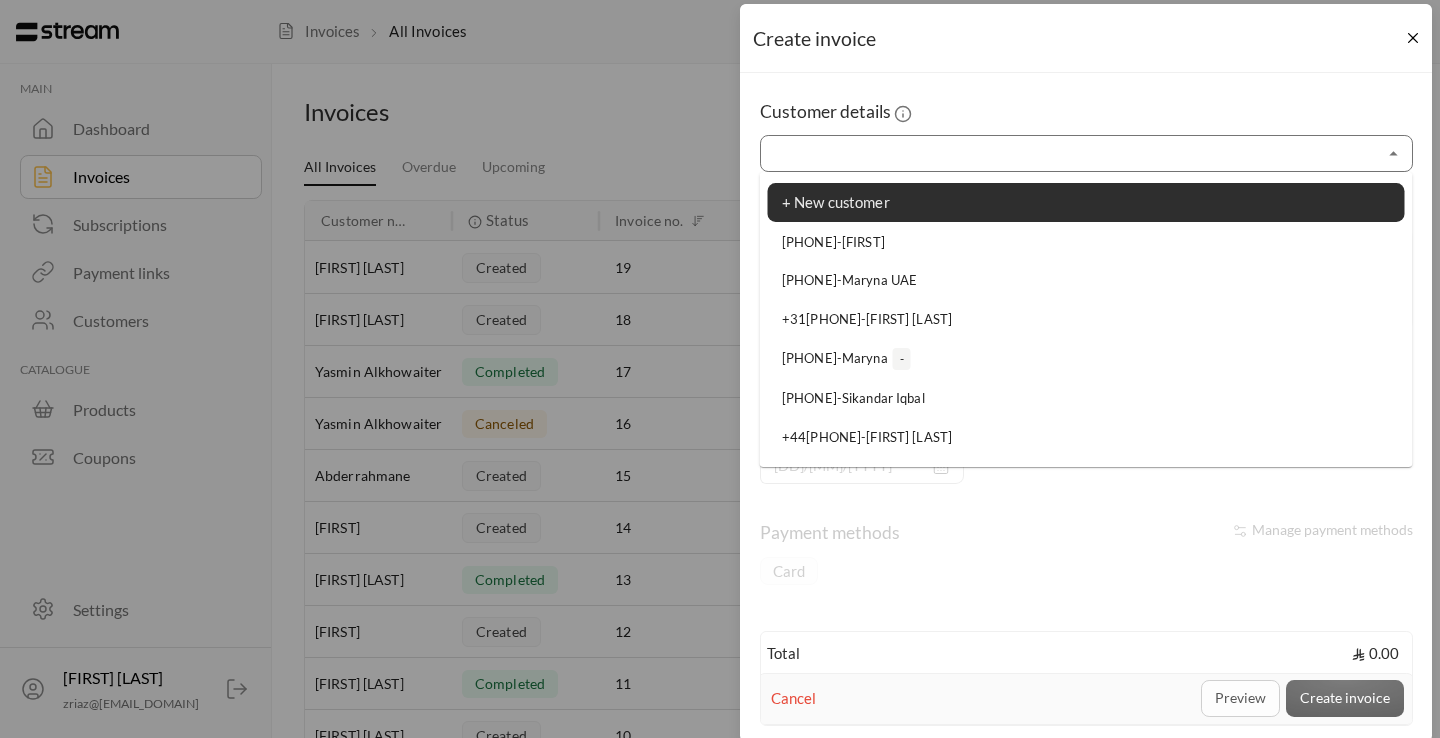 click on "Customer details Select customer Select customer Pricing Product Quantity Total   Select product/s Select product/s 0 Add coupon Due date Select the day the invoice is due 3/08/2025 Payment methods Manage payment methods Card   Description (optional)" at bounding box center (1086, 432) 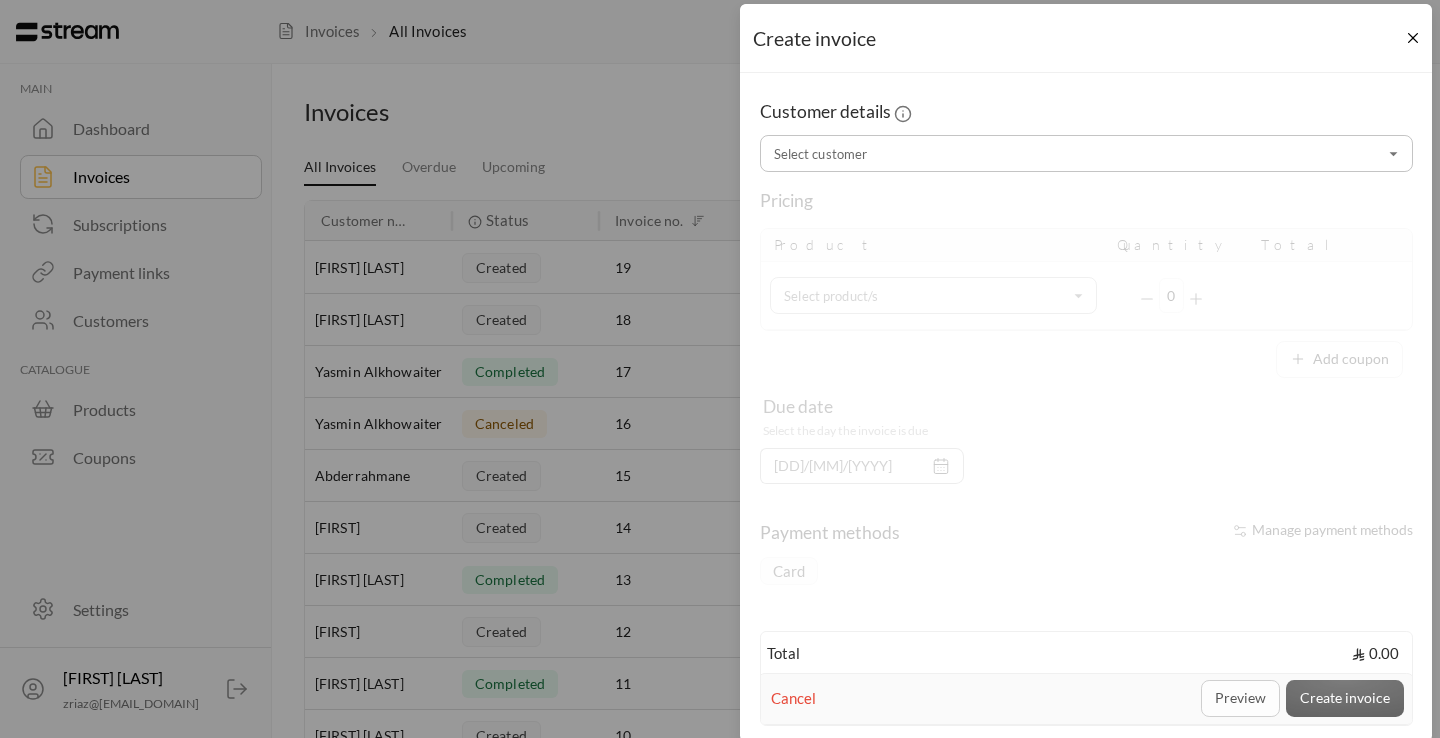 click on "Select customer" at bounding box center [1086, 153] 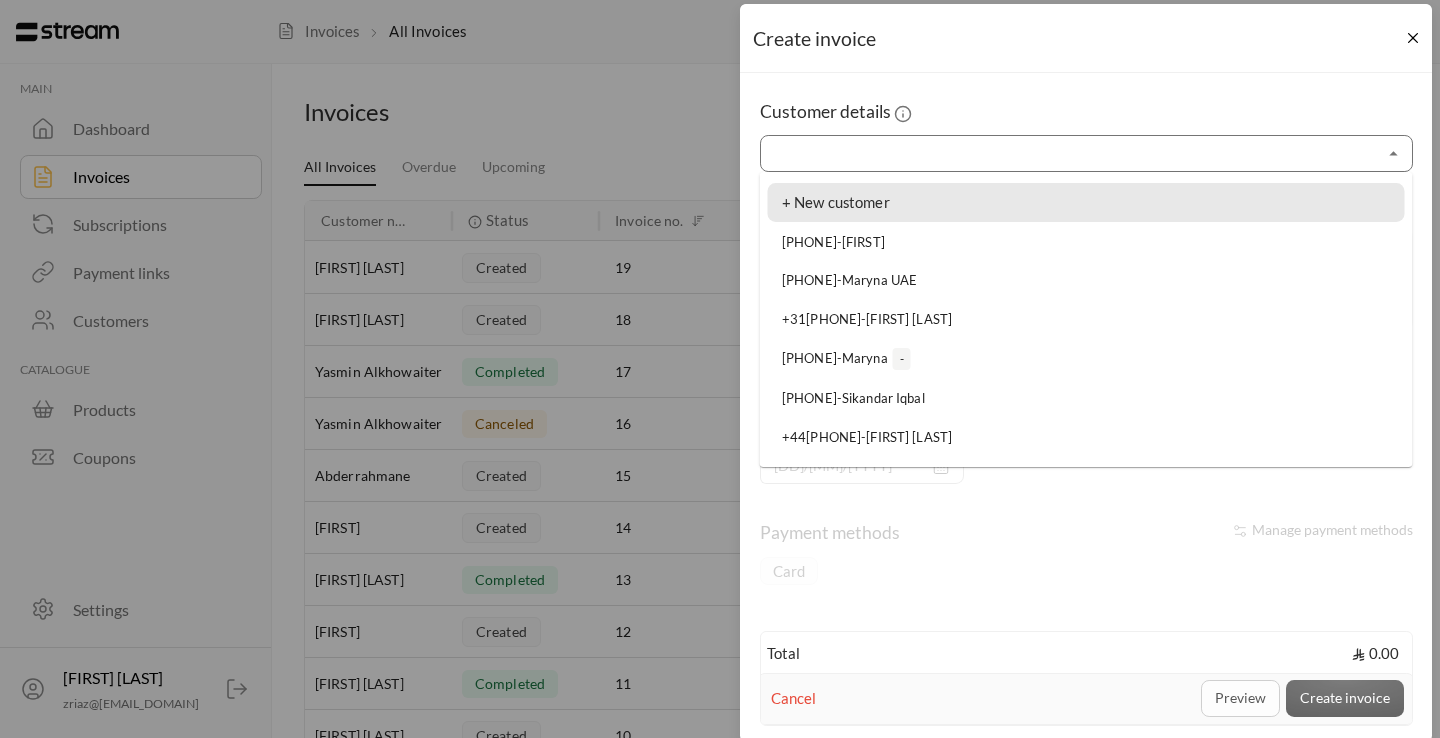click on "+ New customer" at bounding box center (1086, 202) 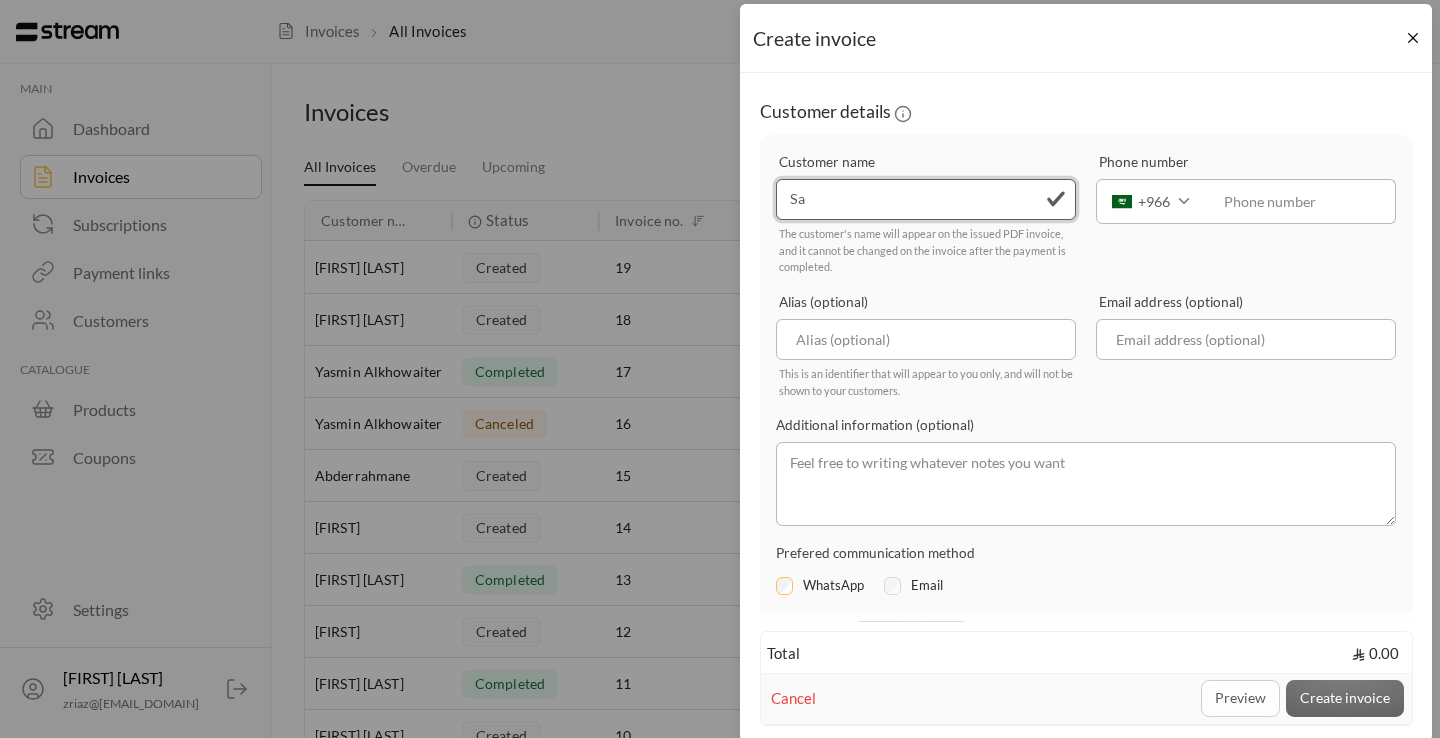 type on "S" 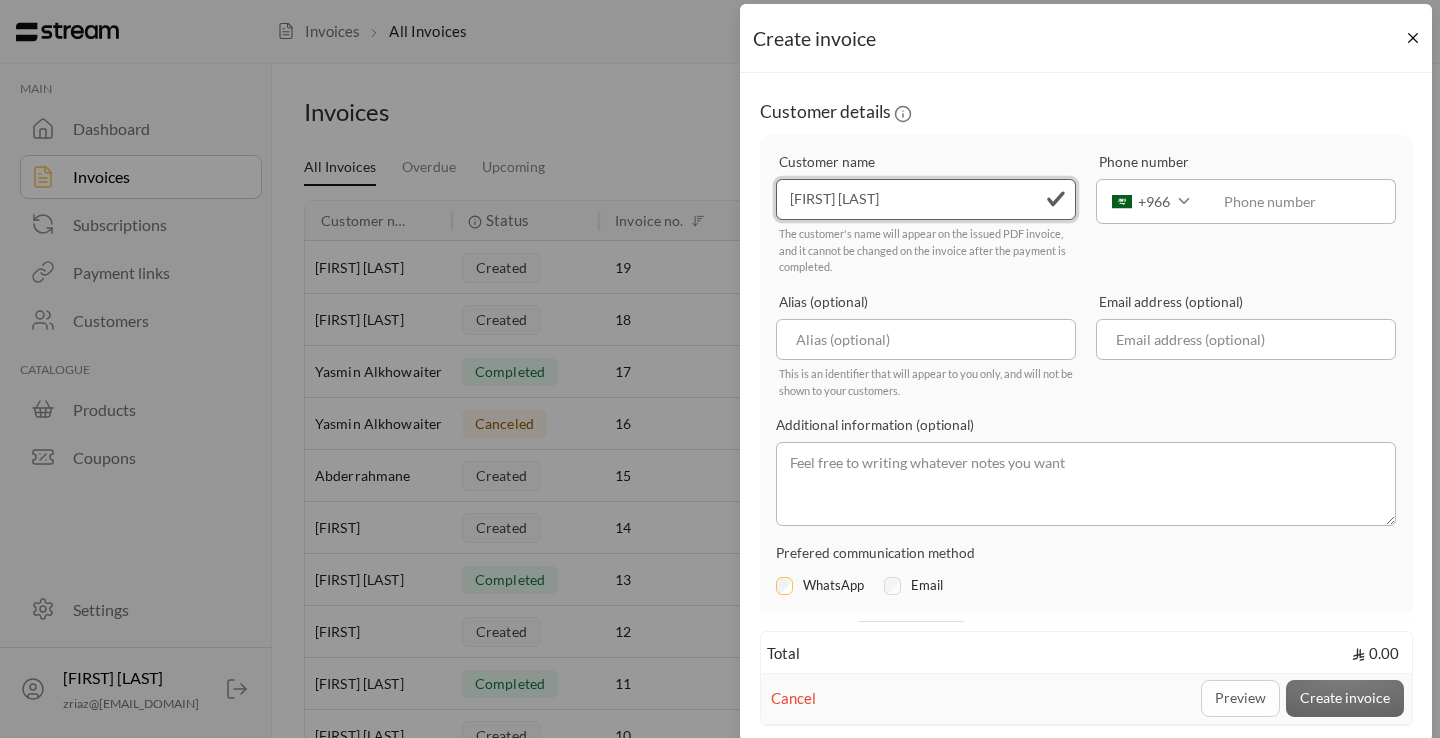 type on "[FIRST] [LAST] - Safa 75 - A603" 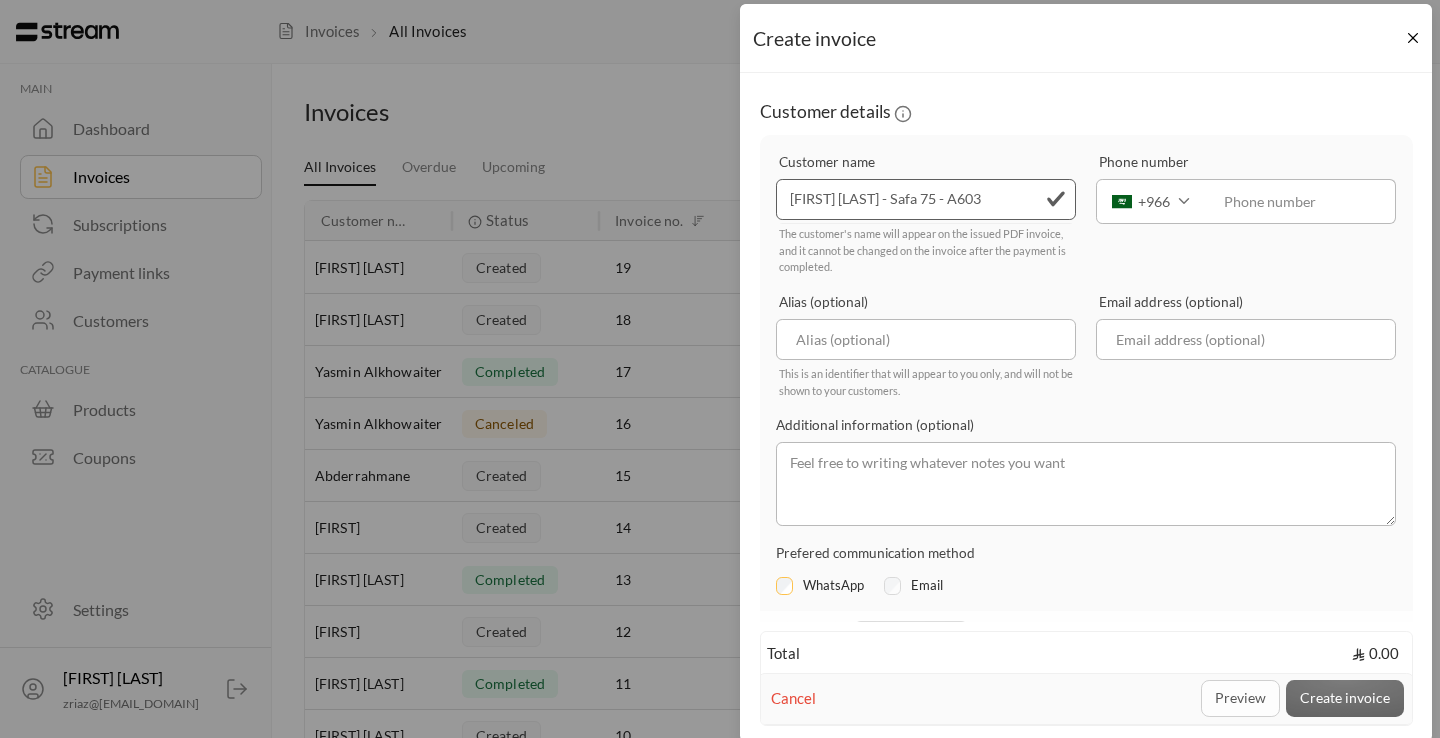 click on "+966" at bounding box center [1151, 201] 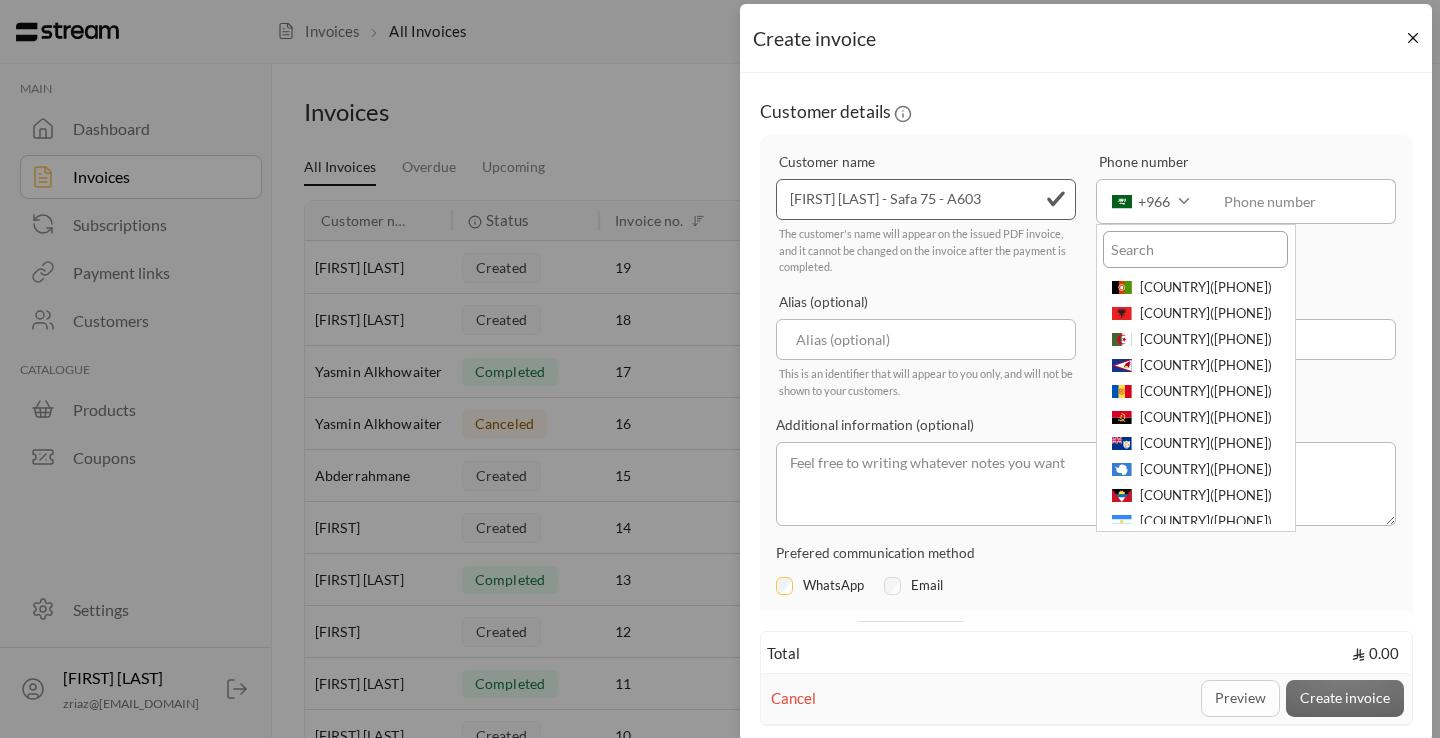 click at bounding box center (1195, 249) 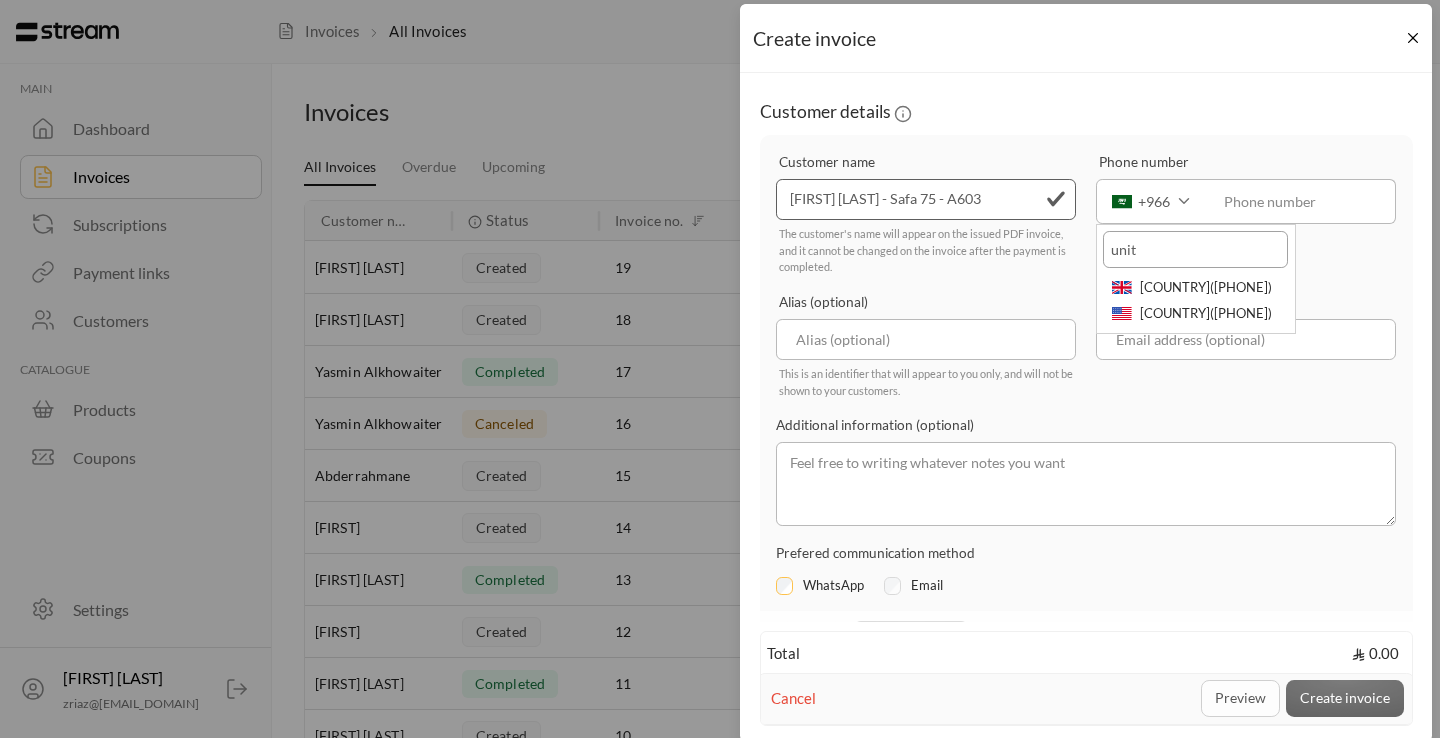 type on "unit" 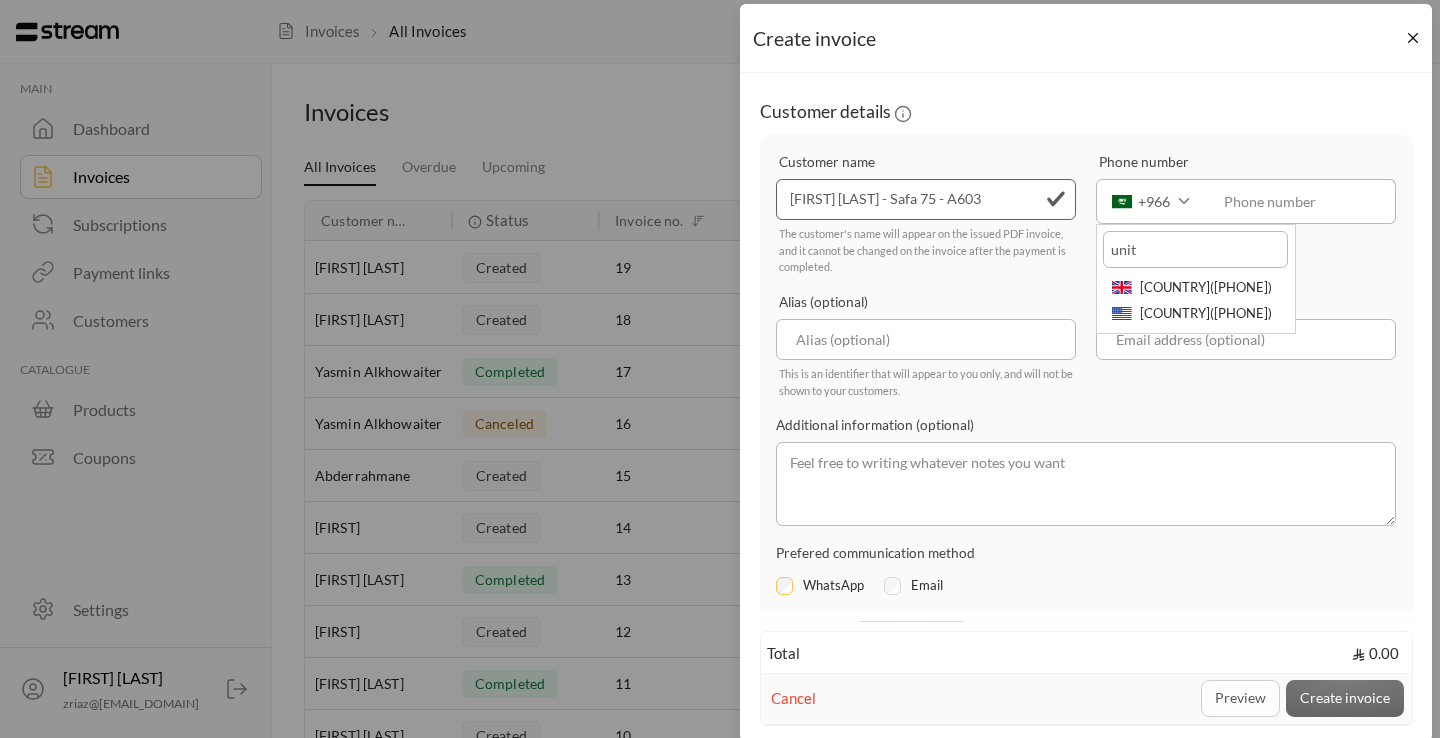 click on "[COUNTRY]  ( +44 )" at bounding box center [1195, 287] 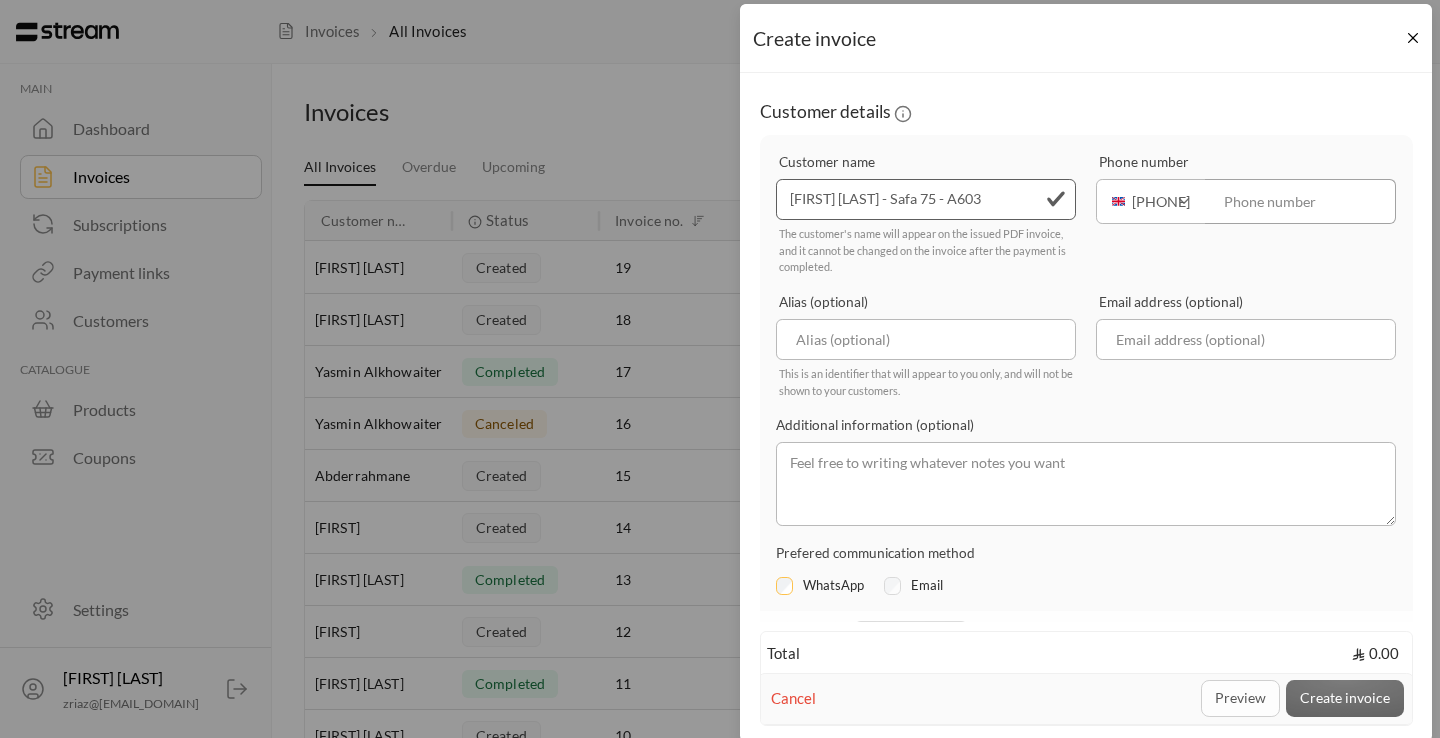 click at bounding box center [1301, 201] 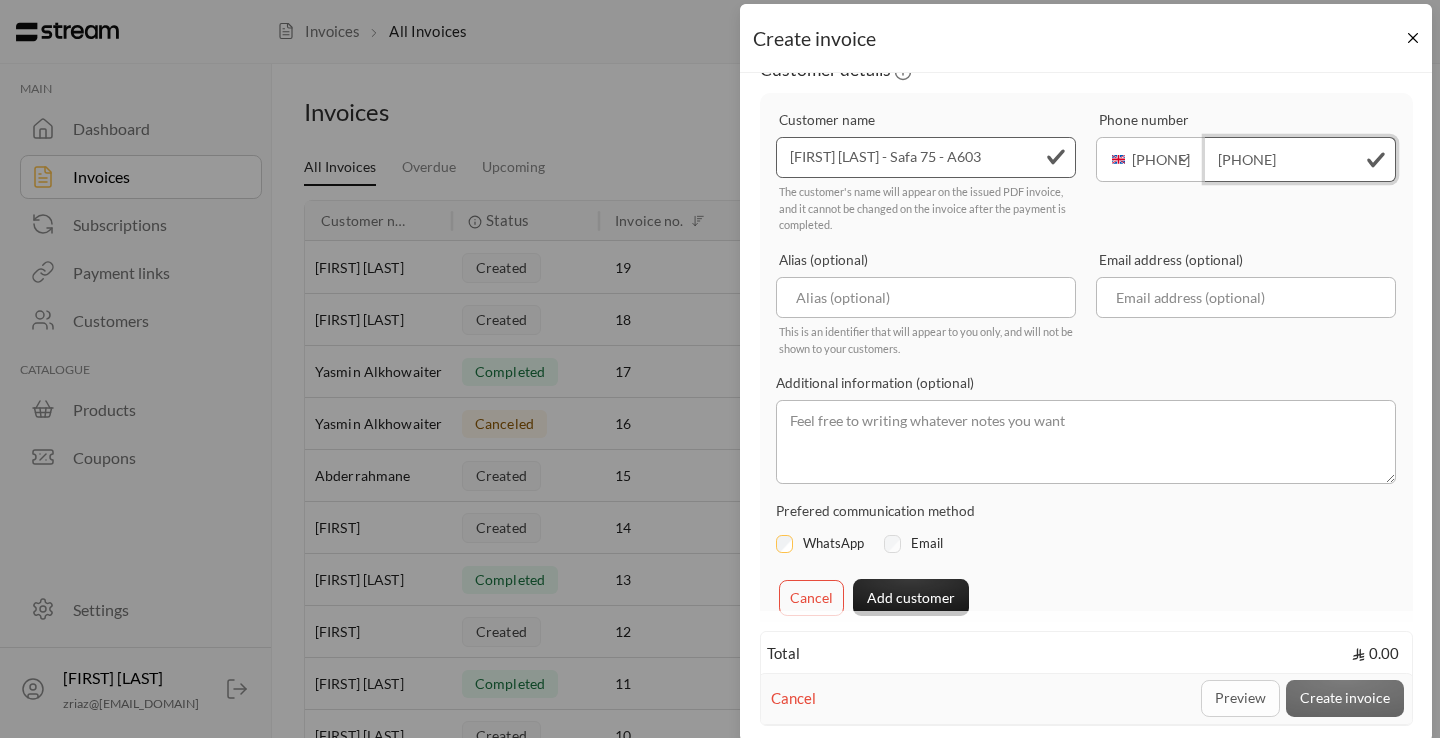 scroll, scrollTop: 43, scrollLeft: 0, axis: vertical 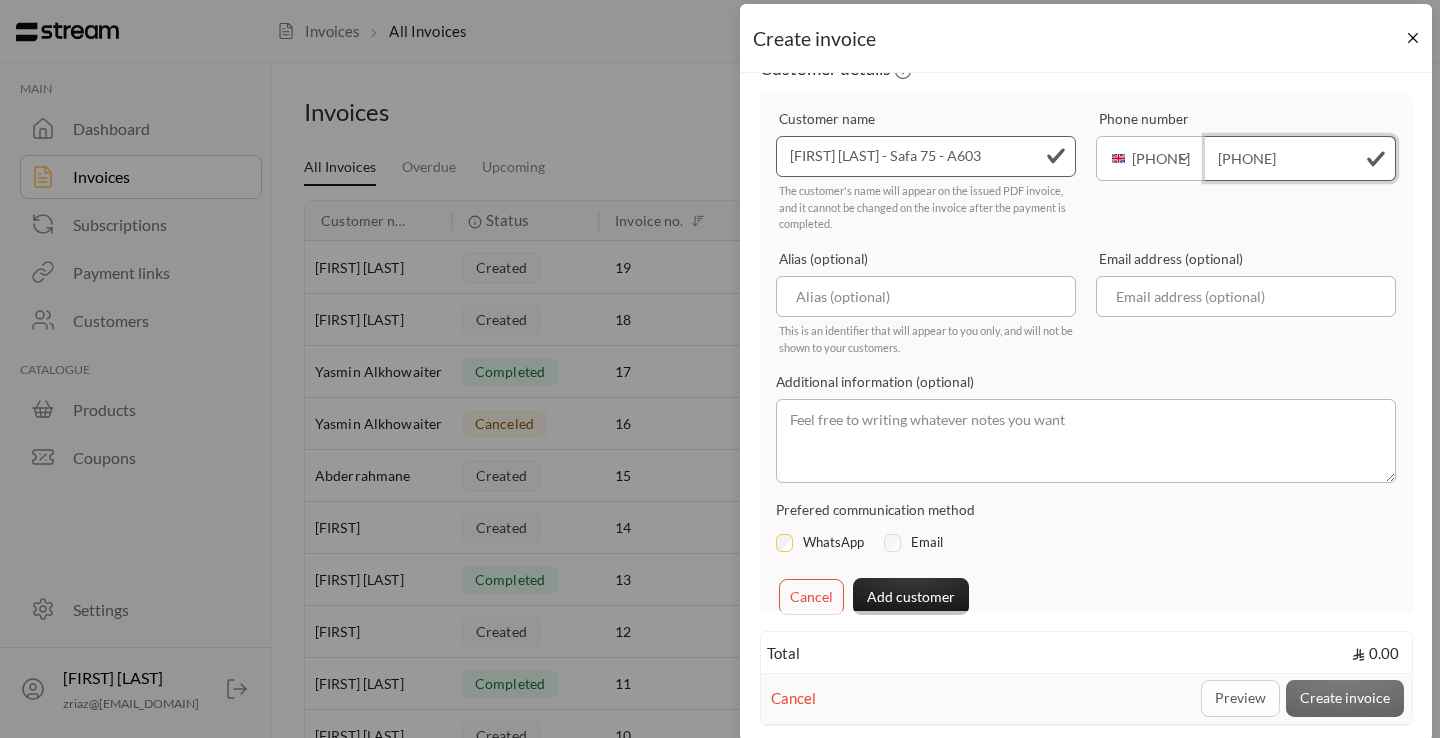 type on "[PHONE]" 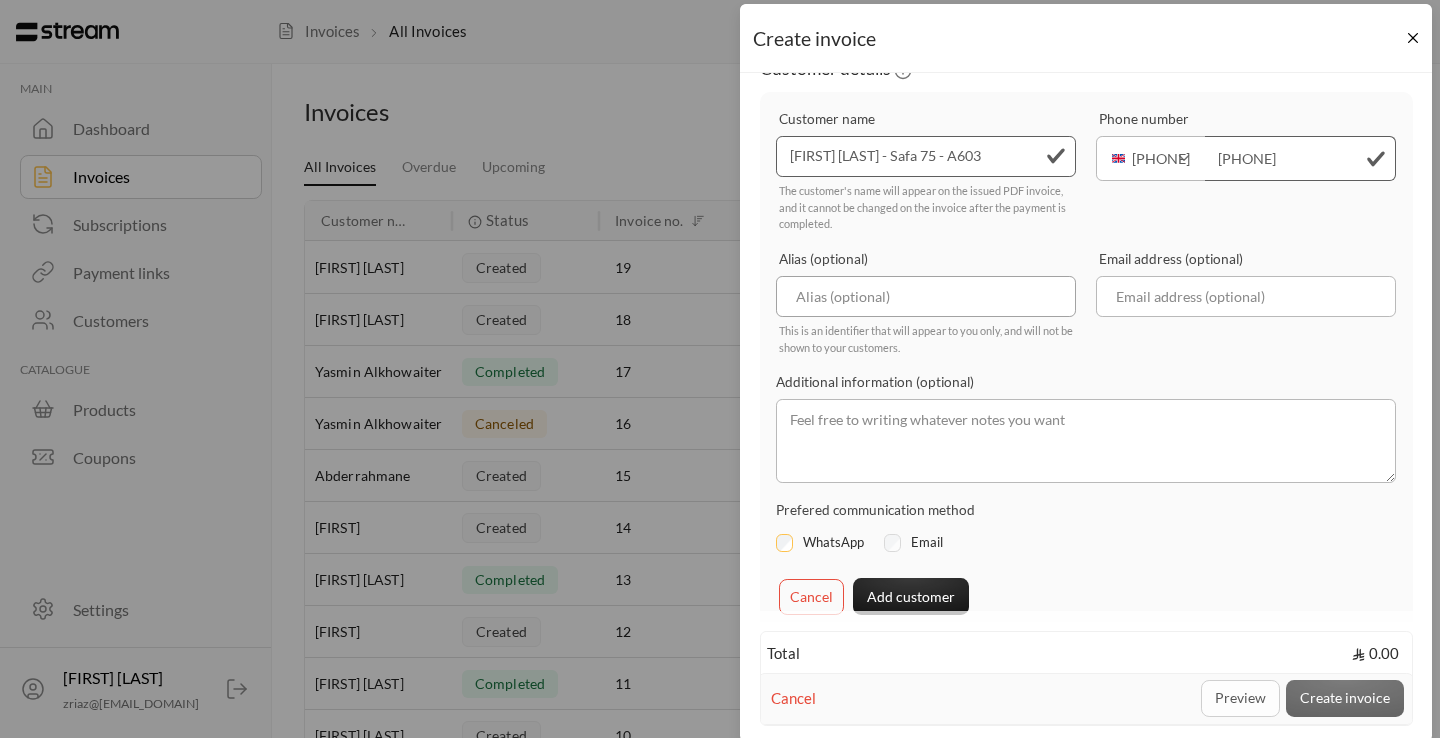 click at bounding box center (926, 296) 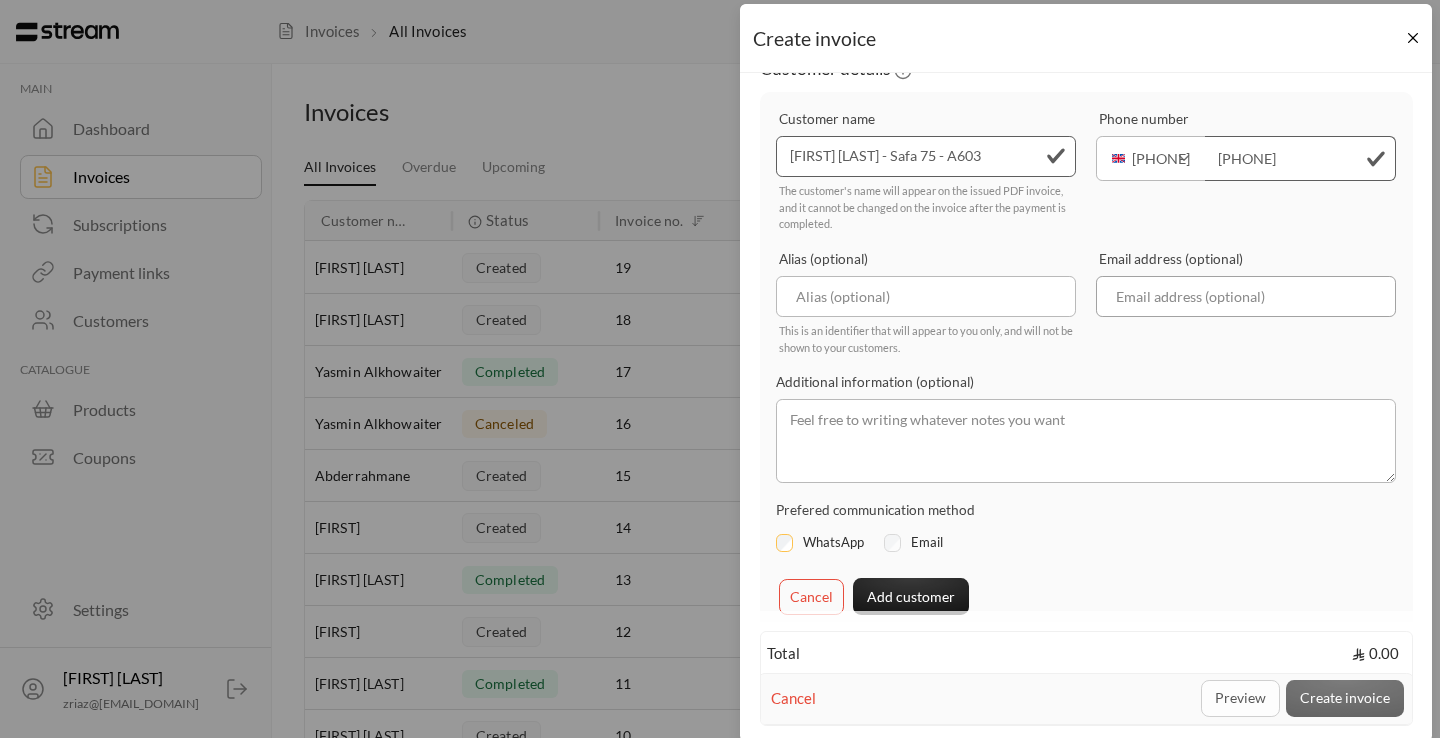 click on "Email" at bounding box center [1246, 296] 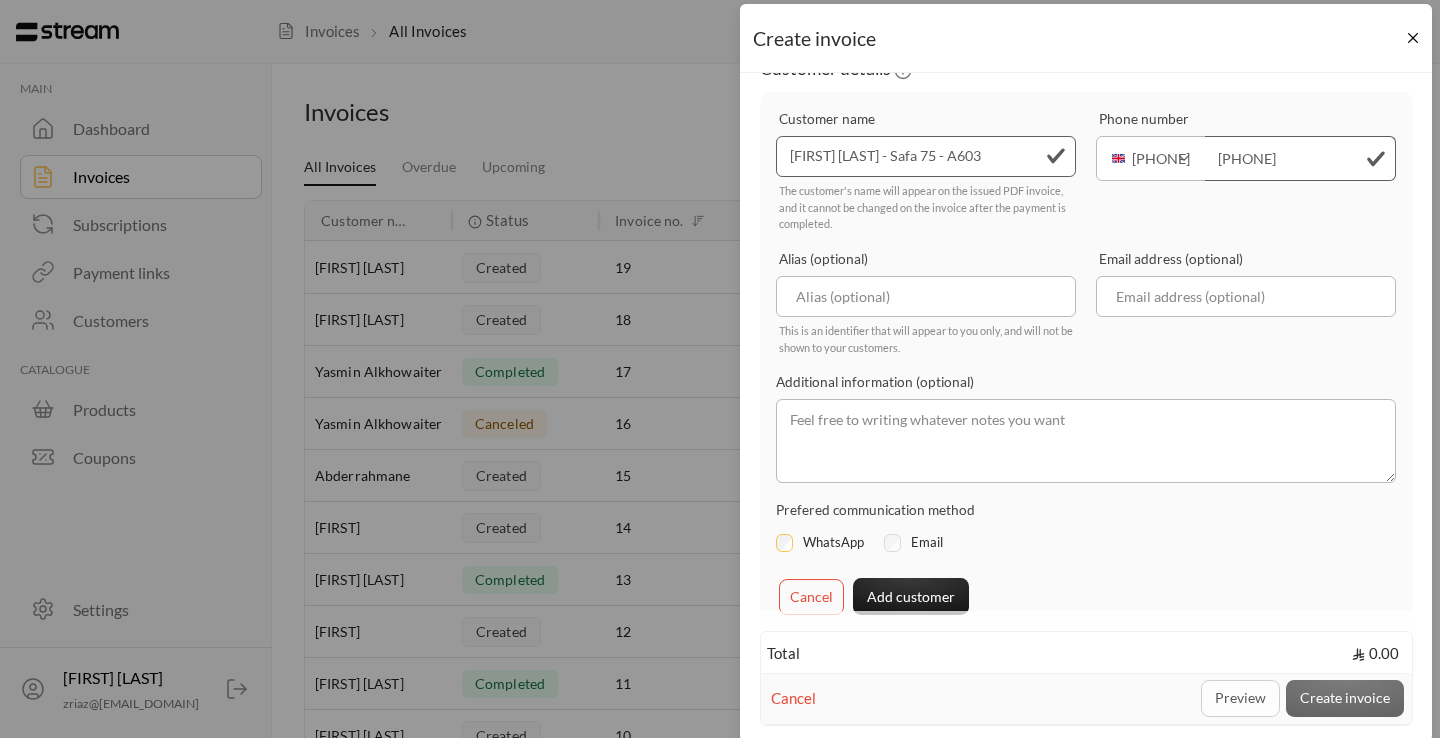 click on "Email address (optional)" at bounding box center (1246, 302) 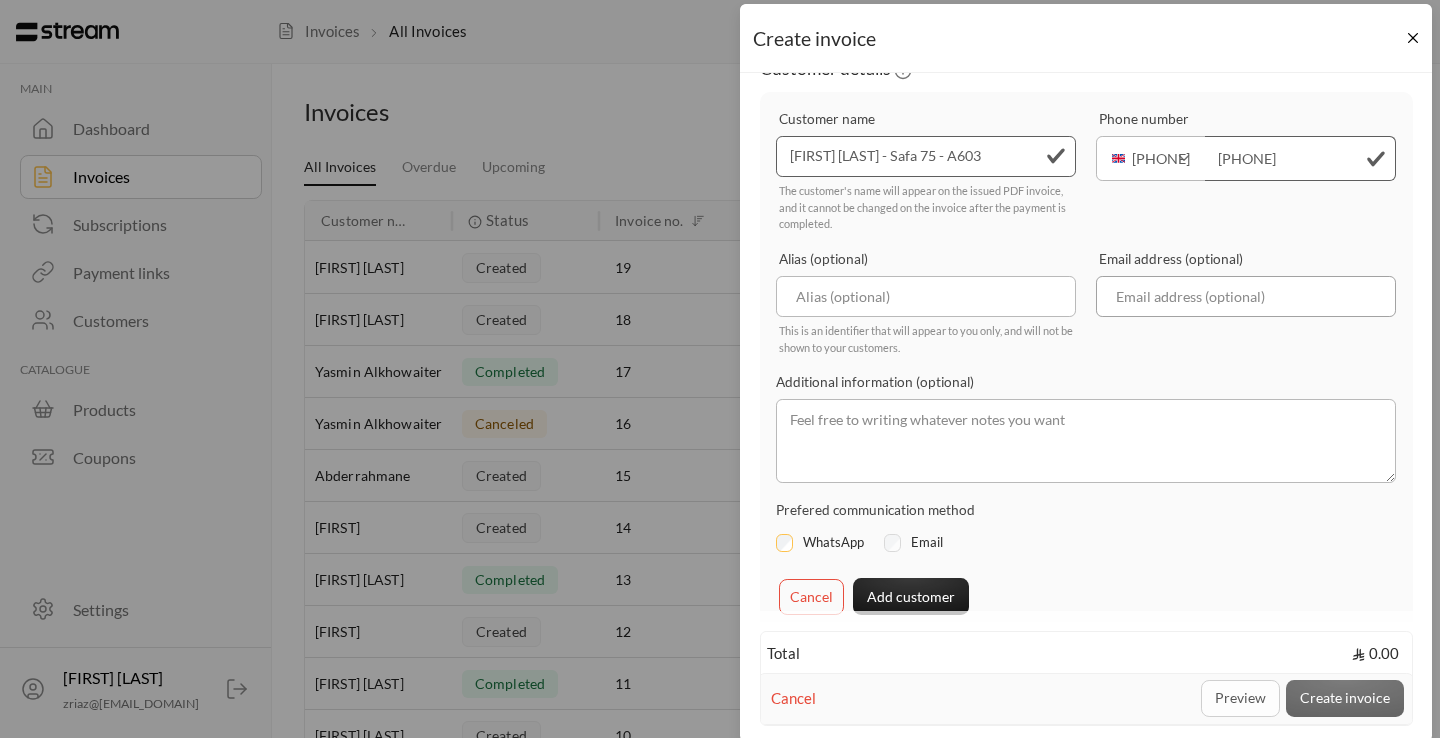 click on "Email" at bounding box center [1246, 296] 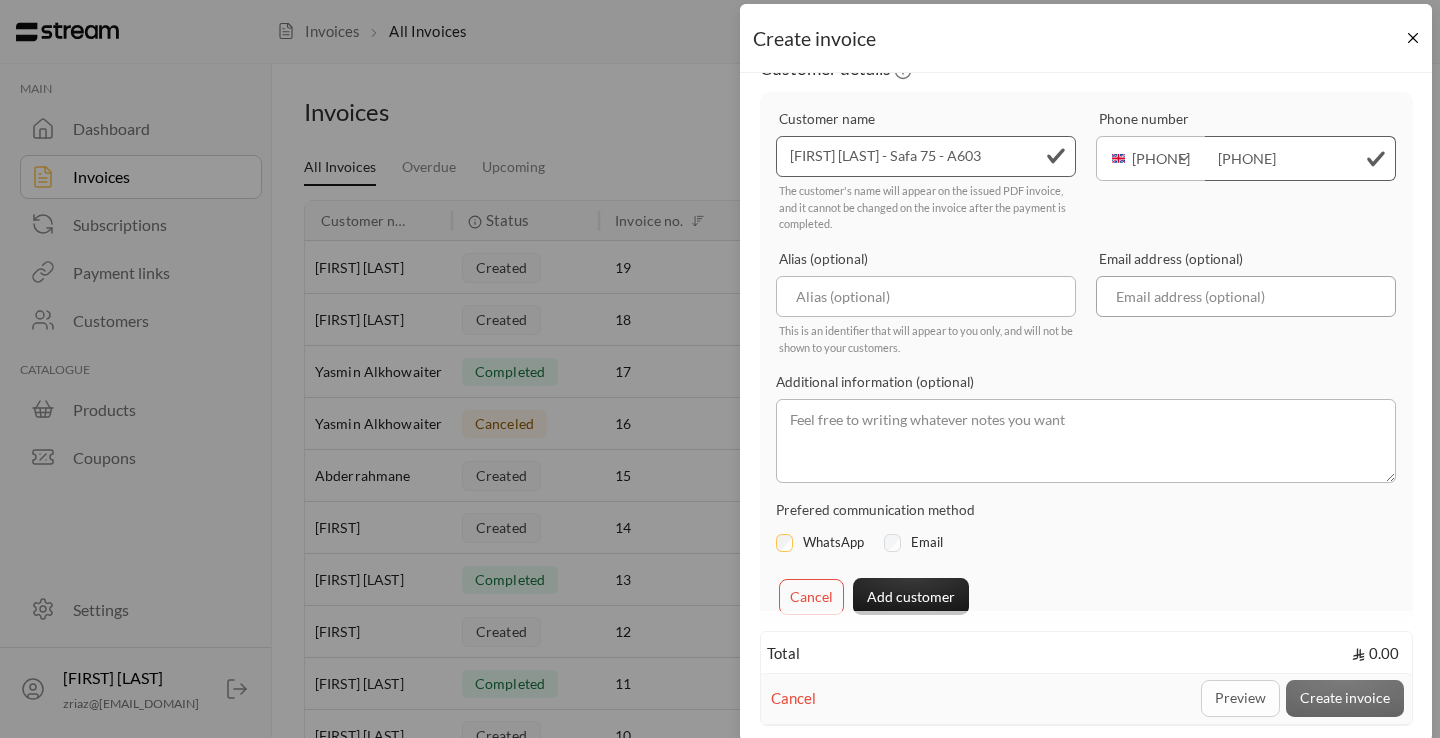 paste on "tanveersbhatti@[EMAIL_DOMAIN]" 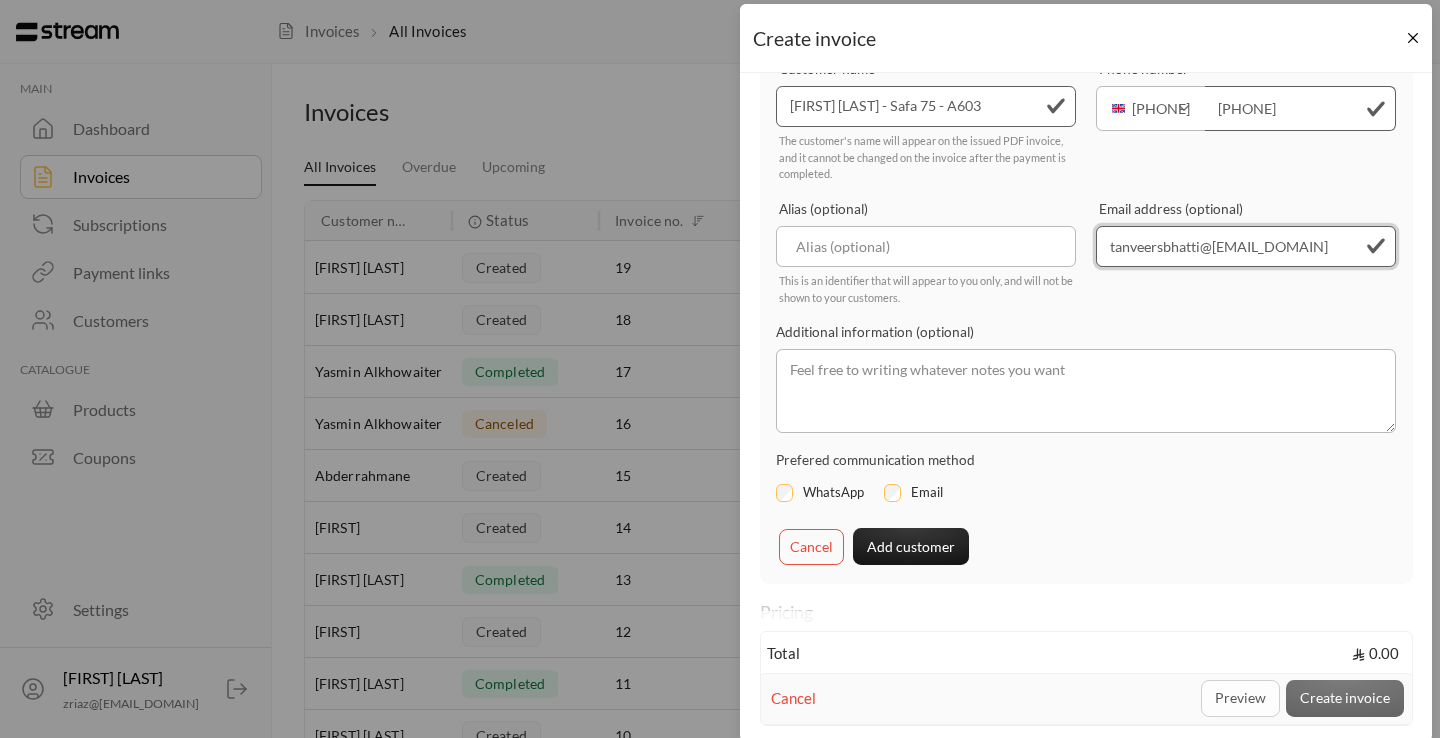 scroll, scrollTop: 172, scrollLeft: 0, axis: vertical 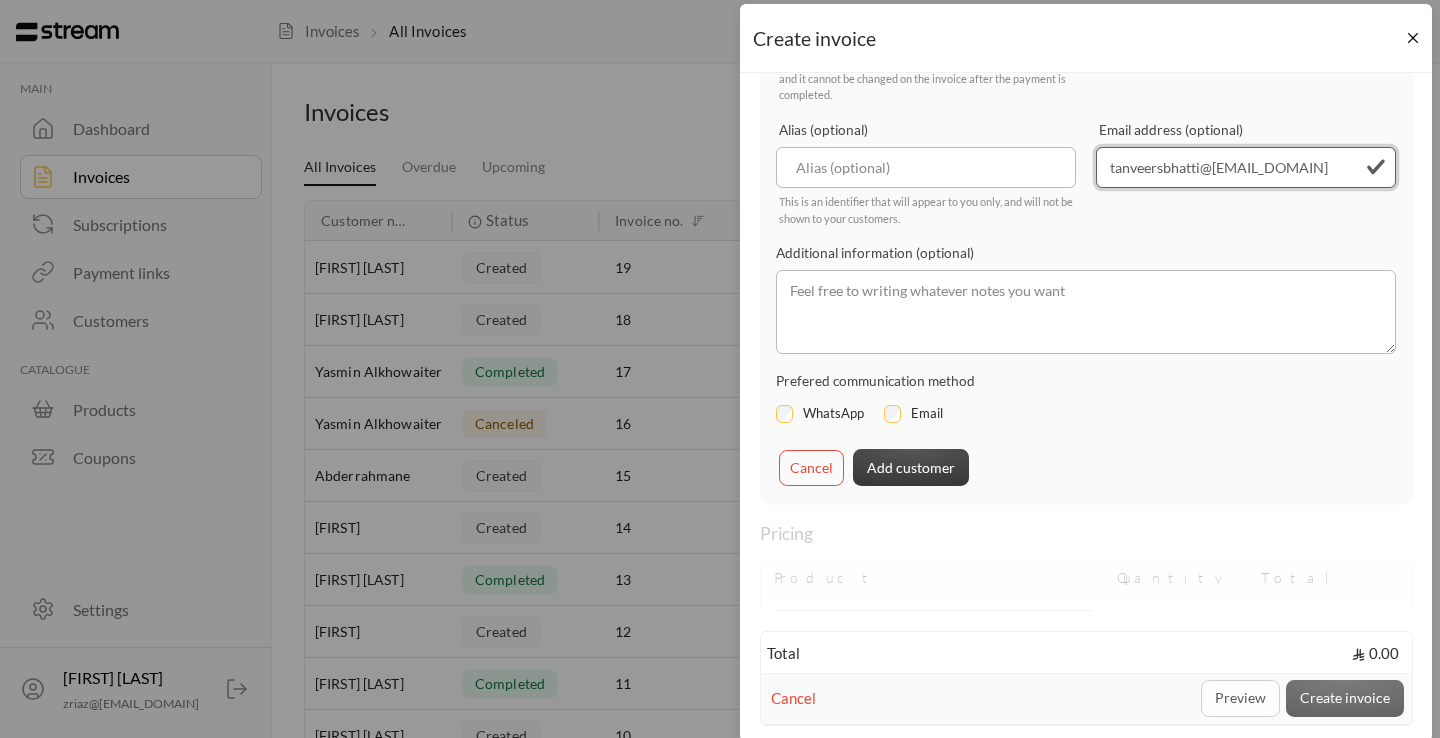 type on "tanveersbhatti@[EMAIL_DOMAIN]" 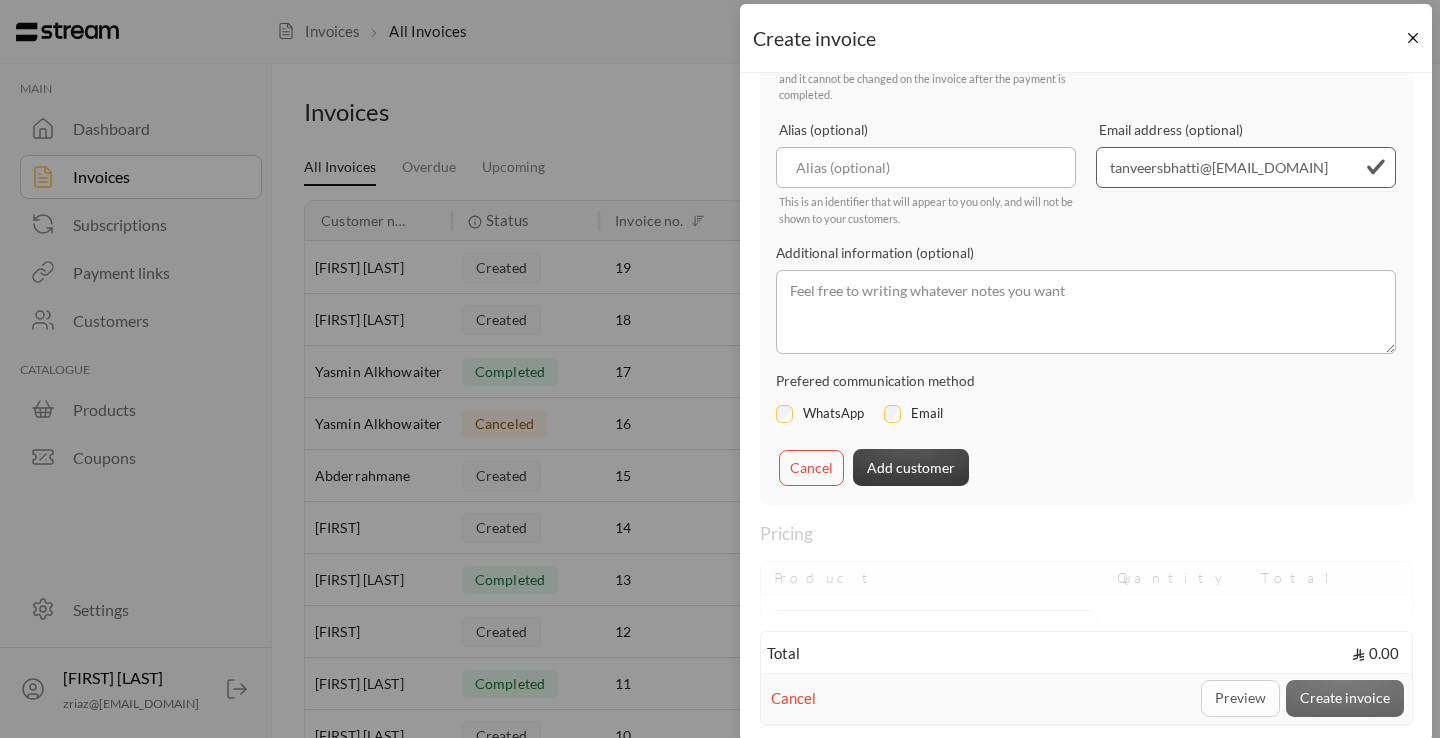click on "Add customer" at bounding box center (911, 467) 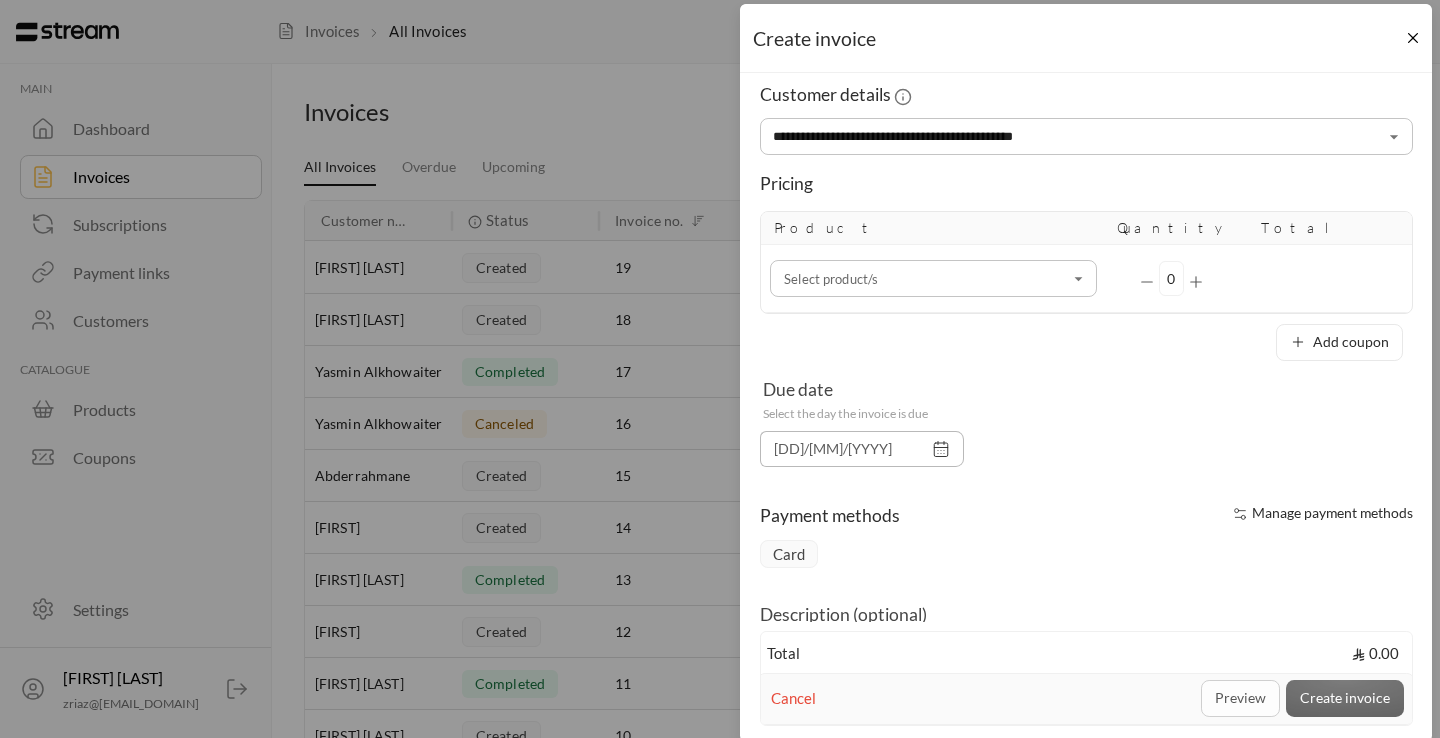 scroll, scrollTop: 0, scrollLeft: 0, axis: both 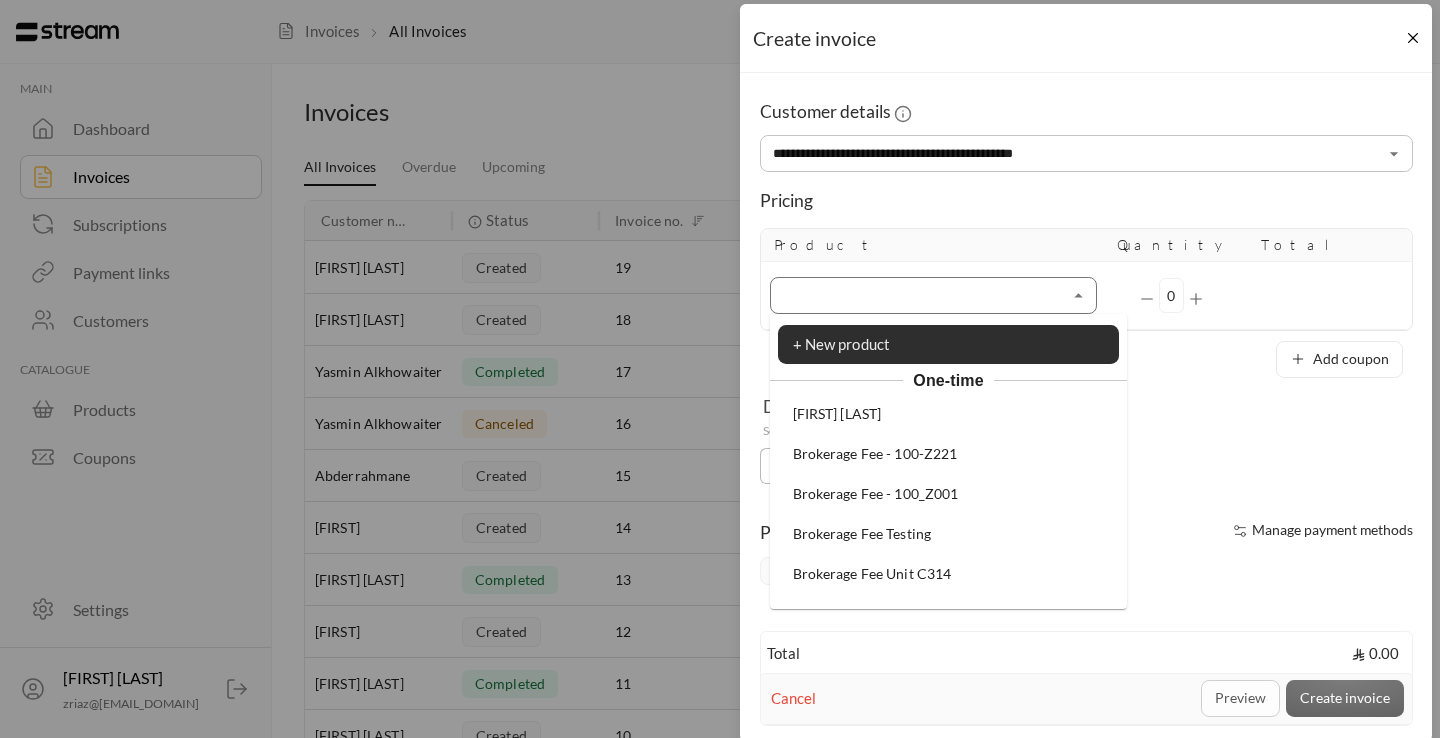 click on "Select customer" at bounding box center (933, 295) 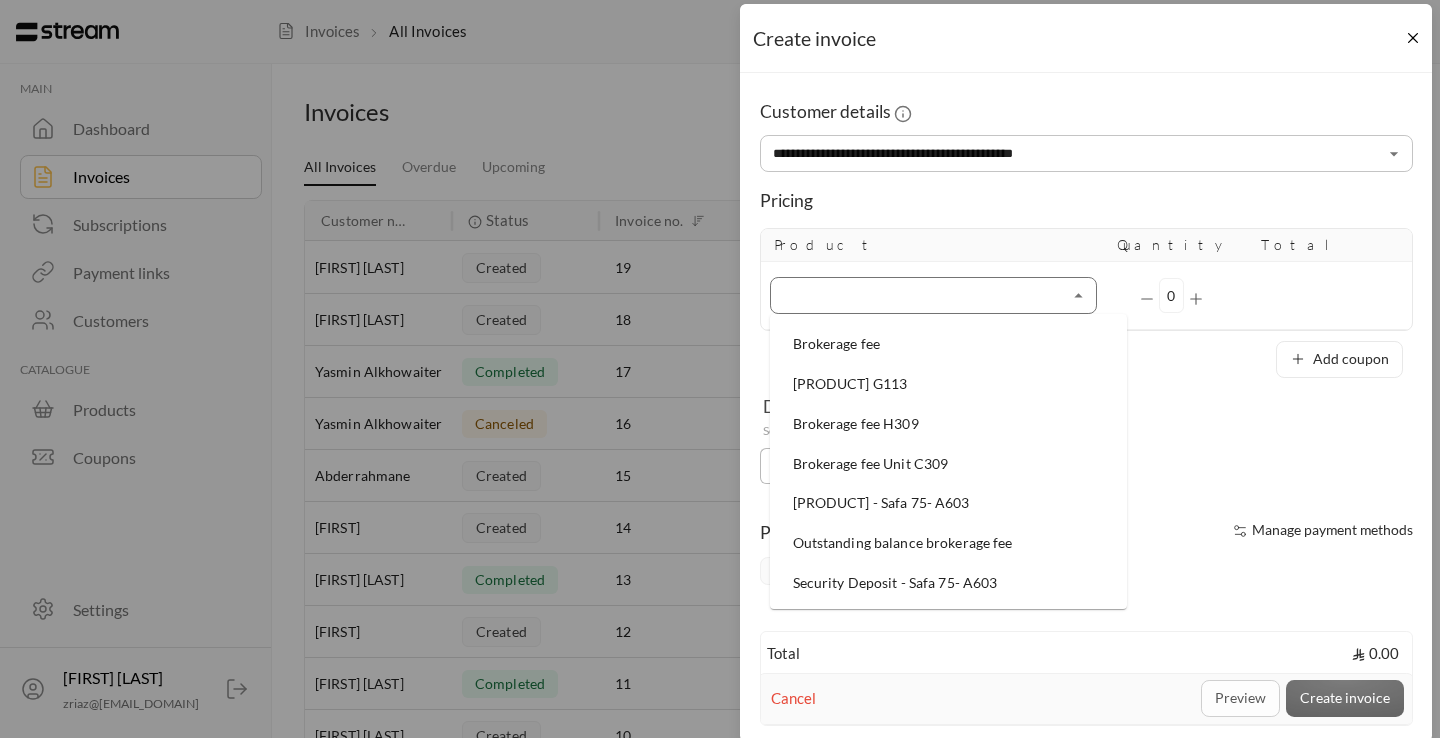 scroll, scrollTop: 314, scrollLeft: 0, axis: vertical 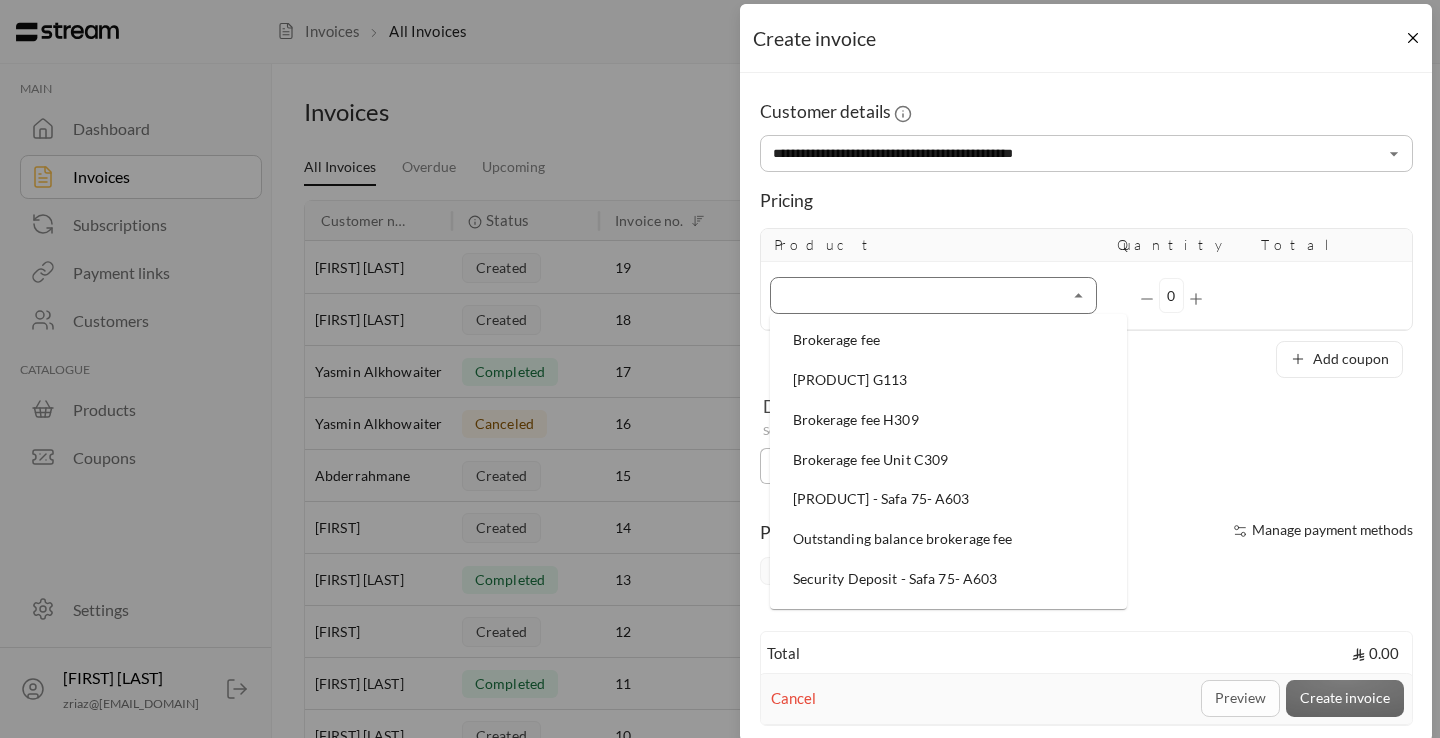 click on "[PRODUCT] - Safa 75- A603" at bounding box center [881, 499] 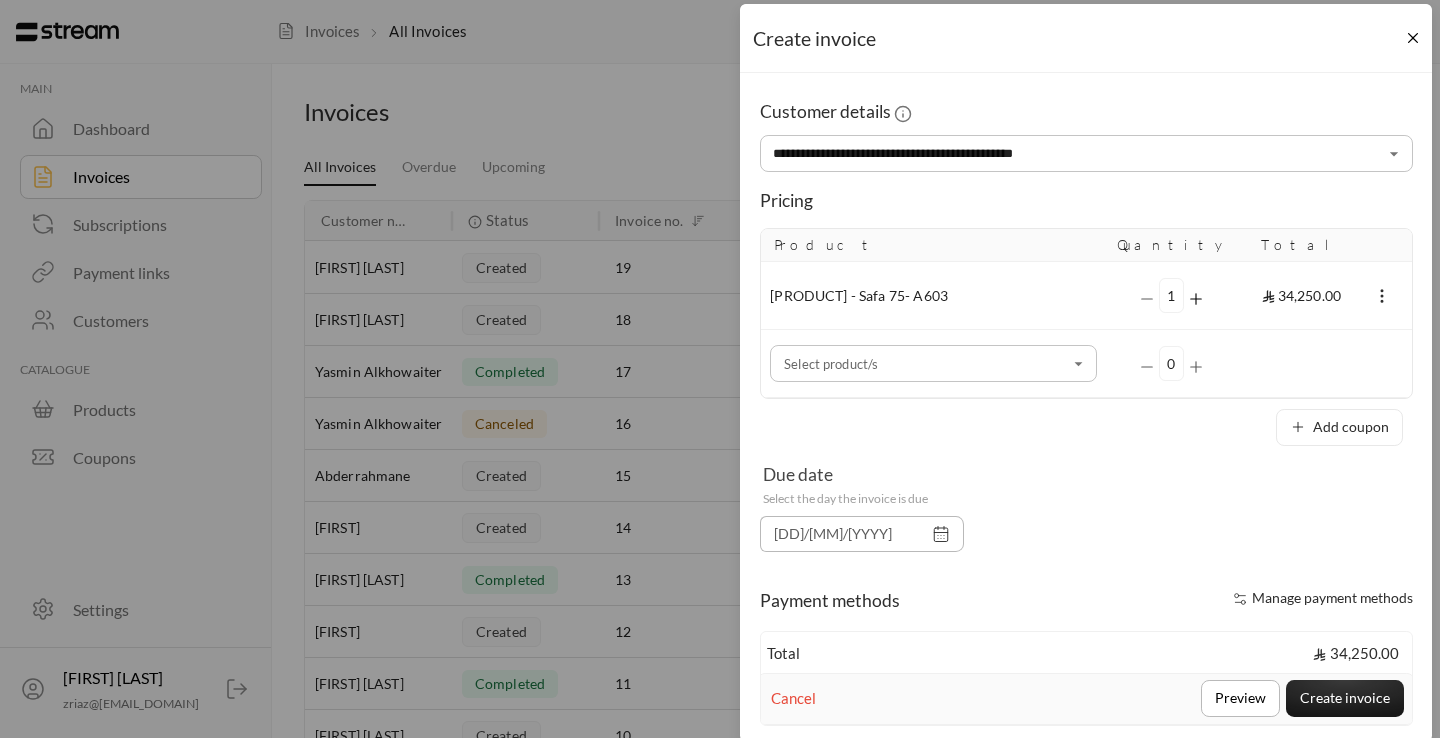 click on "Select customer" at bounding box center [933, 363] 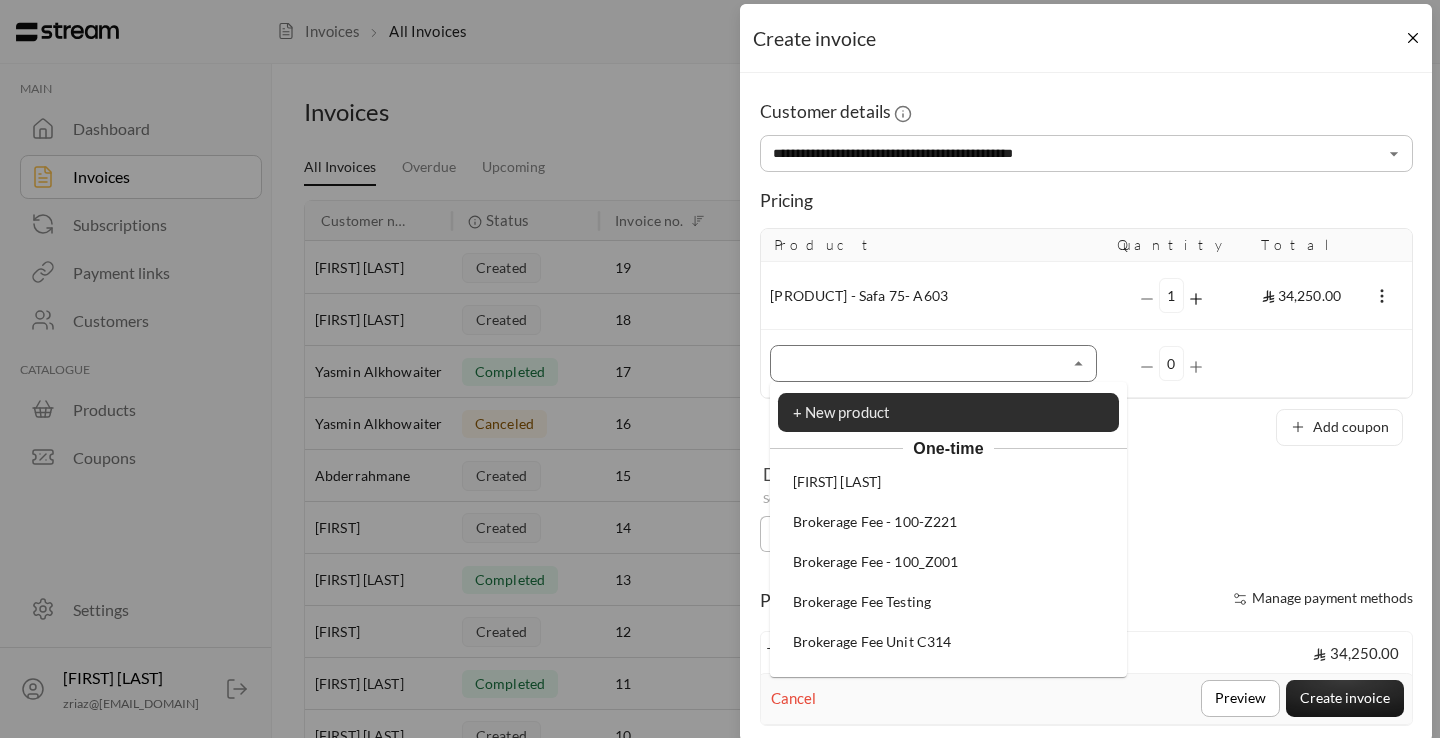 scroll, scrollTop: 314, scrollLeft: 0, axis: vertical 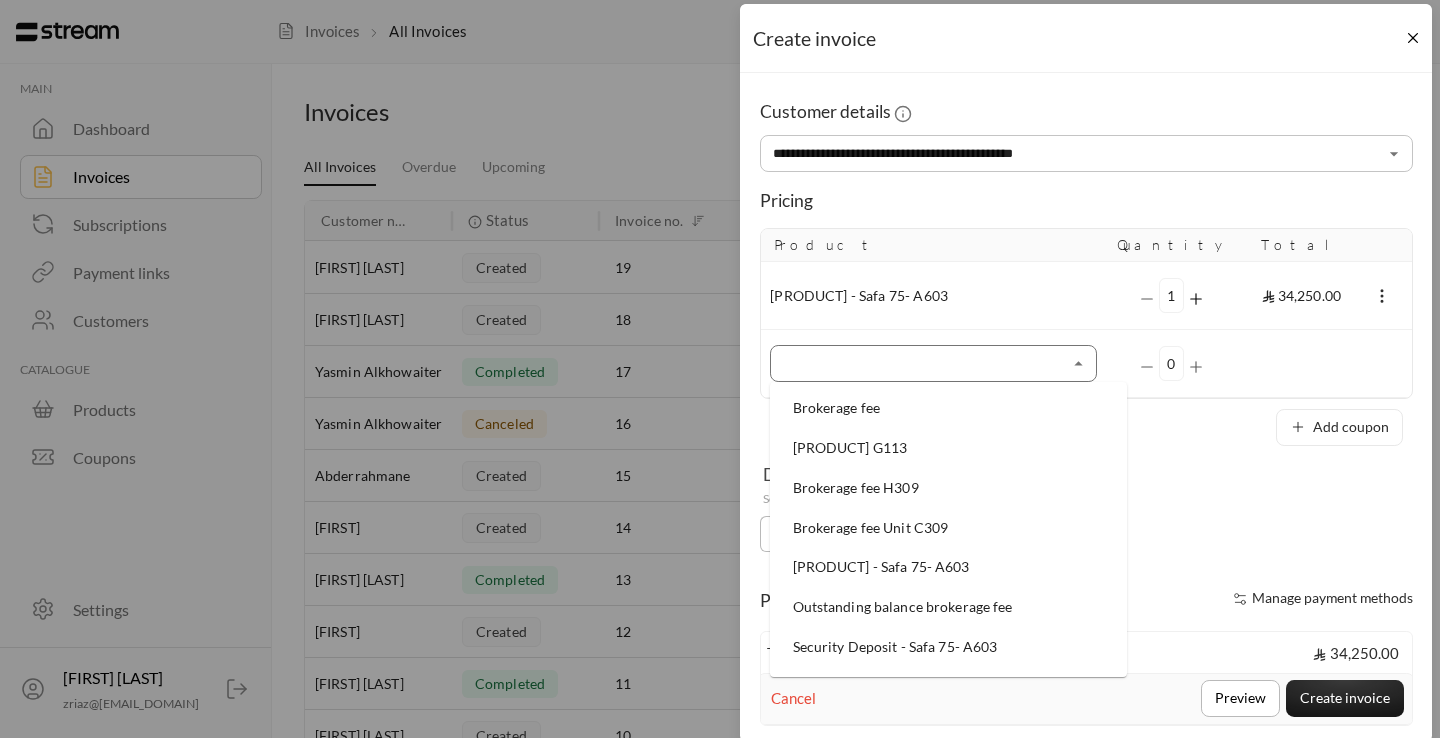 click on "Security Deposit - Safa 75- A603" at bounding box center (895, 647) 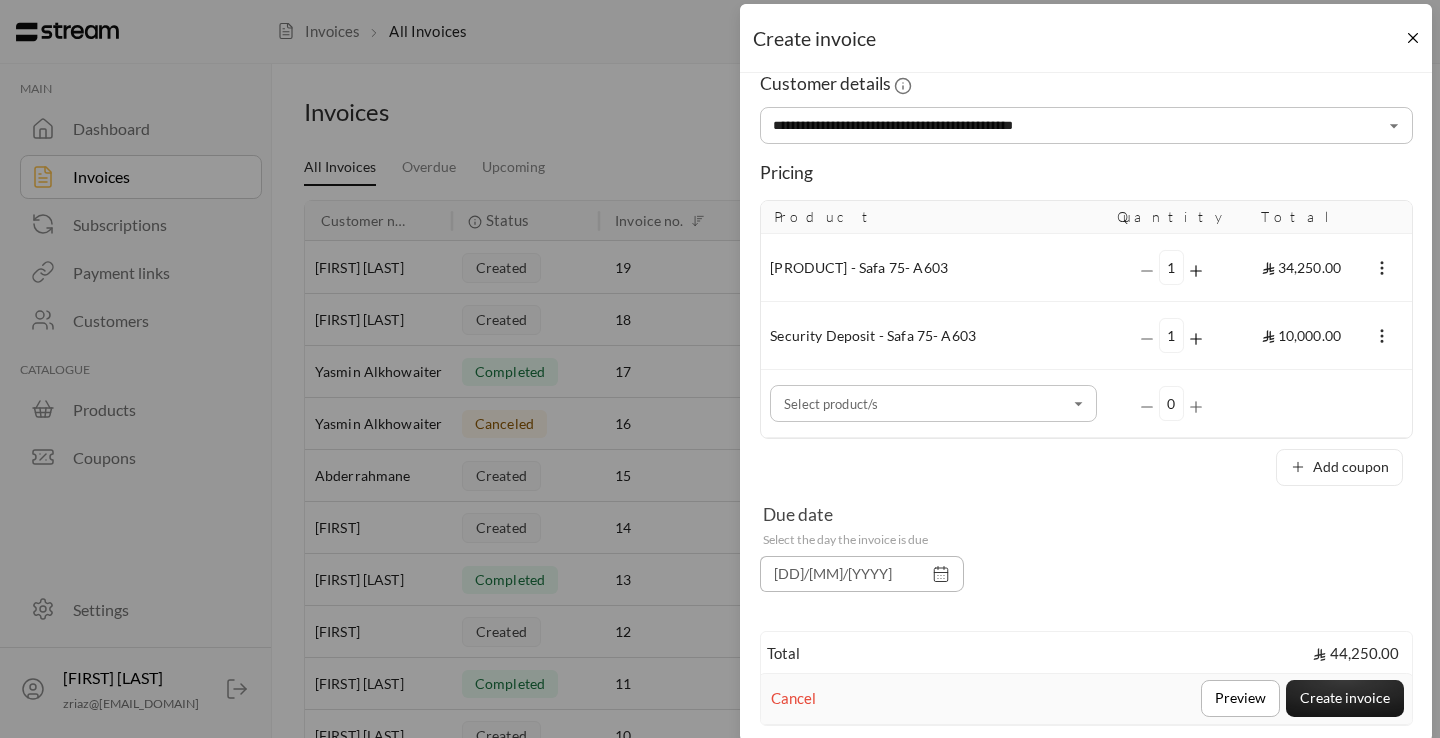 scroll, scrollTop: 0, scrollLeft: 0, axis: both 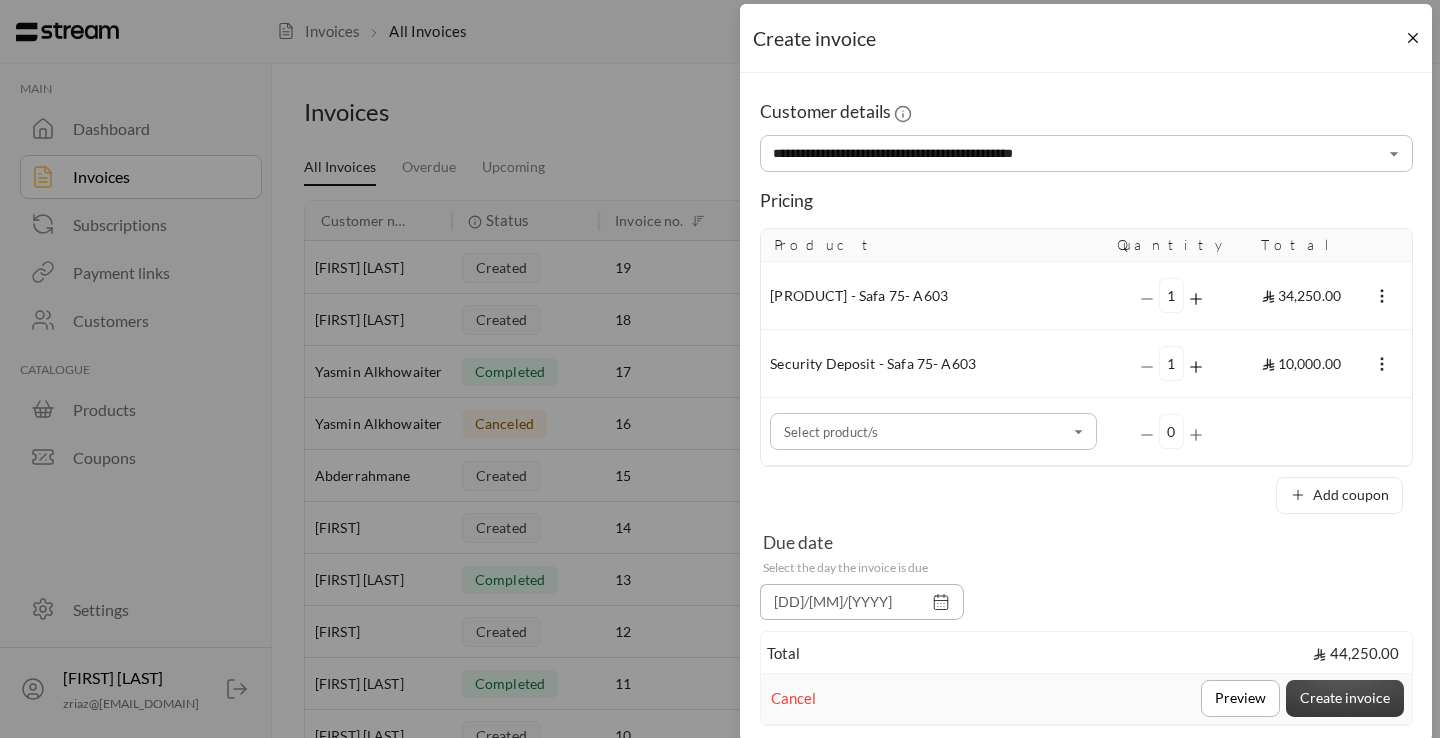 click on "Create invoice" at bounding box center (1345, 698) 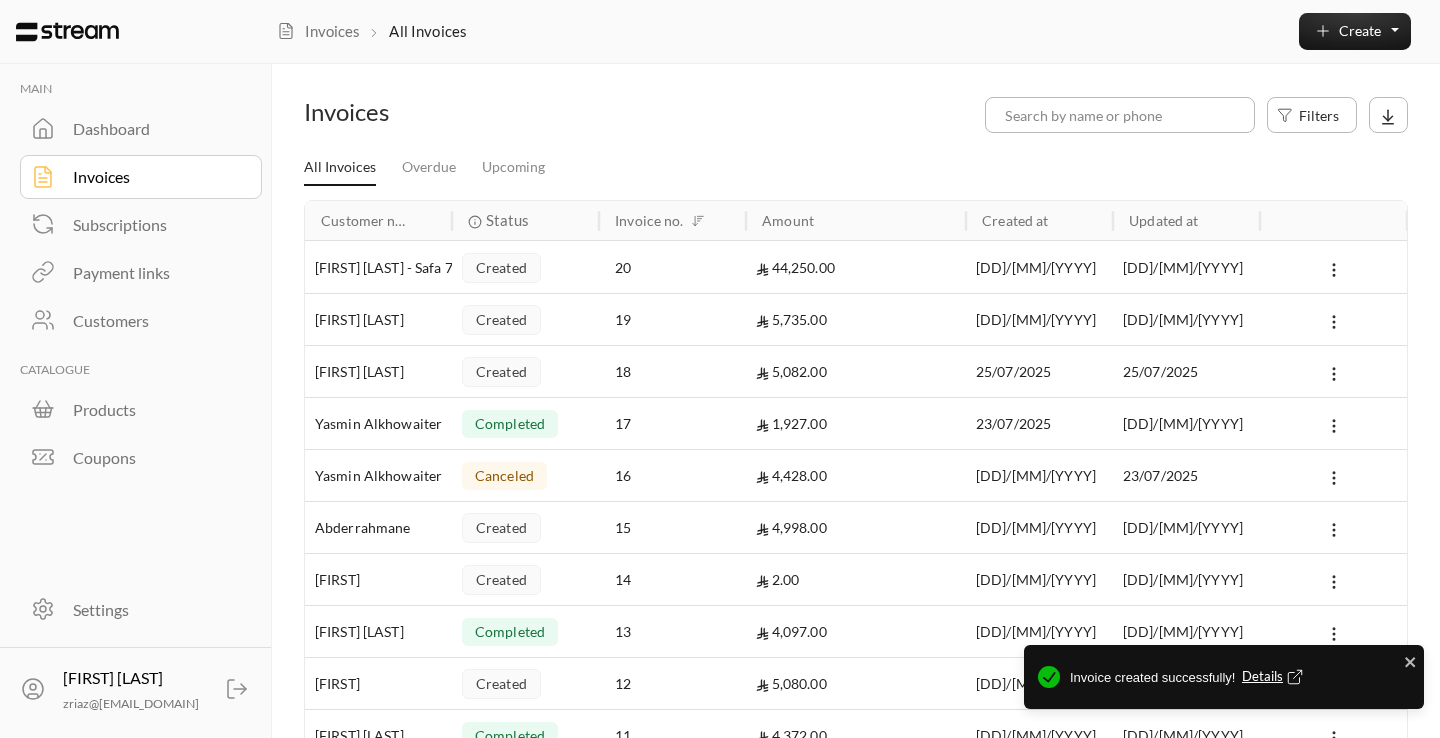 click on "Details" at bounding box center (1275, 677) 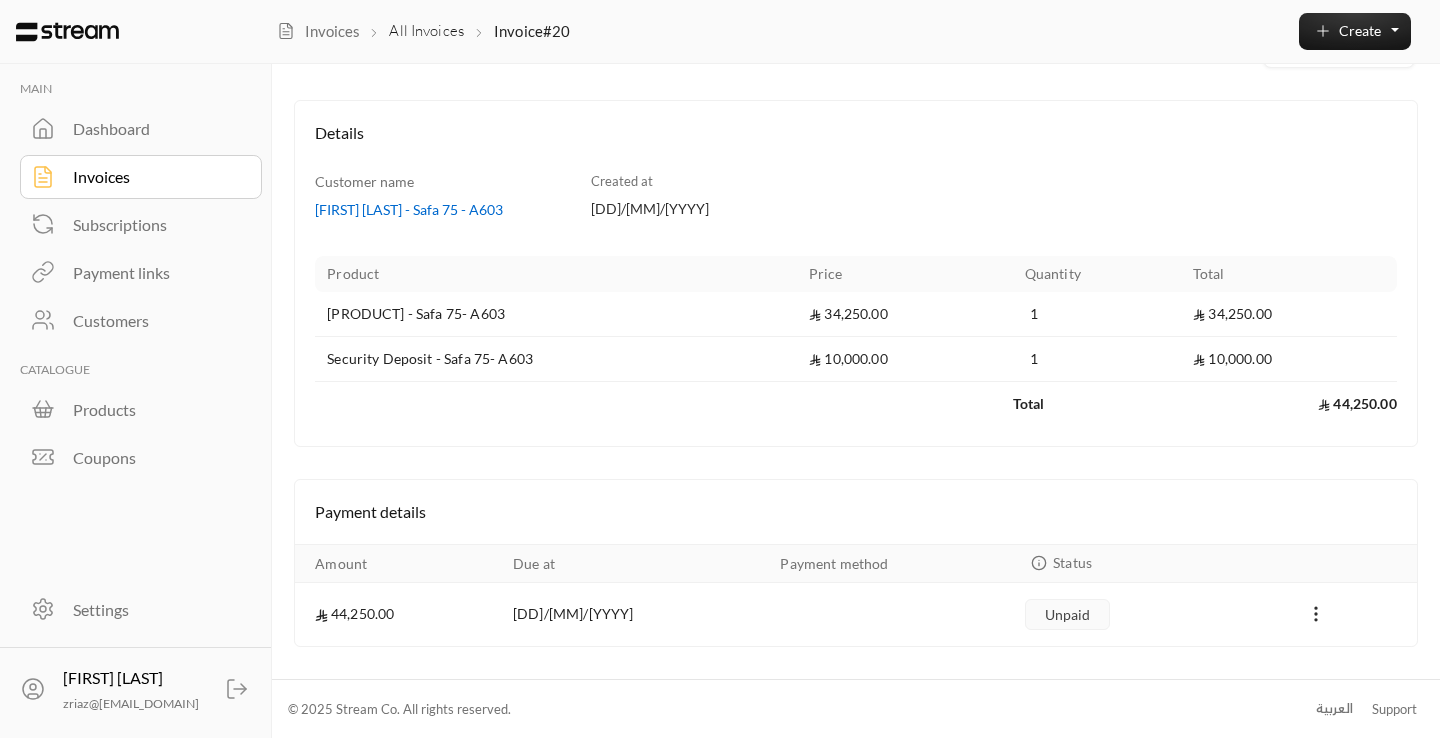 scroll, scrollTop: 68, scrollLeft: 0, axis: vertical 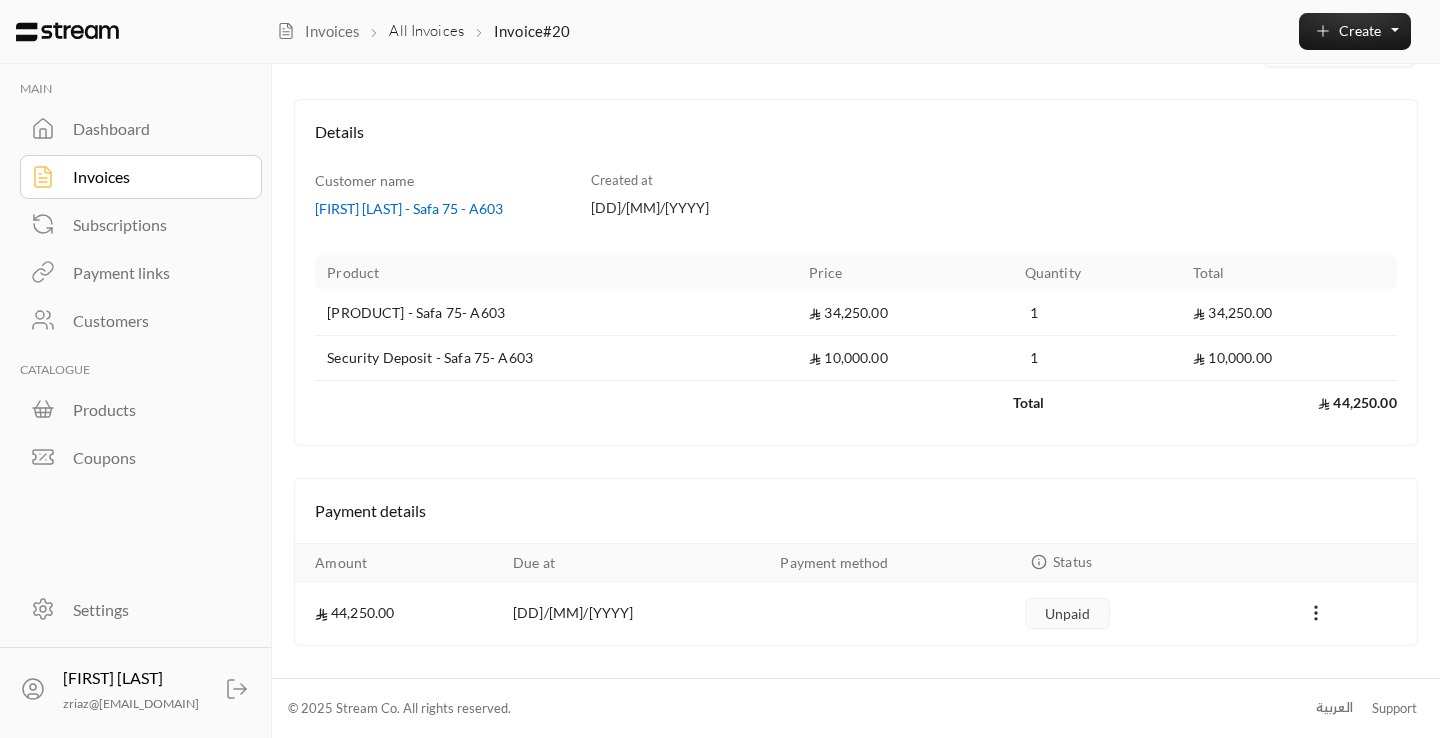 click on "Invoices" at bounding box center [154, 177] 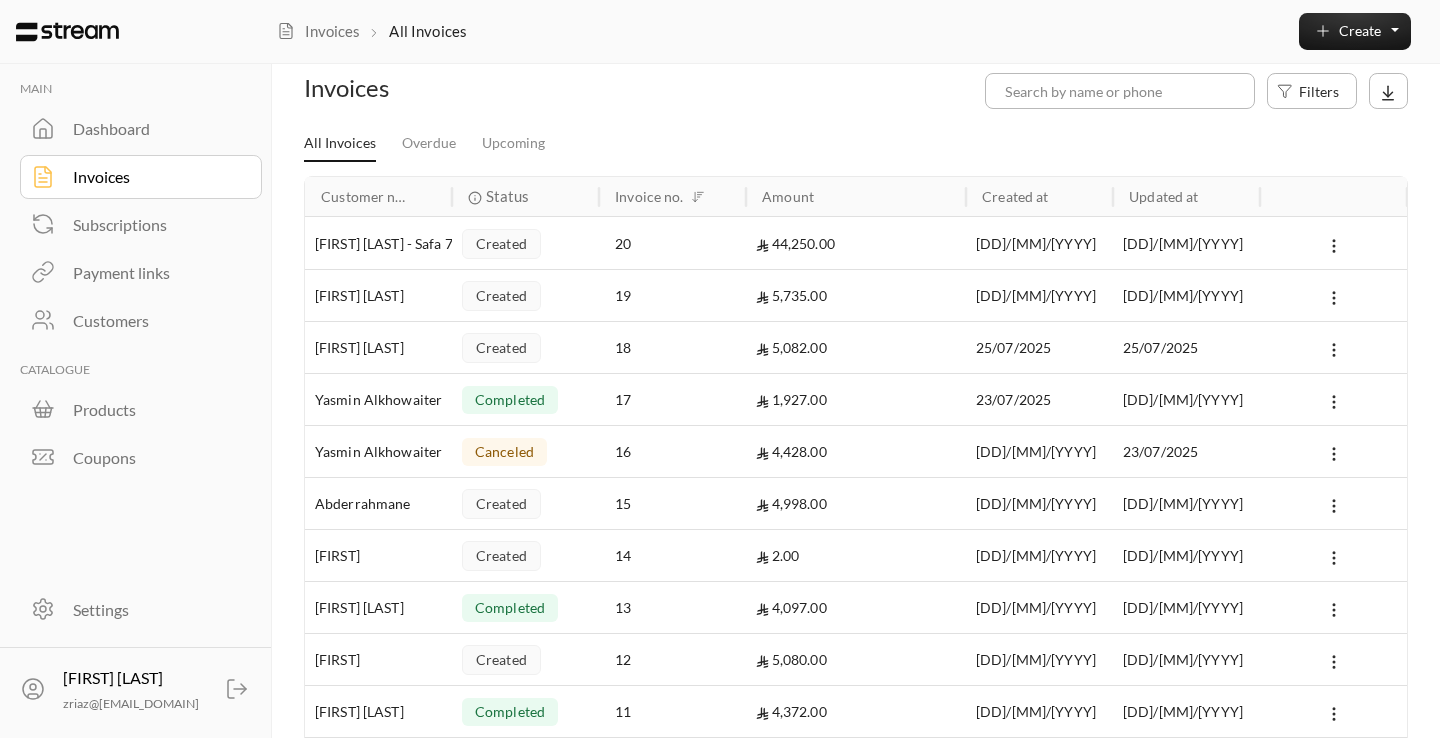 scroll, scrollTop: 0, scrollLeft: 0, axis: both 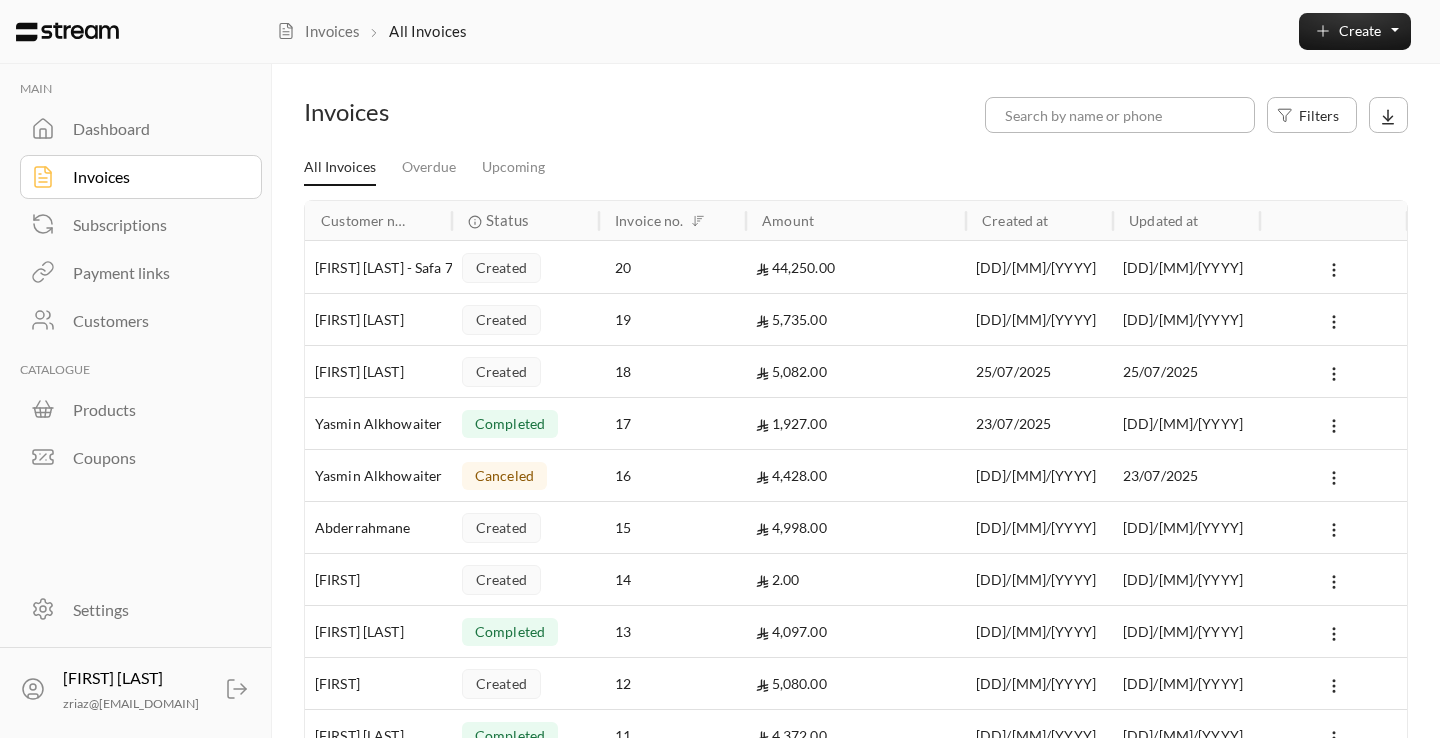 click on "Payment links" at bounding box center [154, 273] 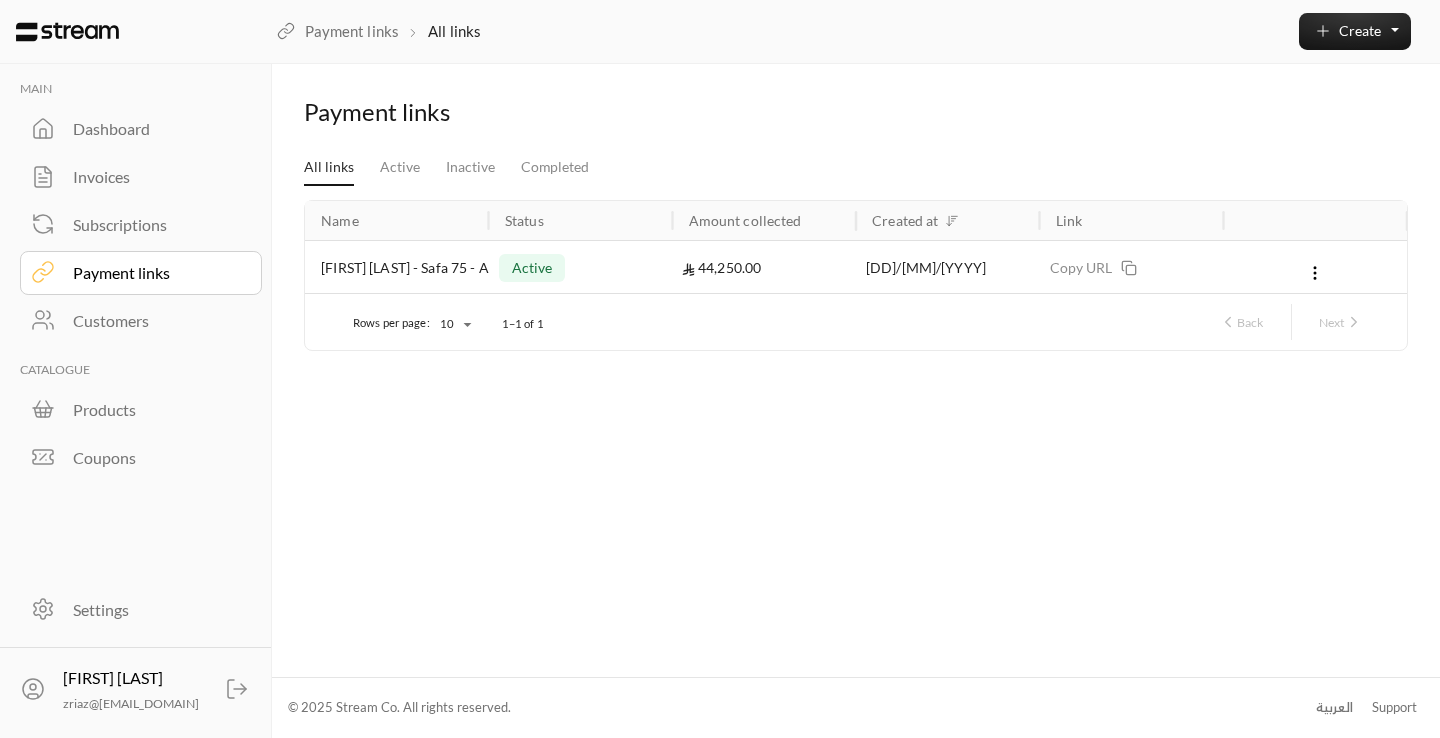 click at bounding box center (1315, 271) 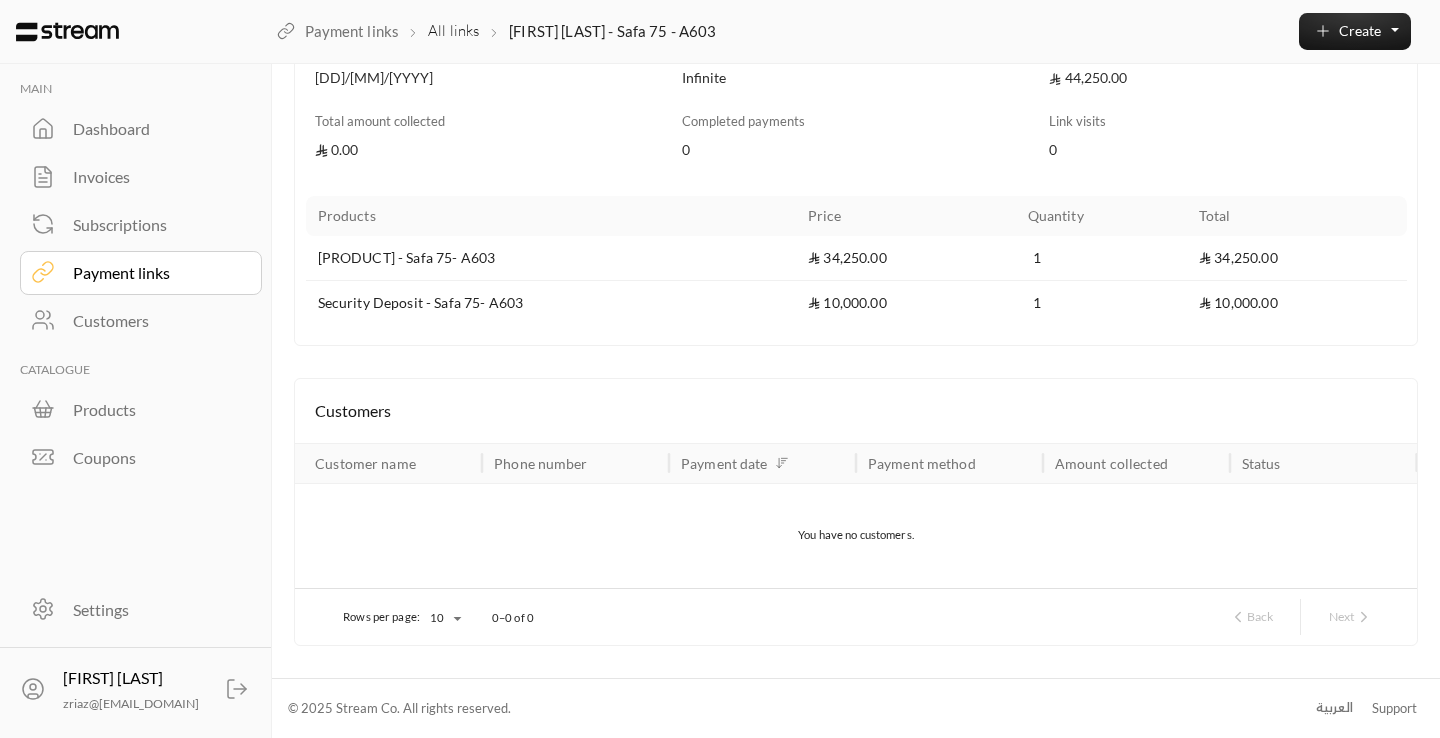 scroll, scrollTop: 0, scrollLeft: 0, axis: both 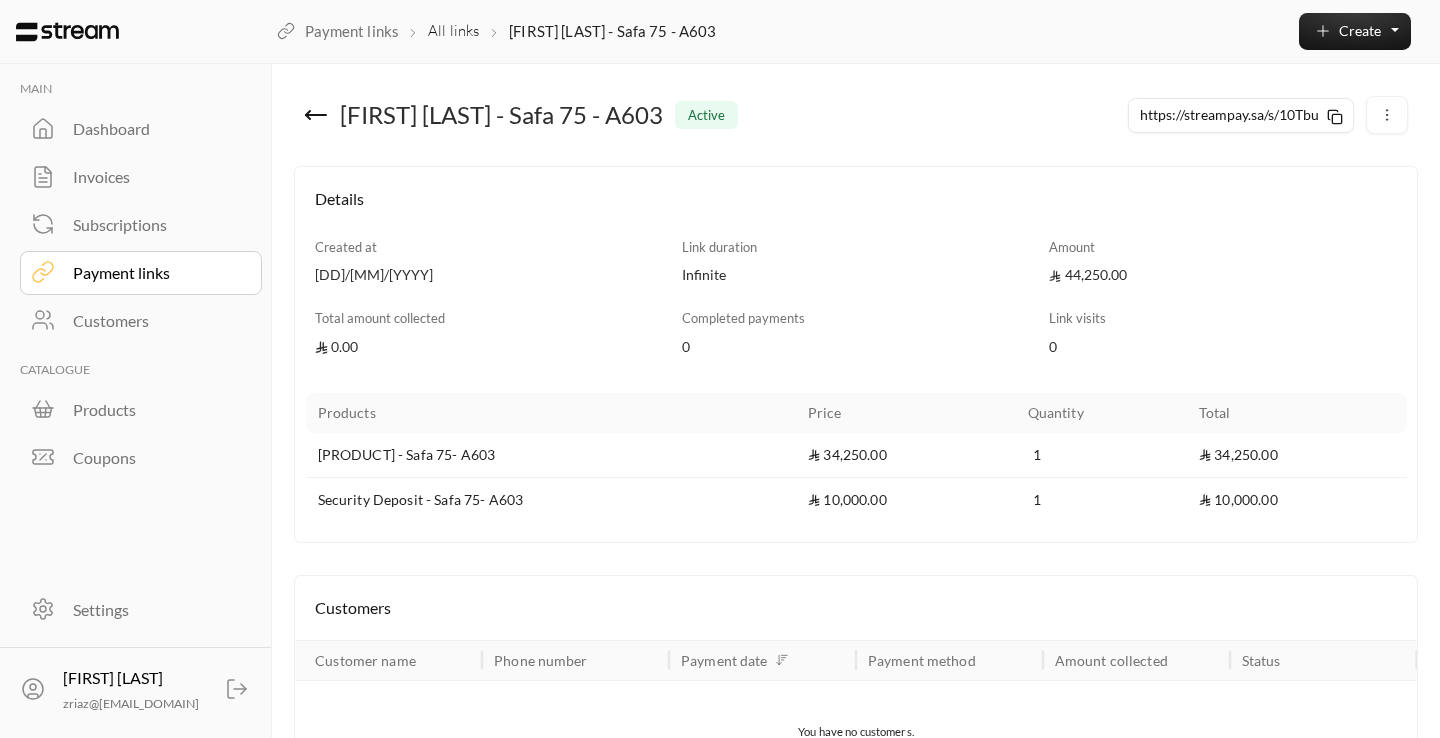 click on "[FIRST] [LAST] - Safa 75 - A603 active" at bounding box center [575, 115] 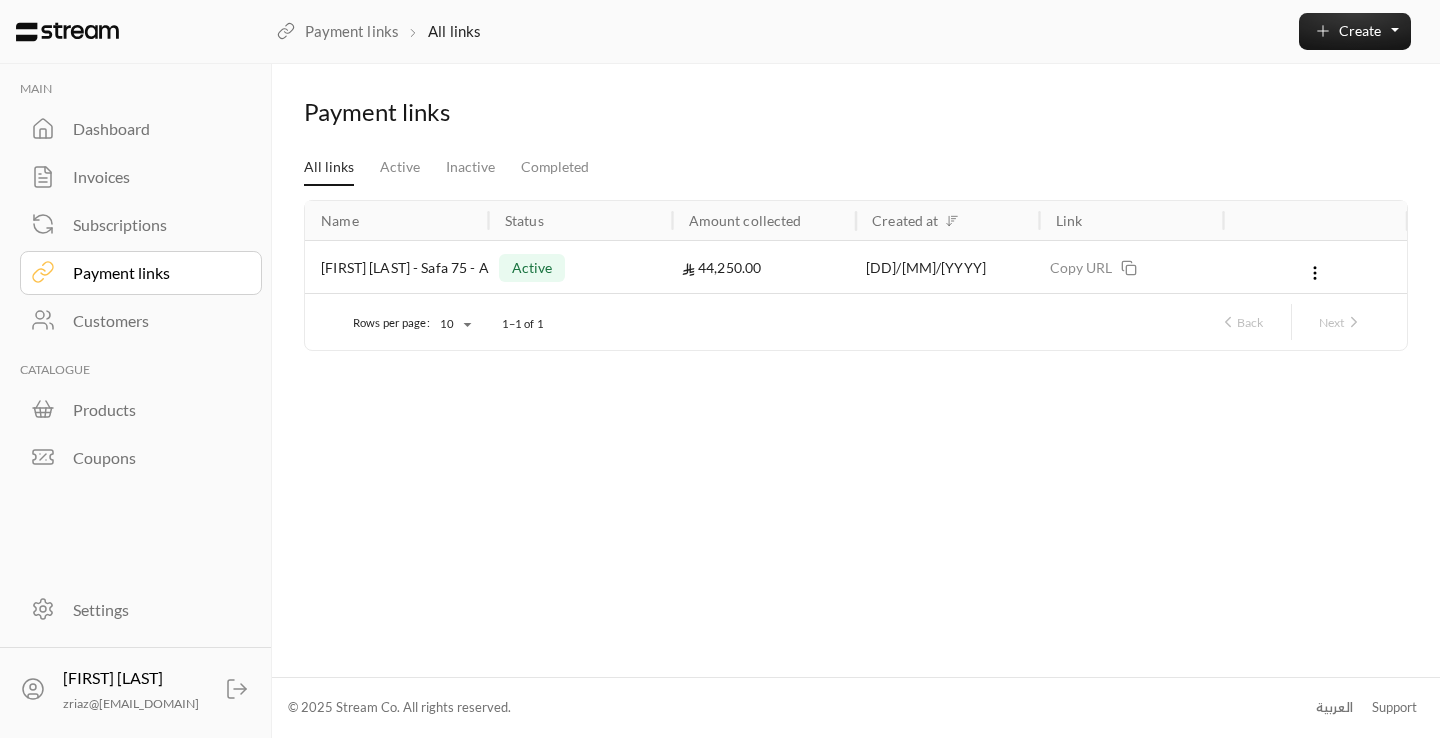 click on "Invoices" at bounding box center [154, 177] 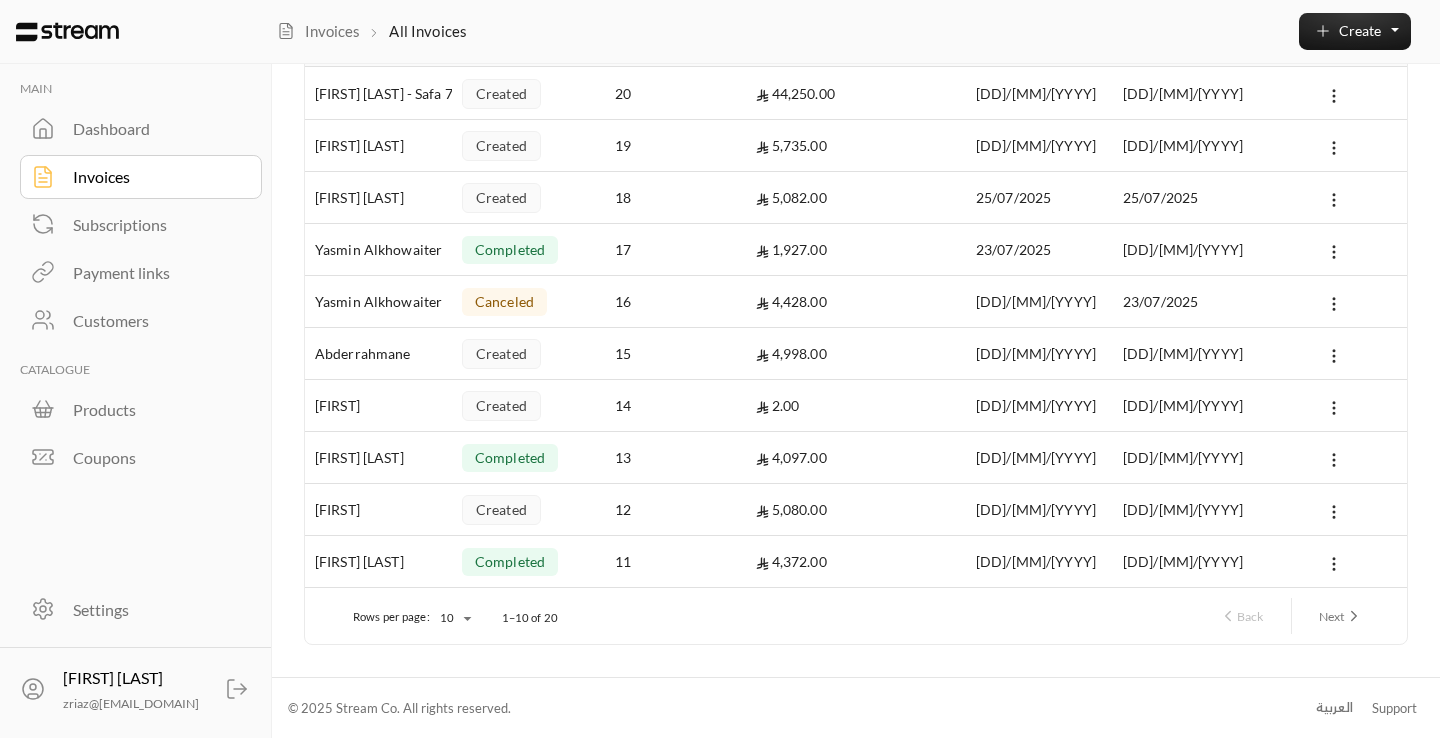 scroll, scrollTop: 0, scrollLeft: 0, axis: both 